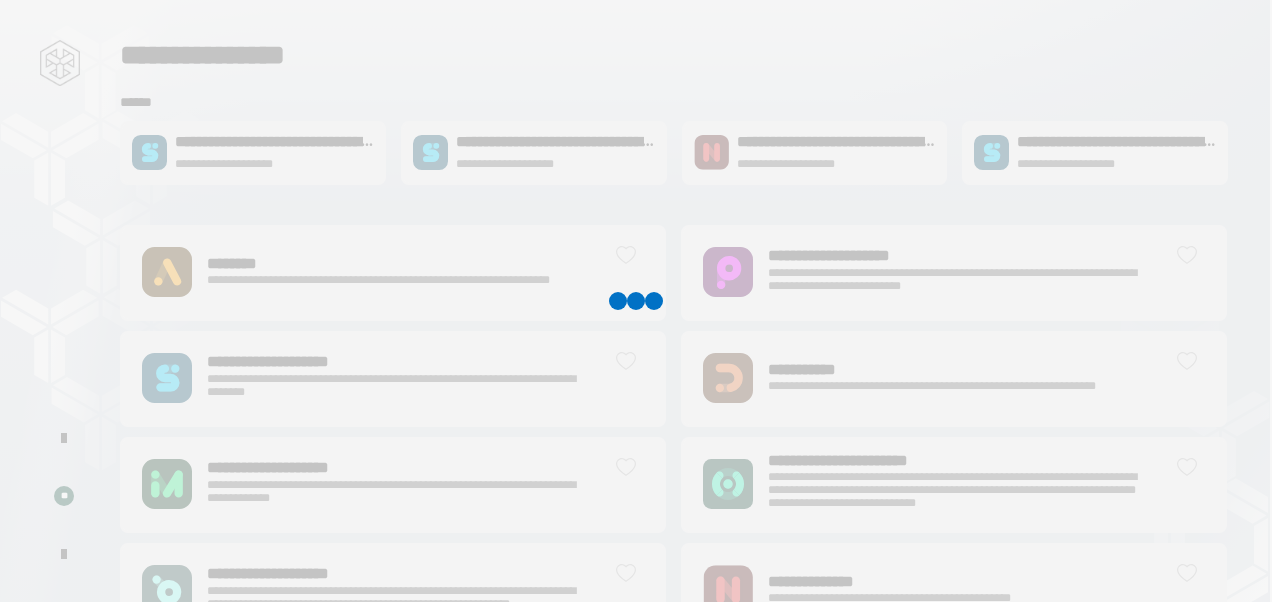 scroll, scrollTop: 0, scrollLeft: 0, axis: both 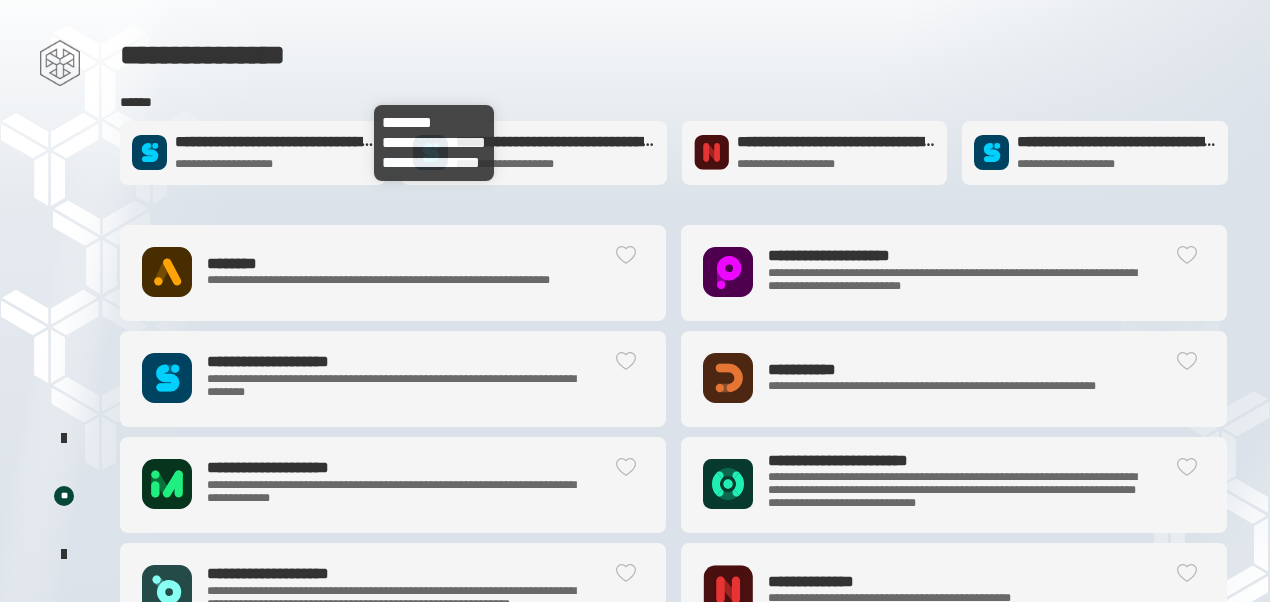 click on "**********" 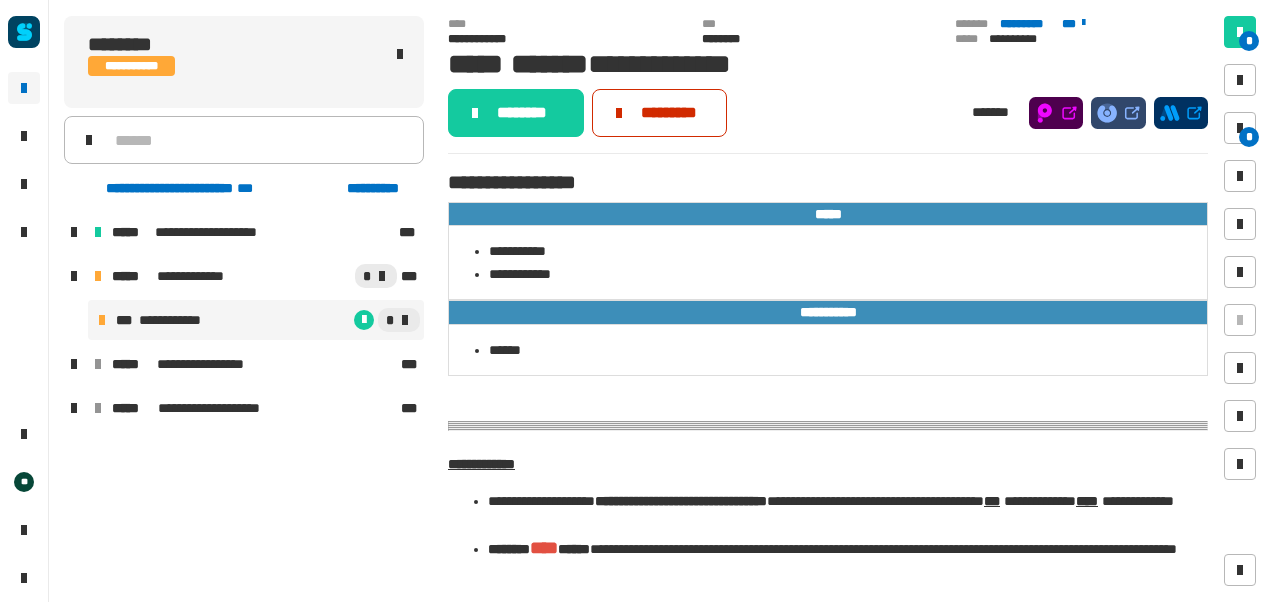 click on "*********" 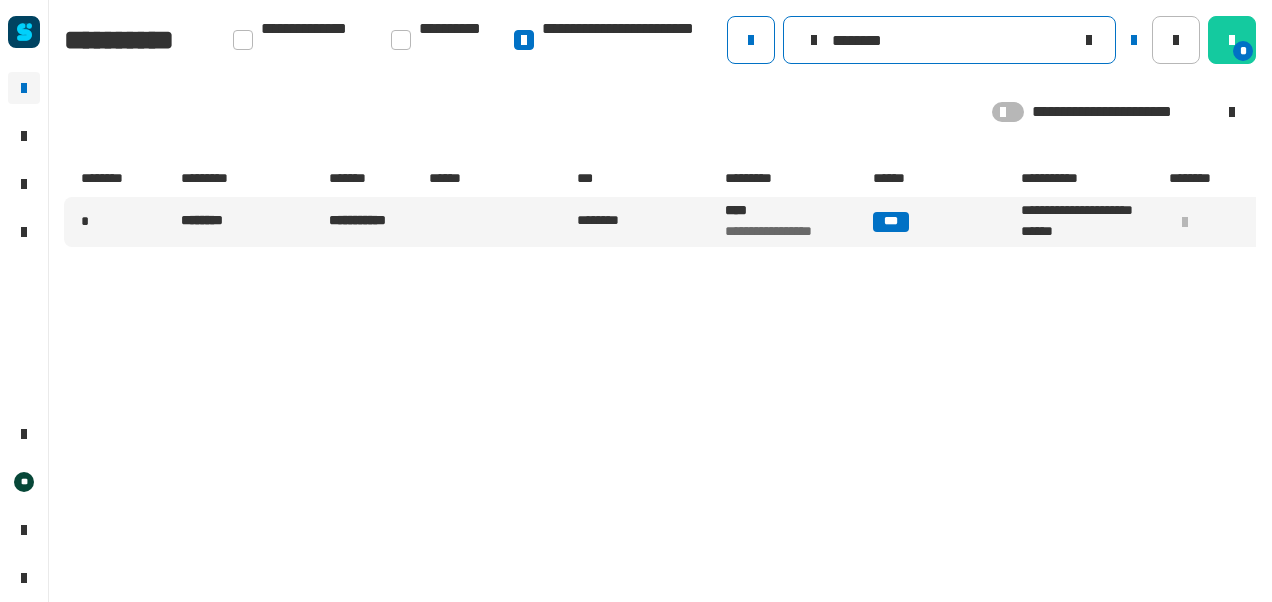 scroll, scrollTop: 0, scrollLeft: 0, axis: both 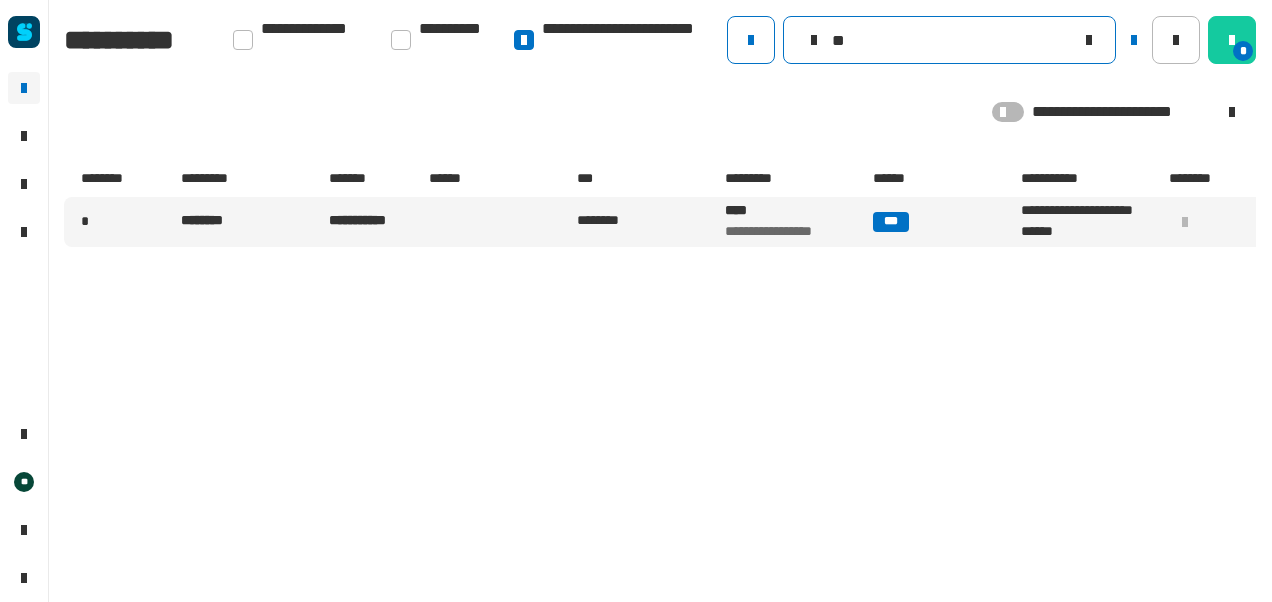 type on "*" 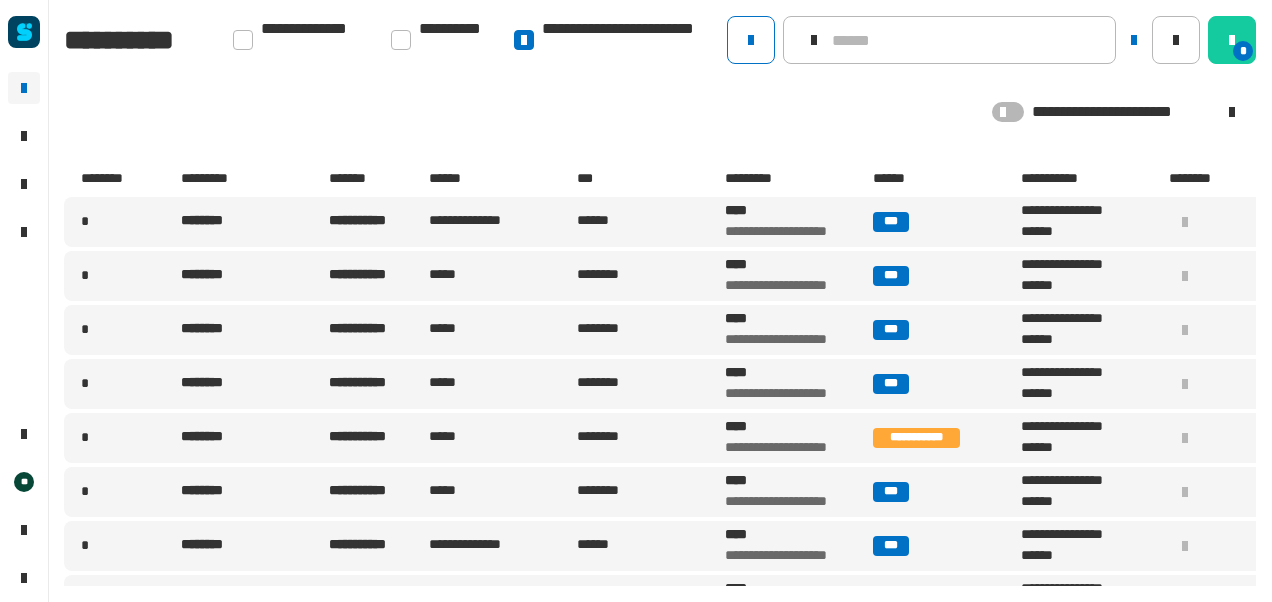 type 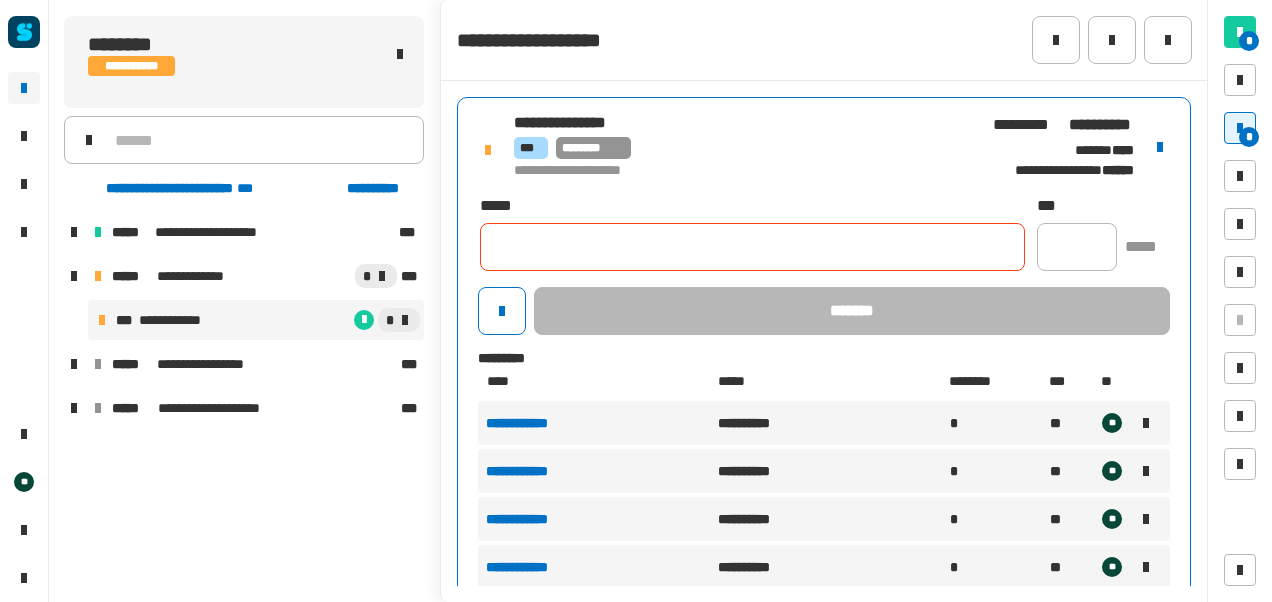 scroll, scrollTop: 0, scrollLeft: 0, axis: both 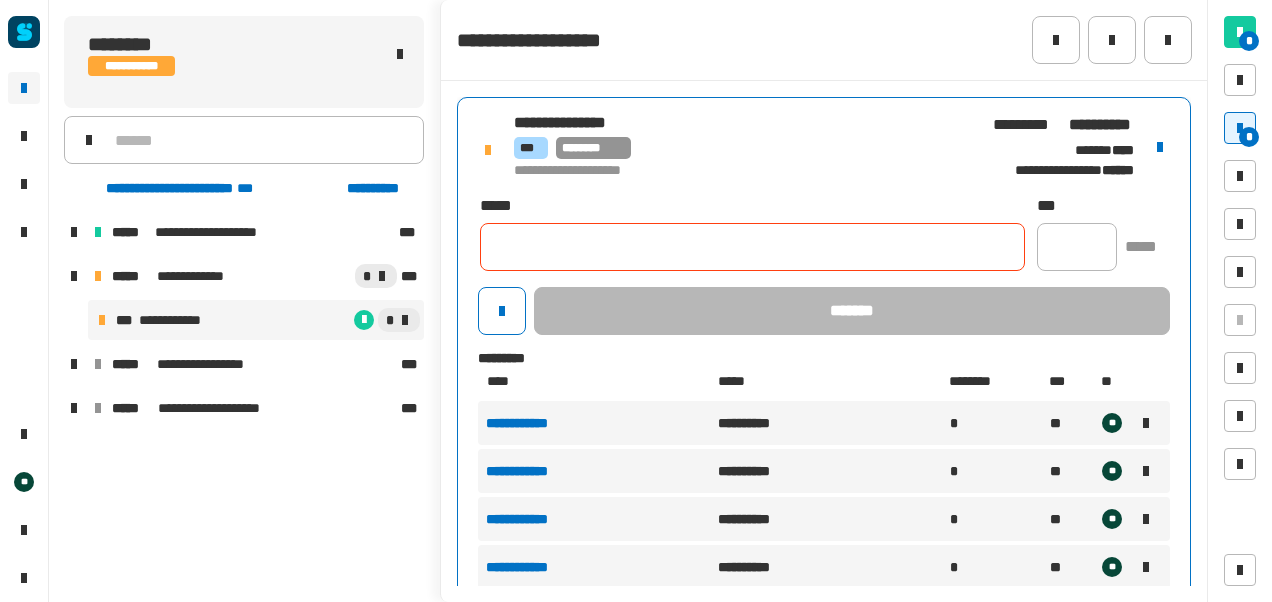 click 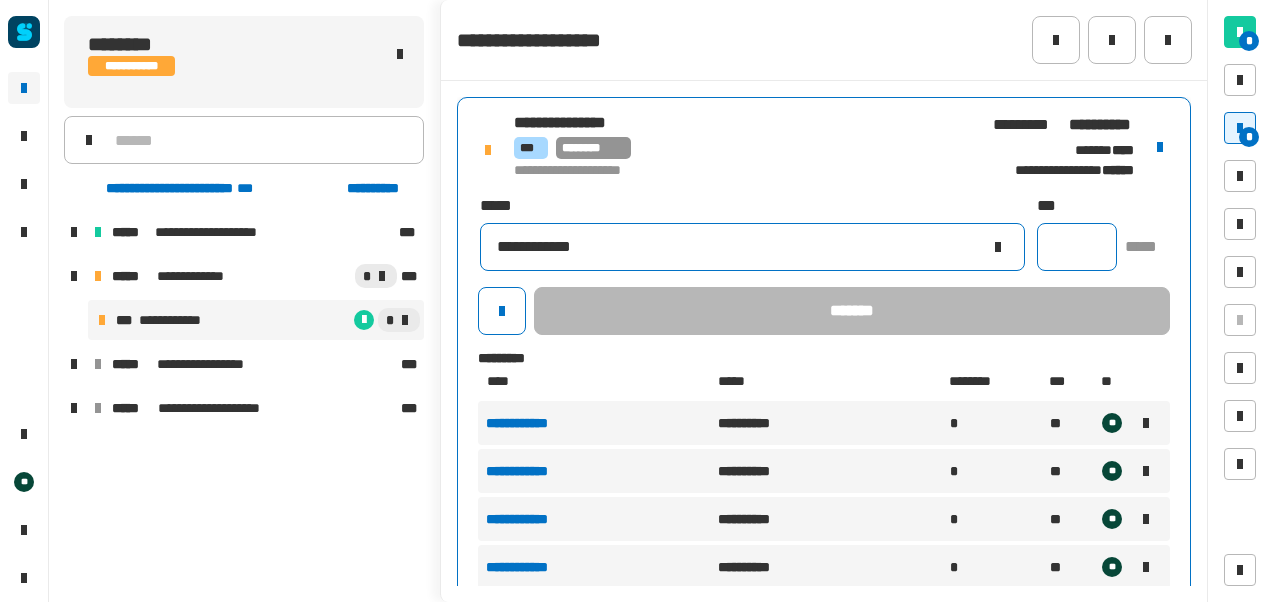 type on "**********" 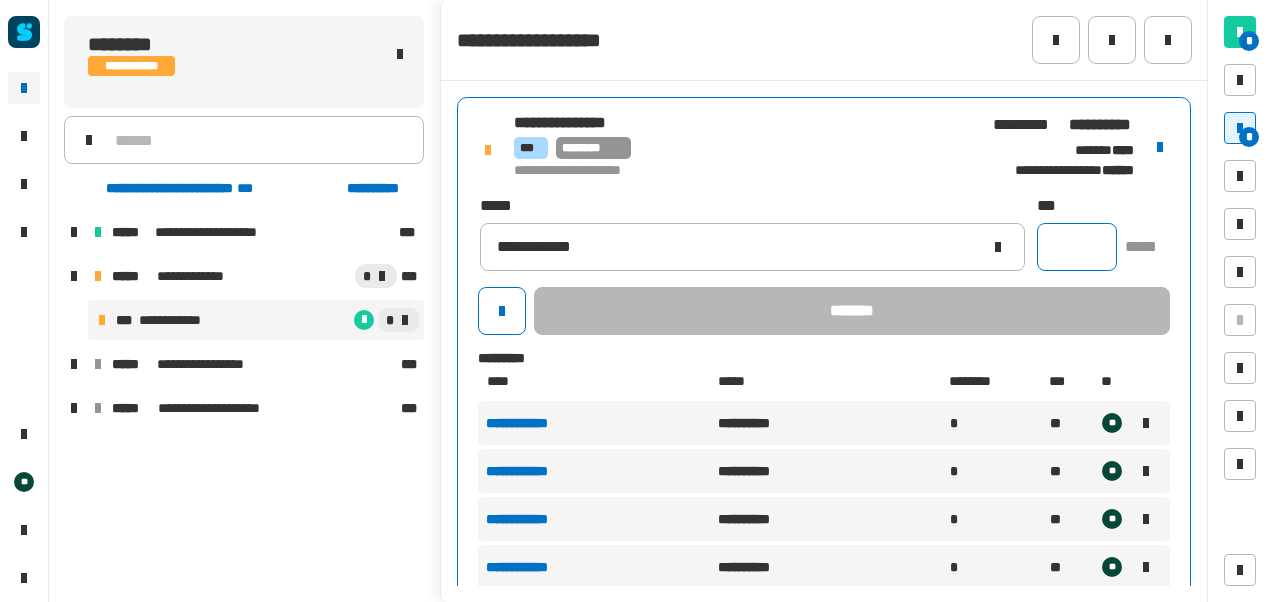 click 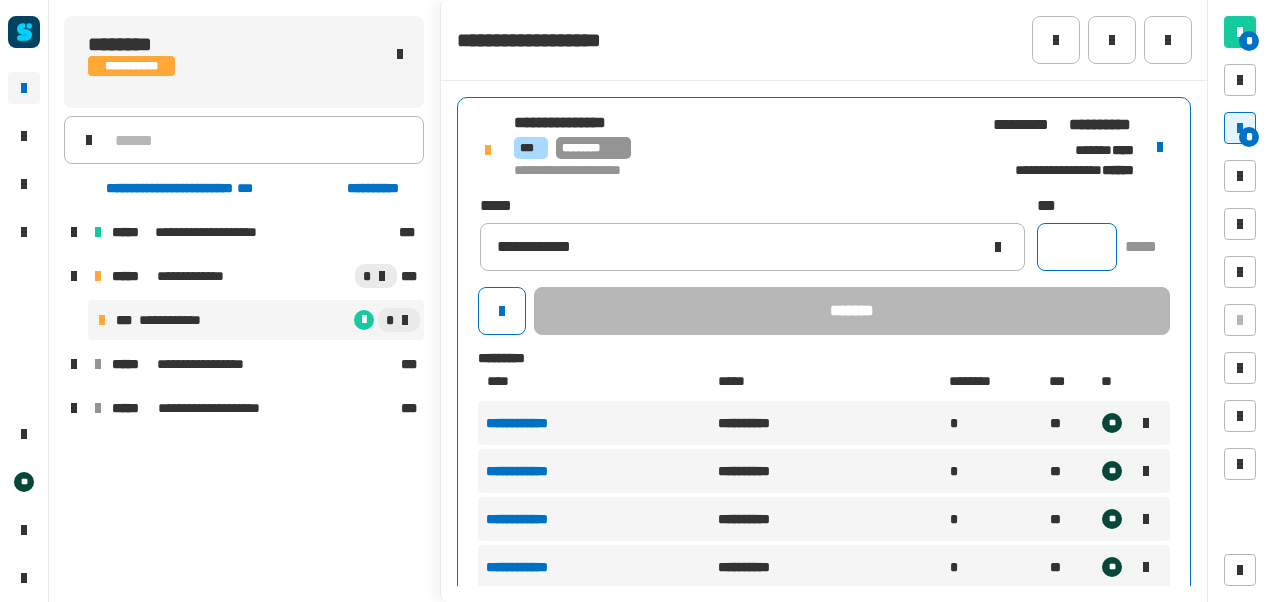 type on "*" 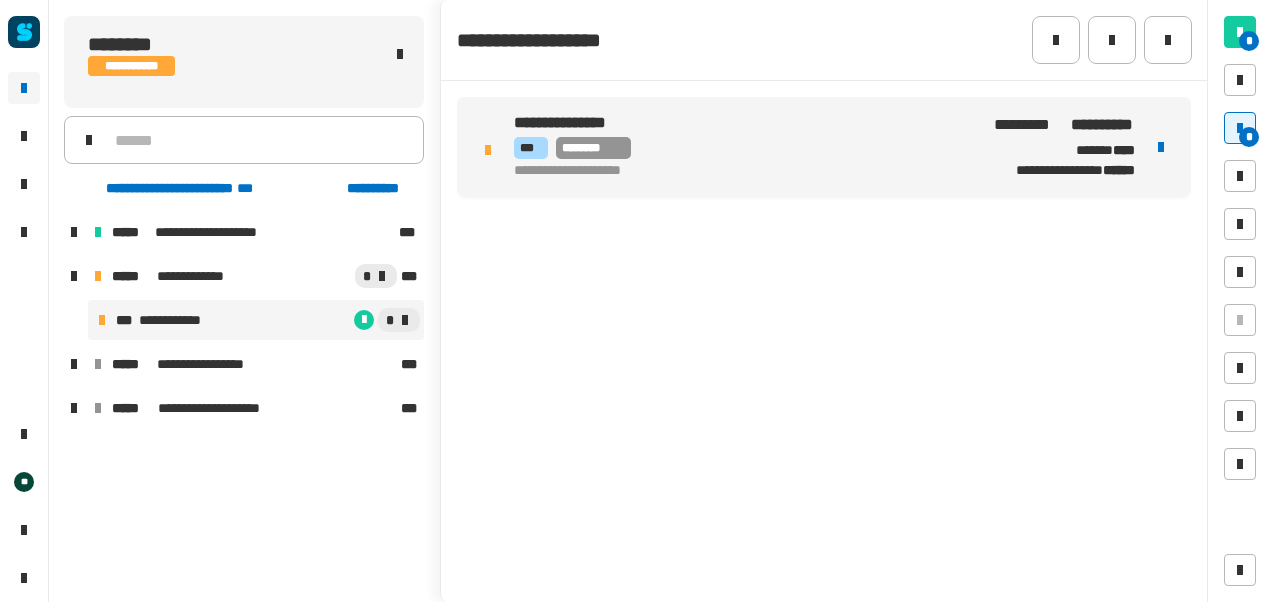 click on "**********" 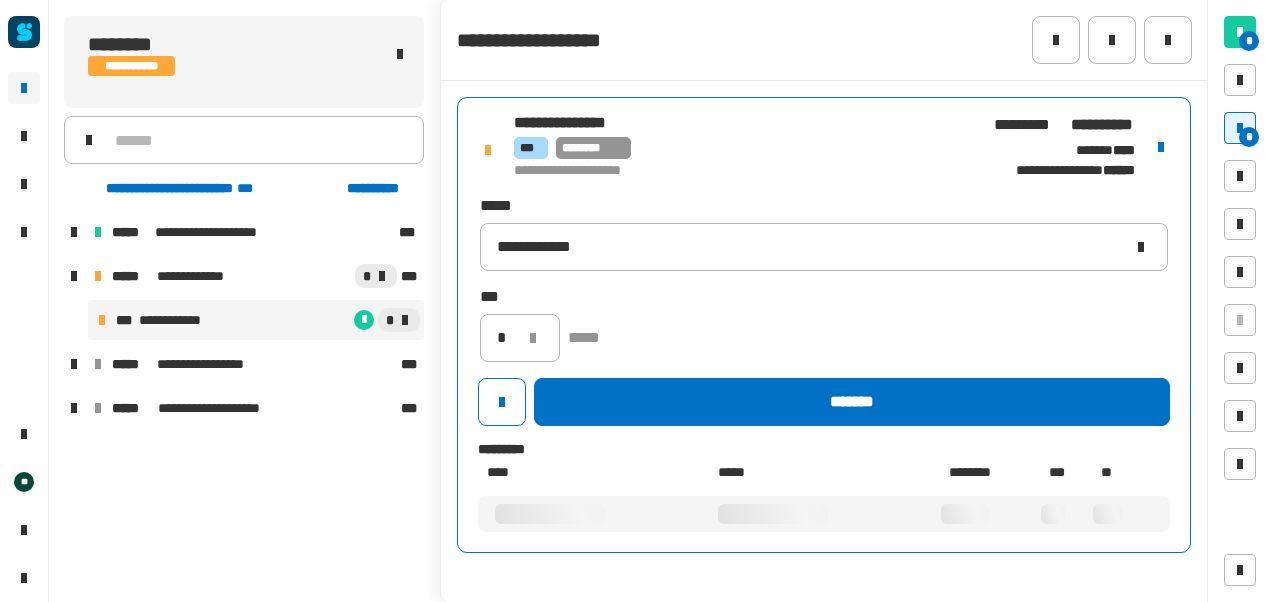 click on "**********" at bounding box center [742, 171] 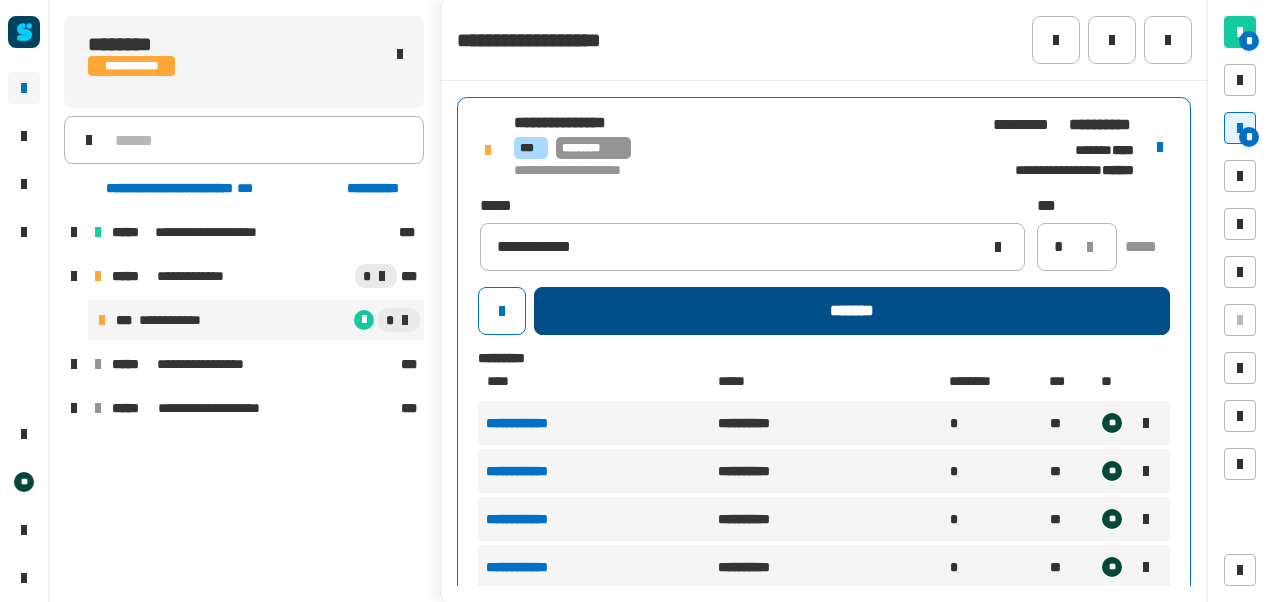 click on "*******" 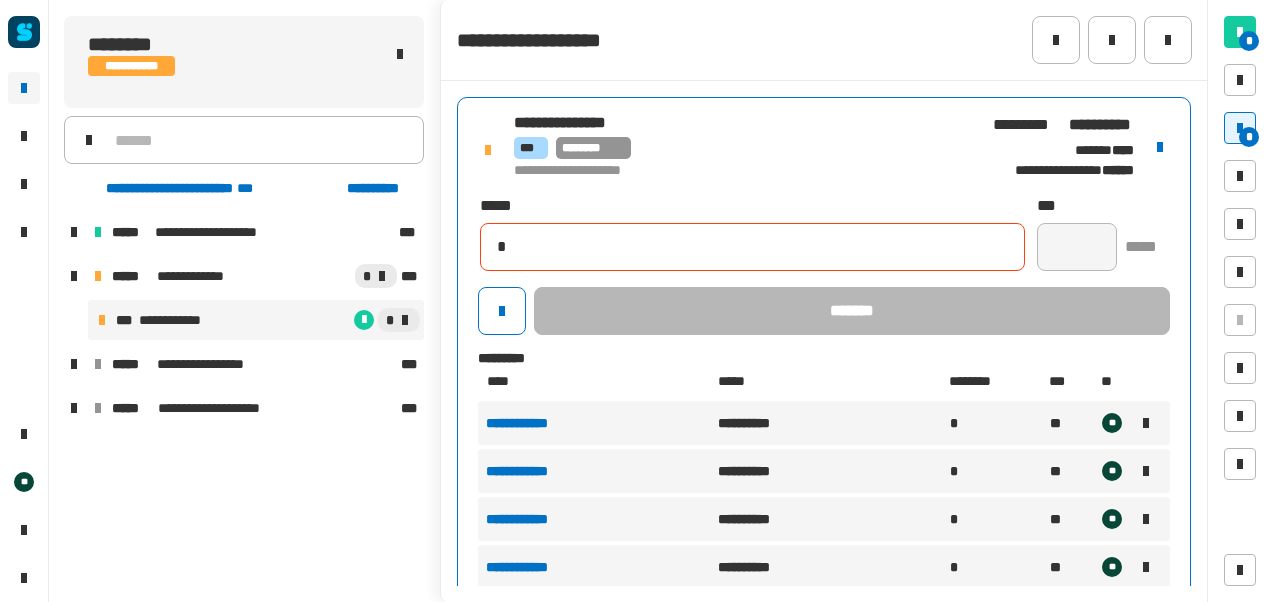 type 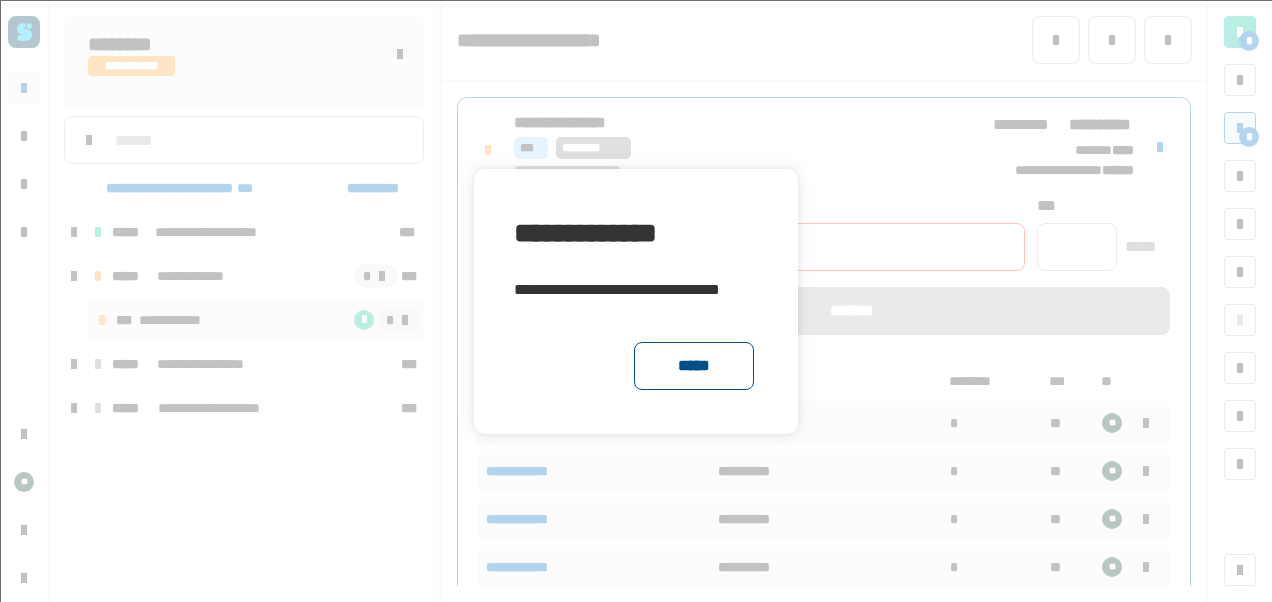 click on "*****" 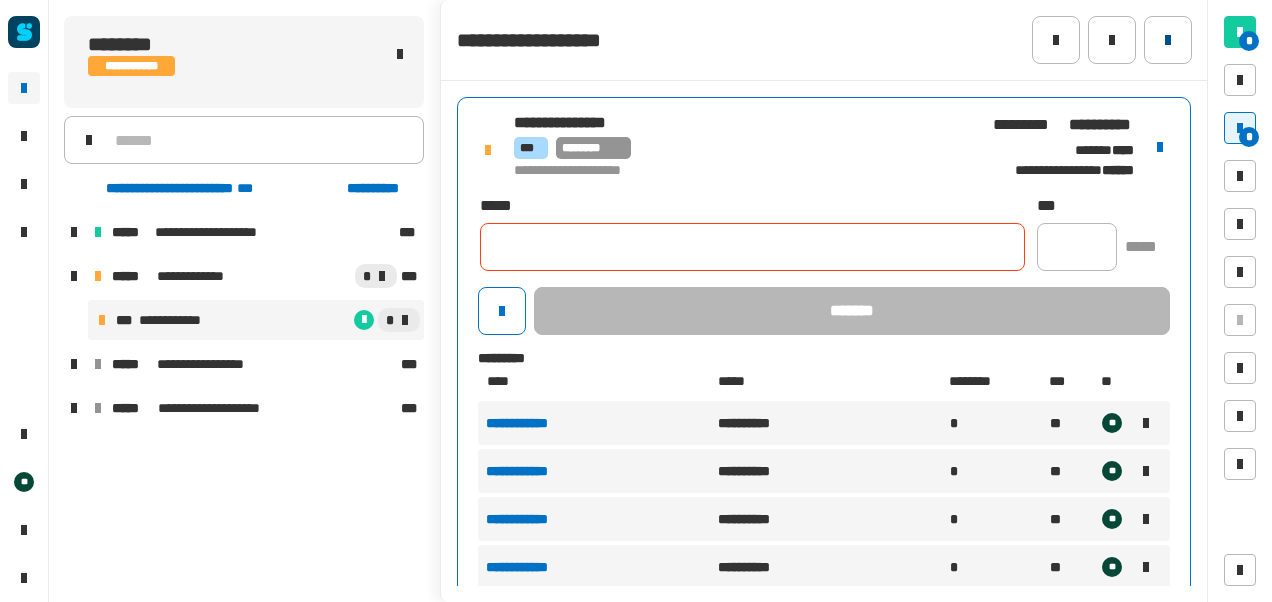 click 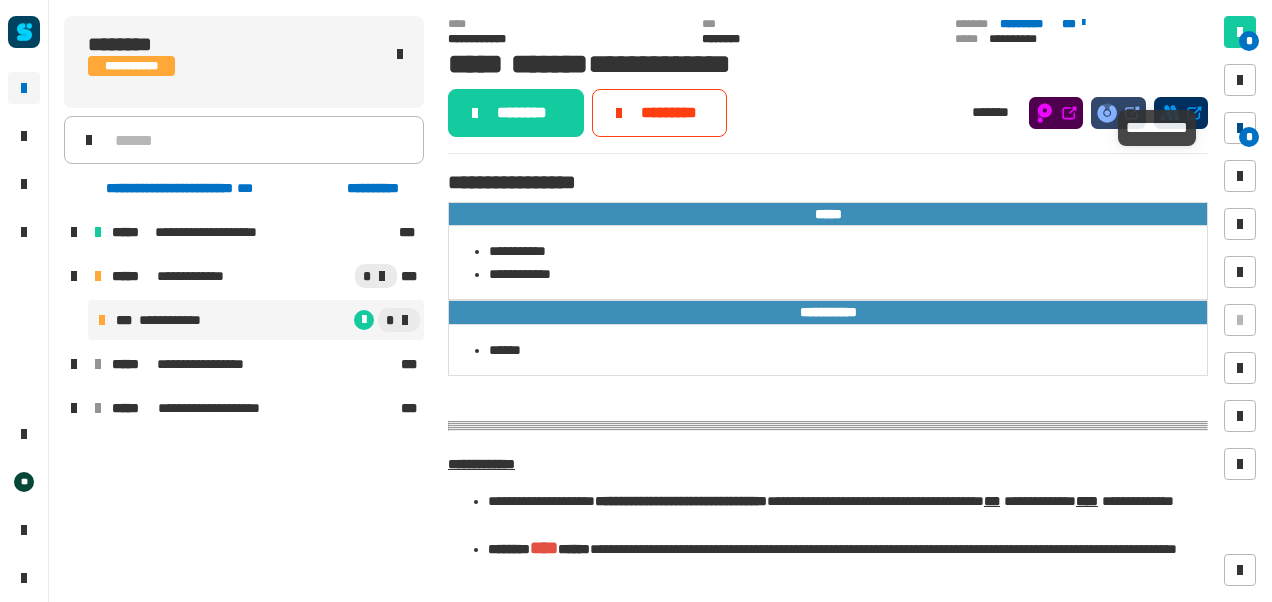 click at bounding box center [1240, 128] 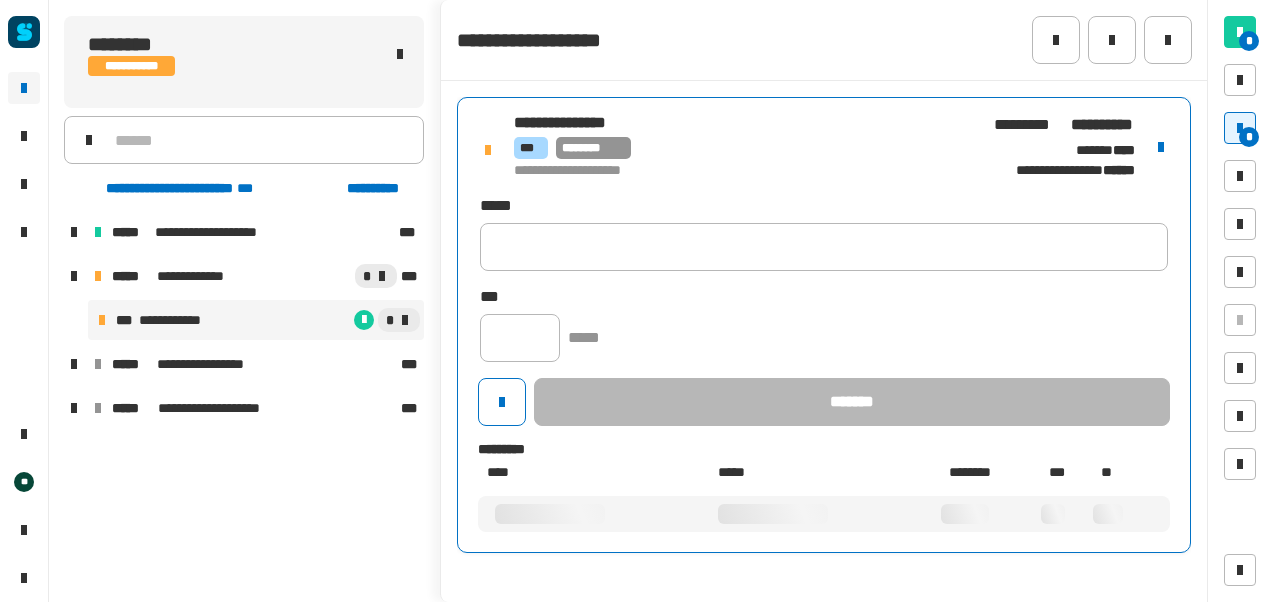 click on "*** ********" at bounding box center [742, 148] 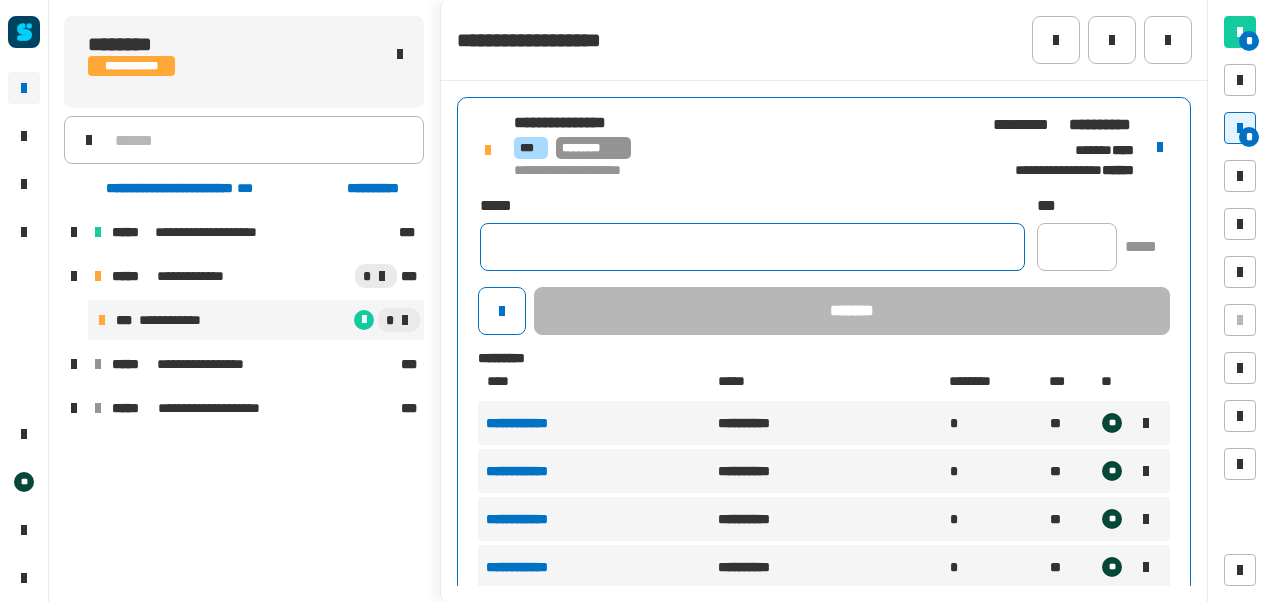 click 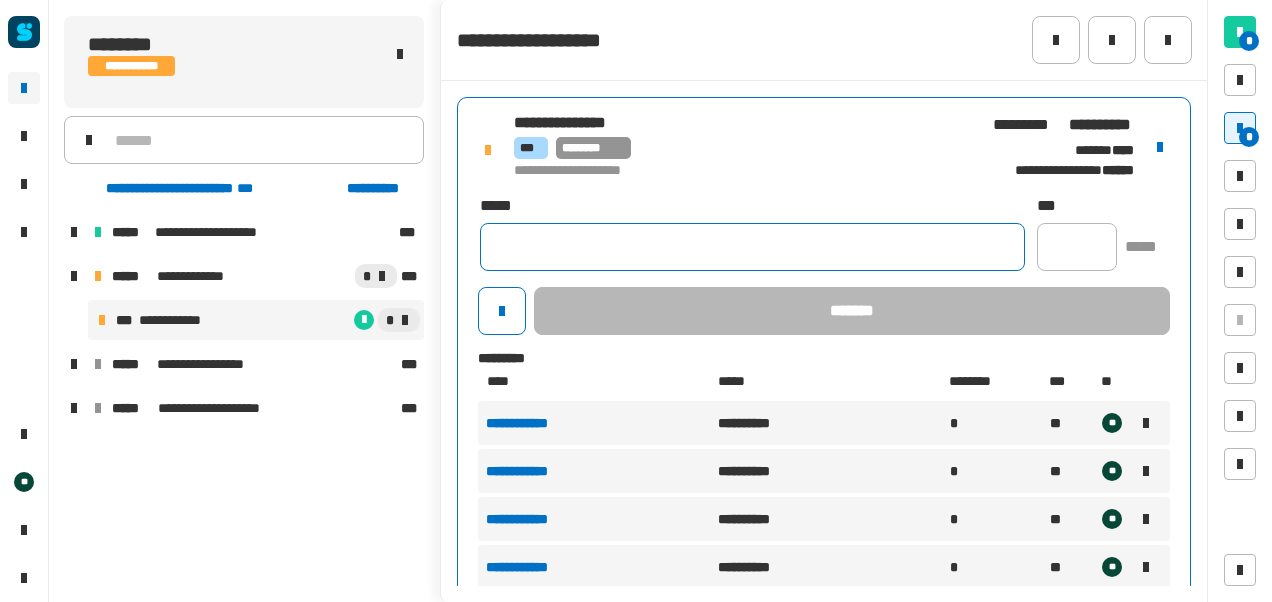 paste on "**********" 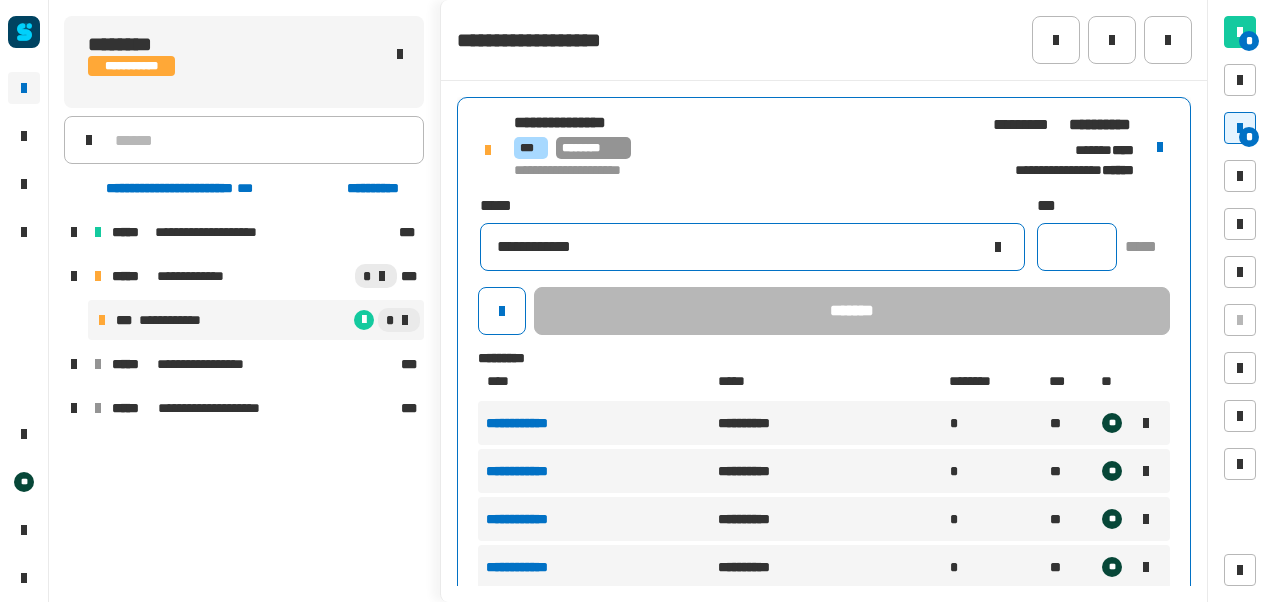 type on "**********" 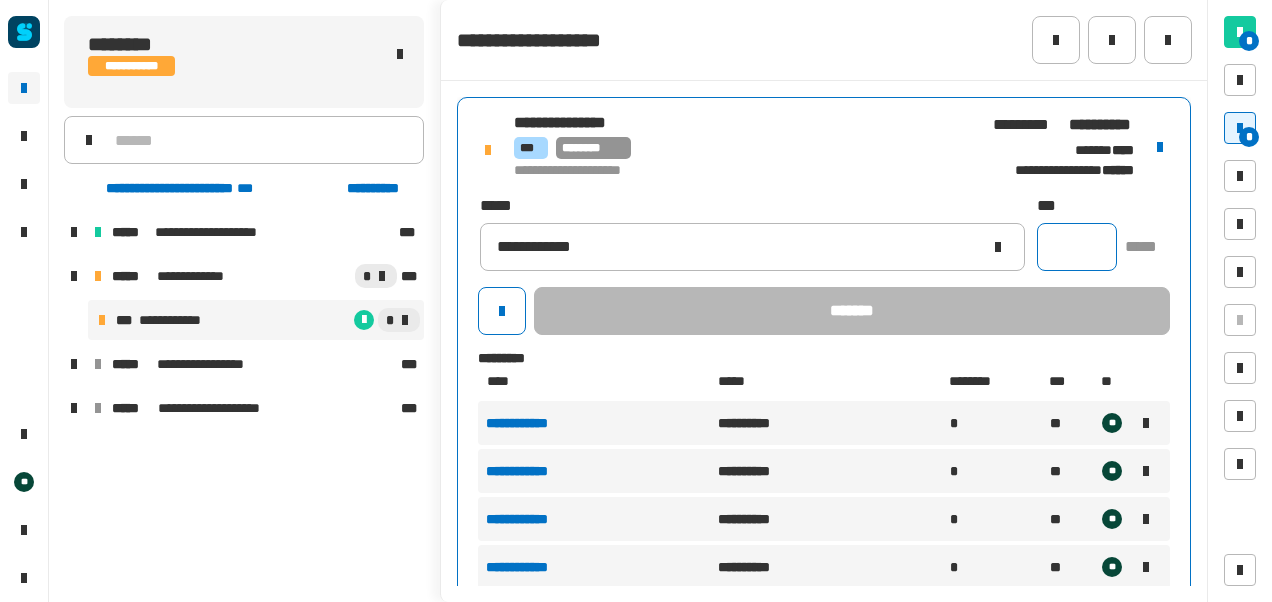 click 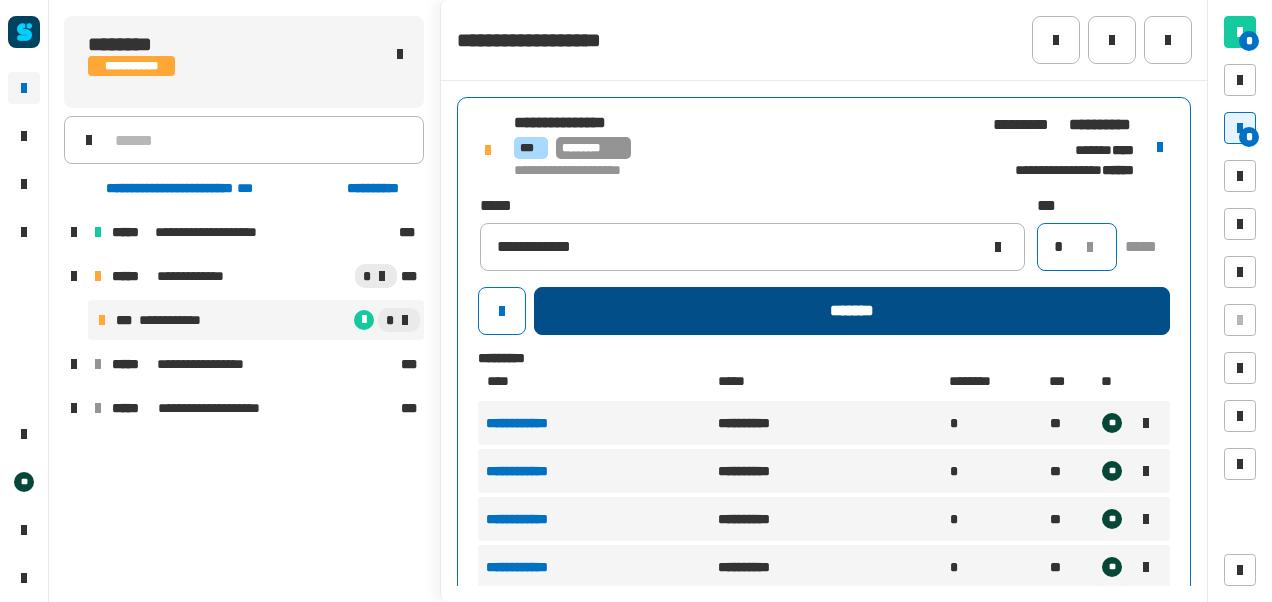 type on "*" 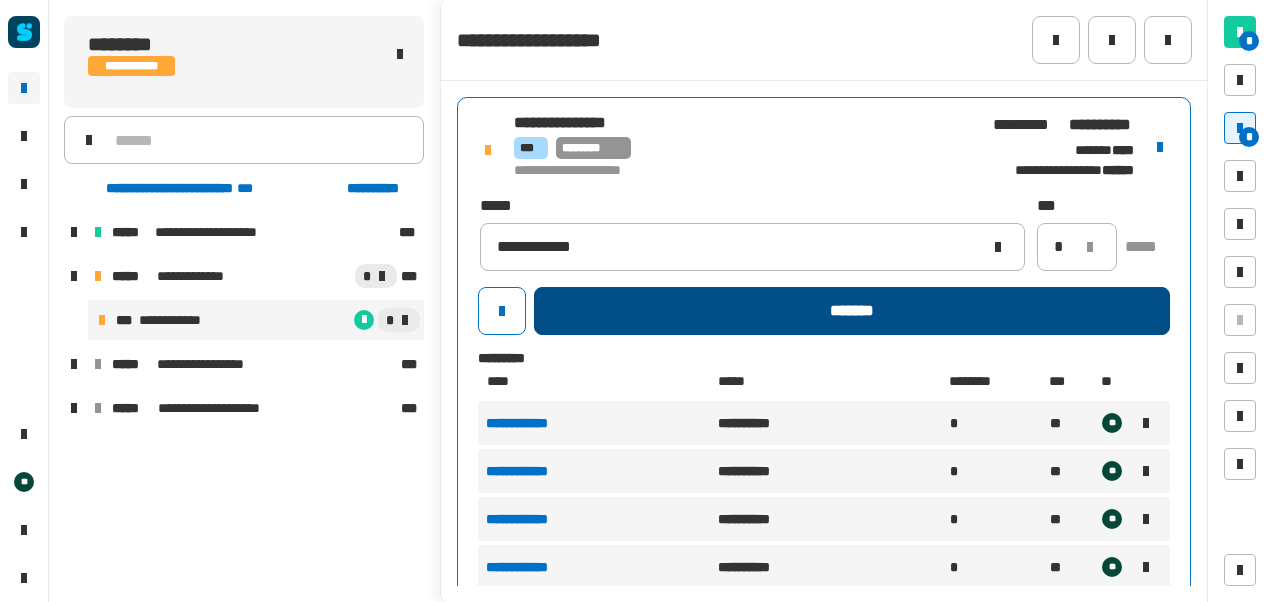 click on "*******" 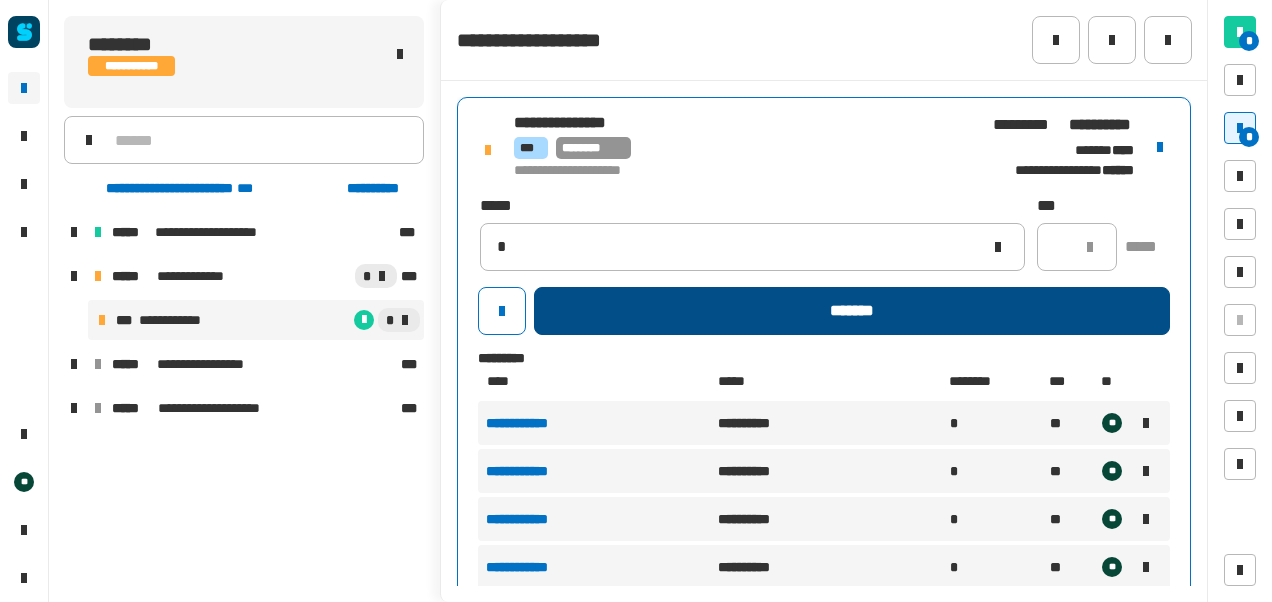 type 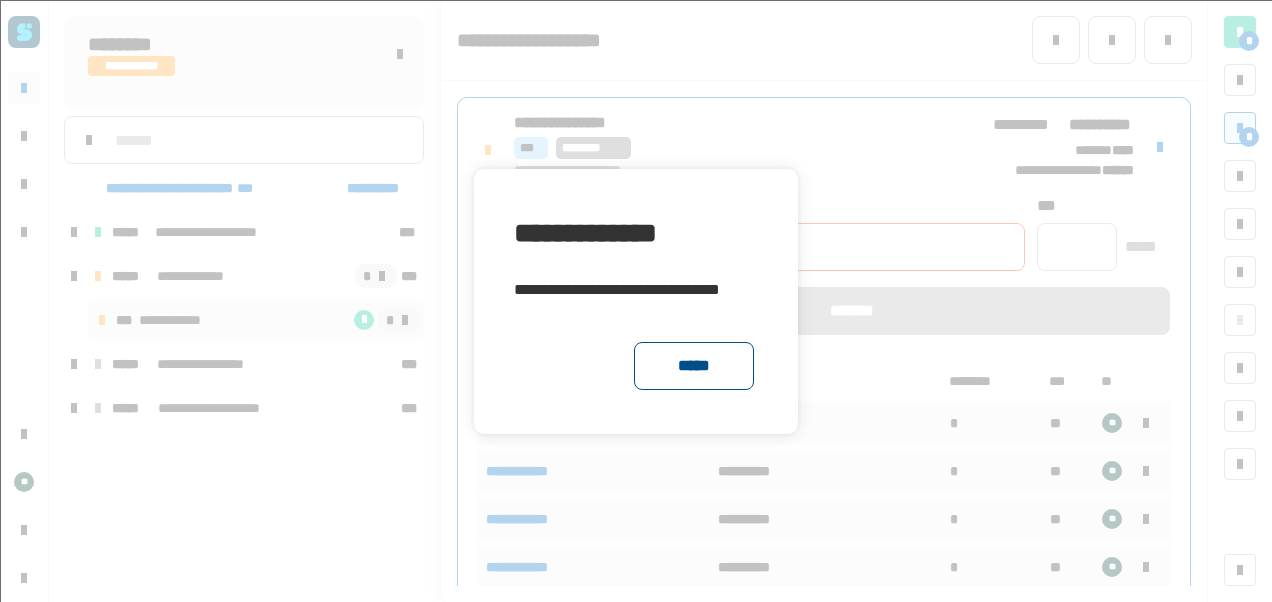 click on "*****" 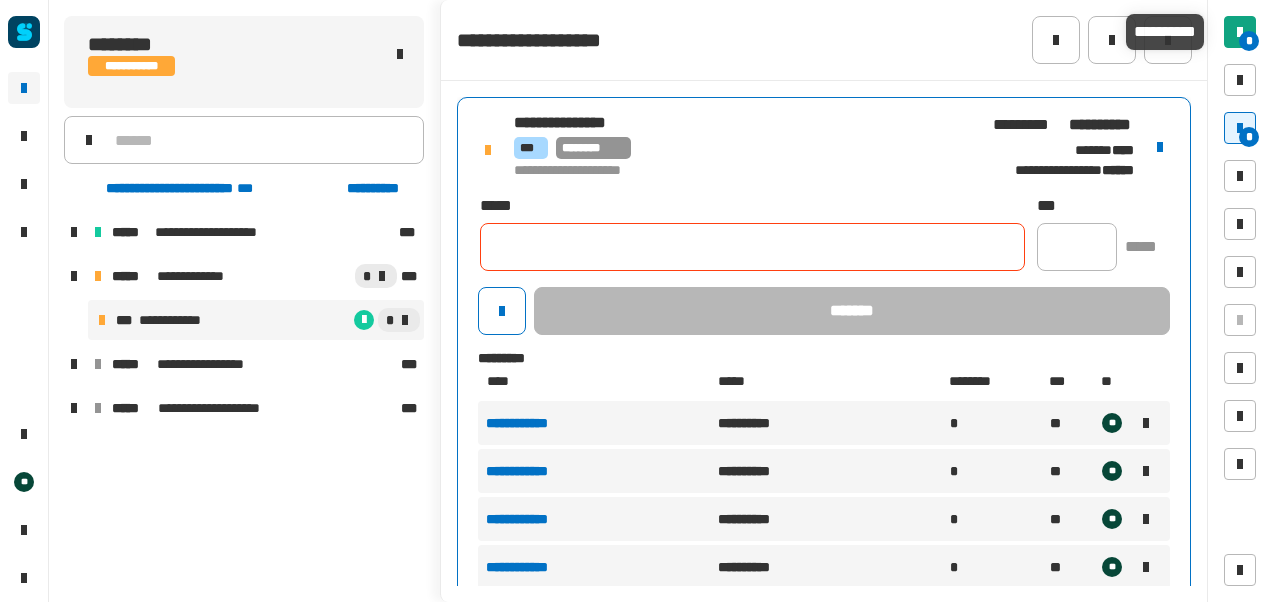 click on "*" at bounding box center [1249, 41] 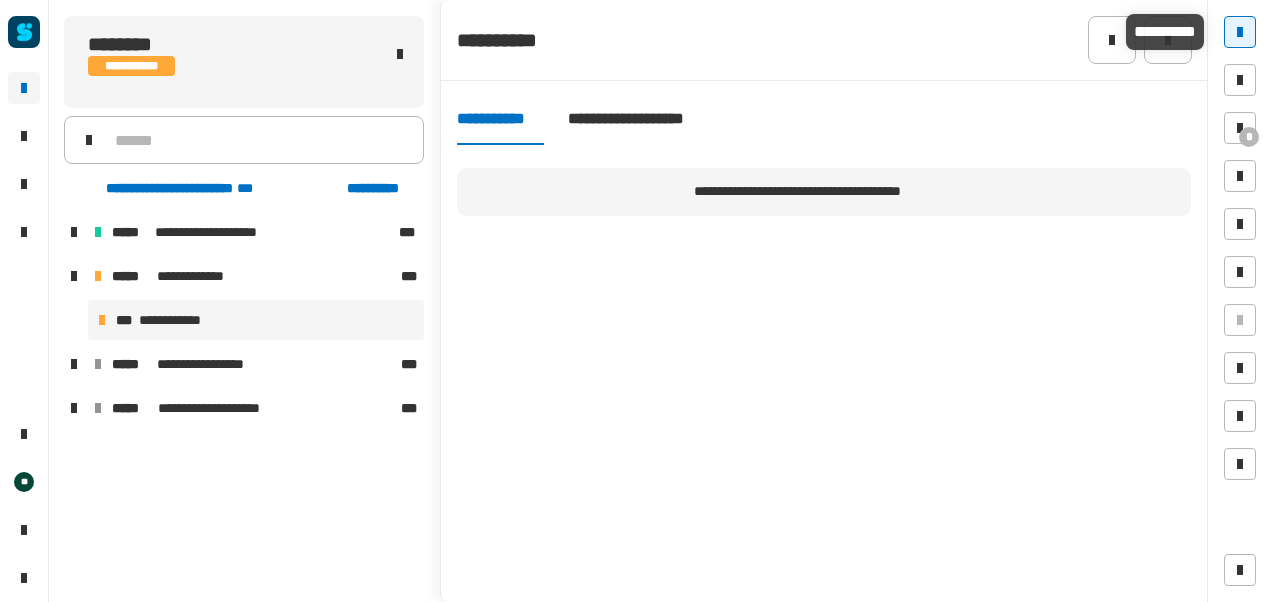 click at bounding box center [1240, 32] 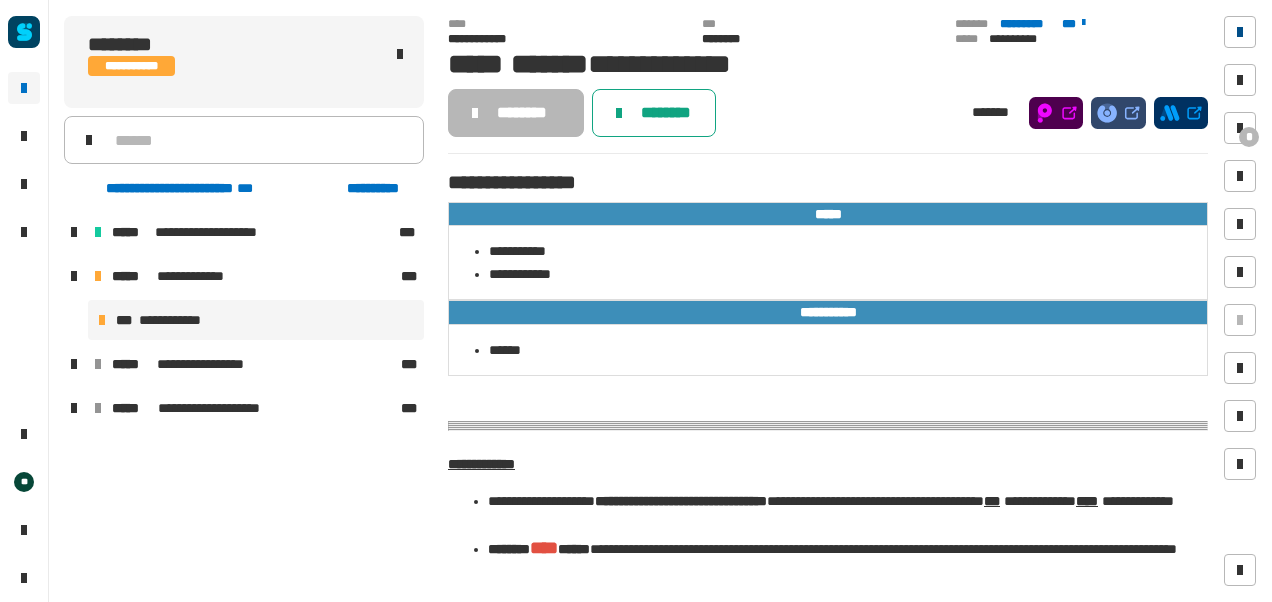 click on "********" 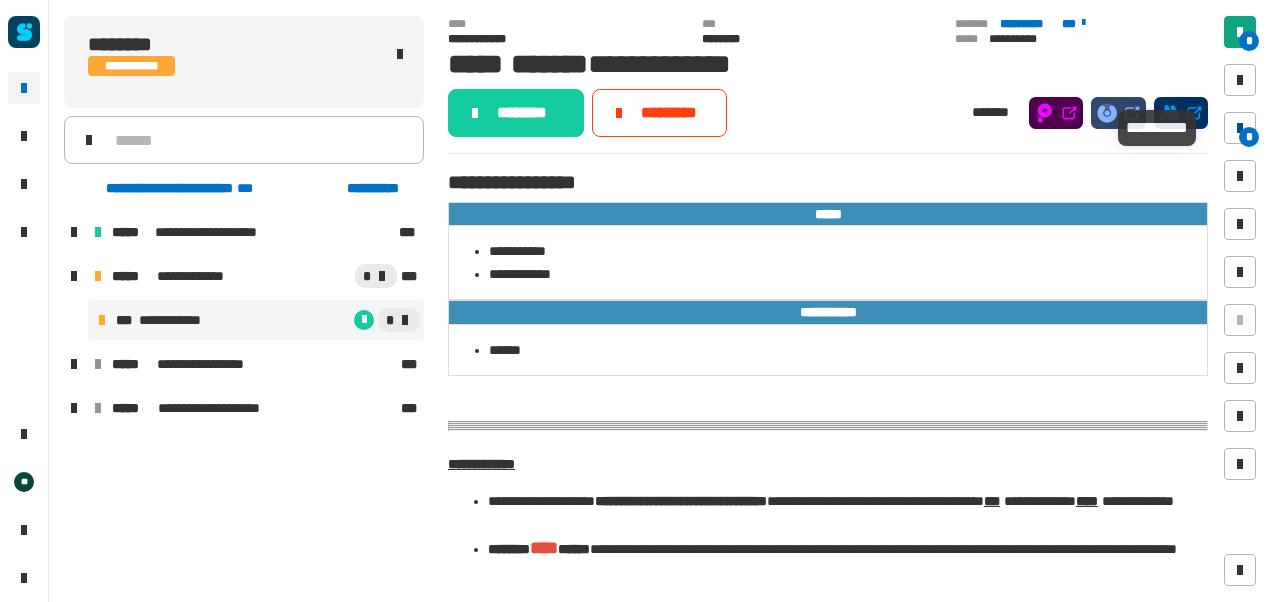 click at bounding box center (1240, 128) 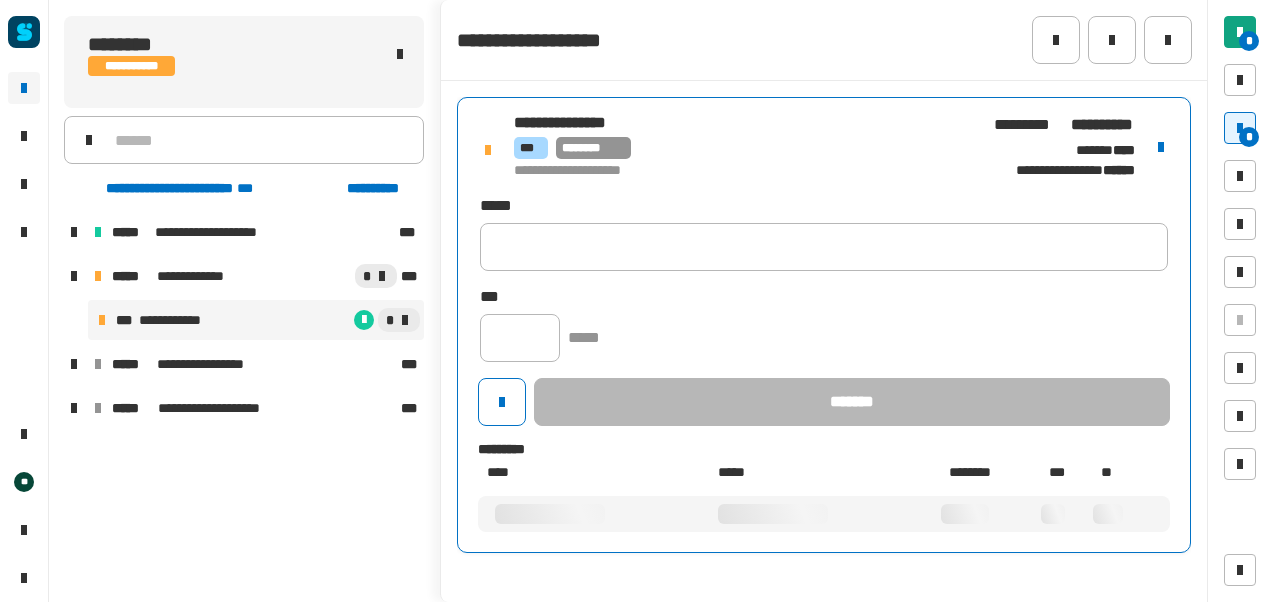 click on "**********" at bounding box center (742, 171) 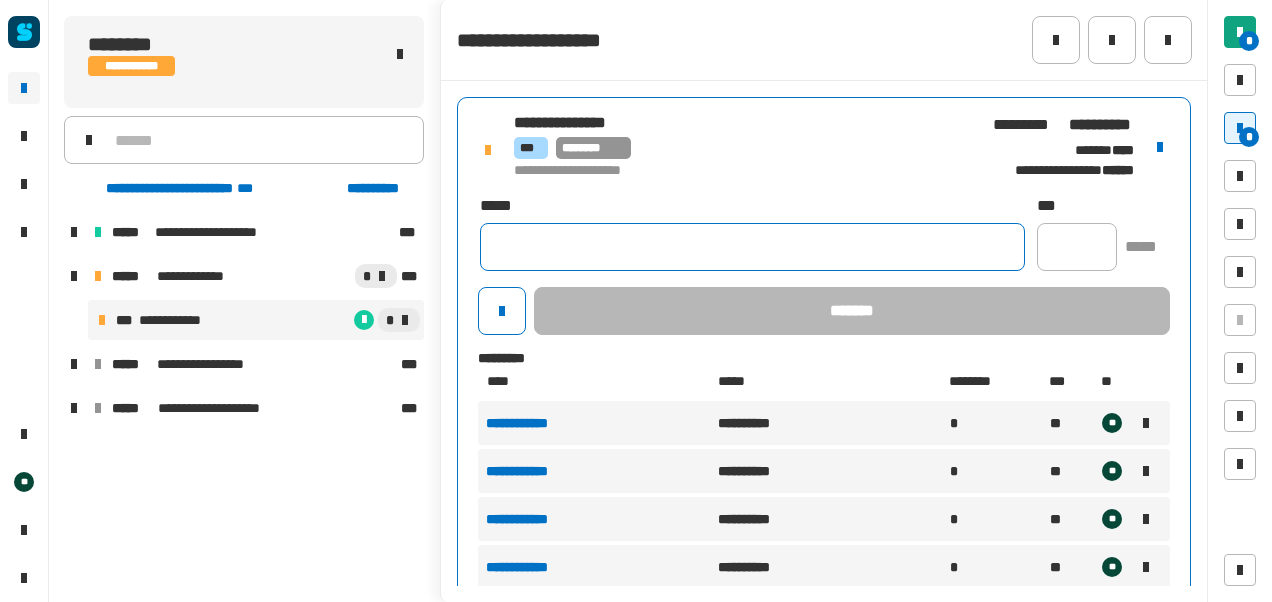 click 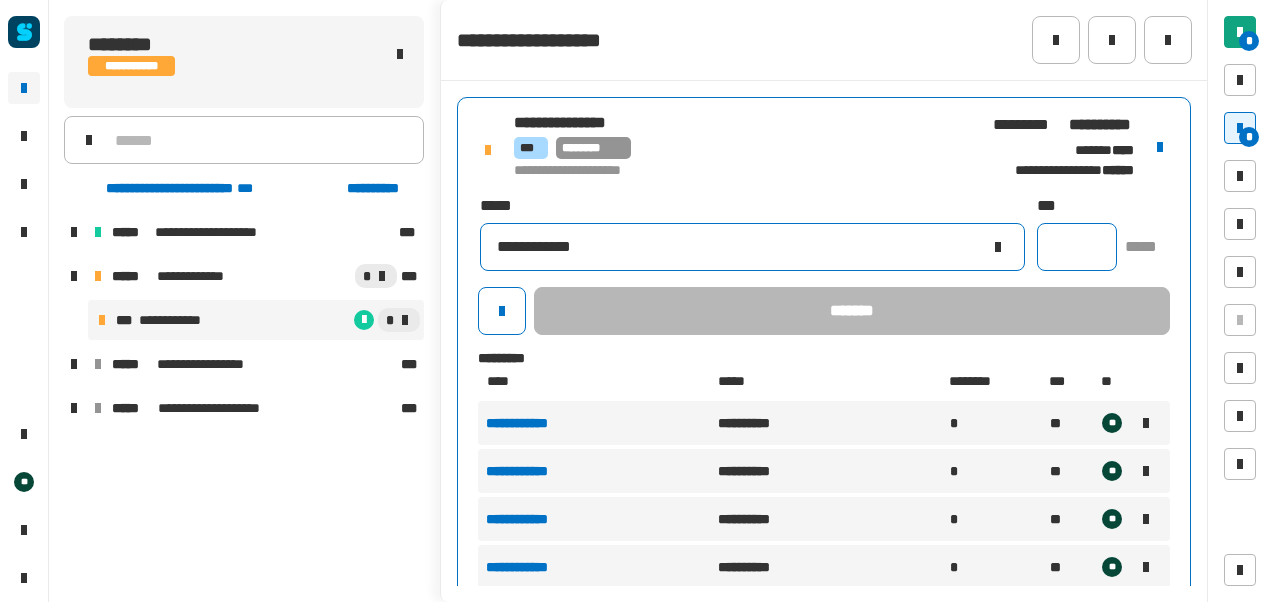 type on "**********" 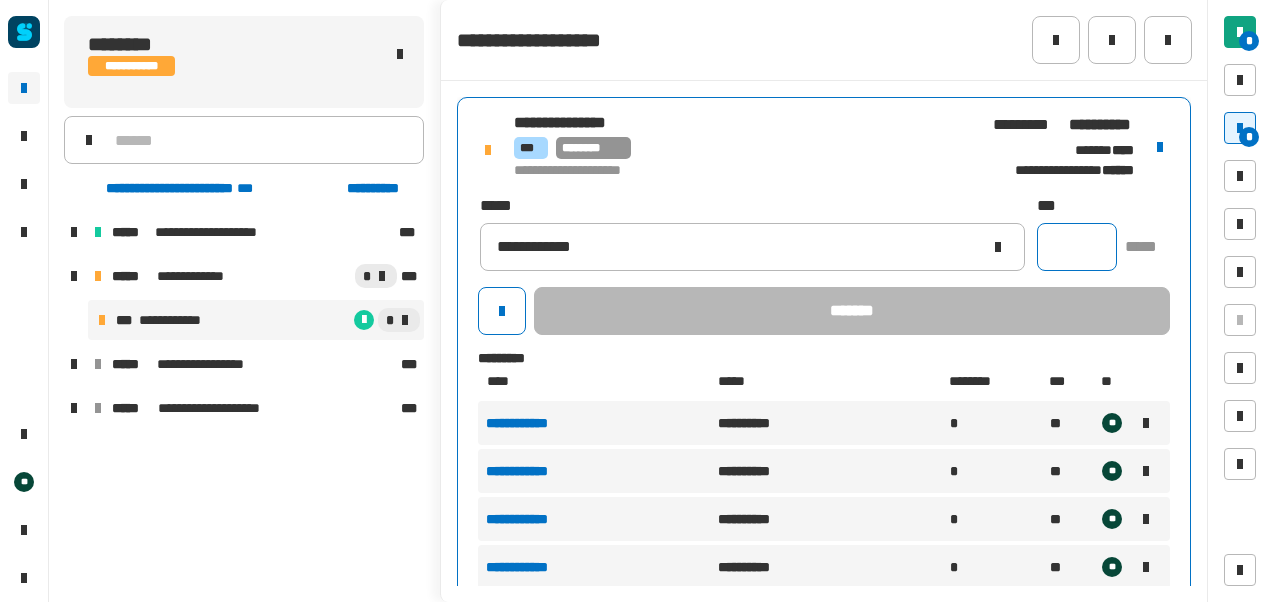 click 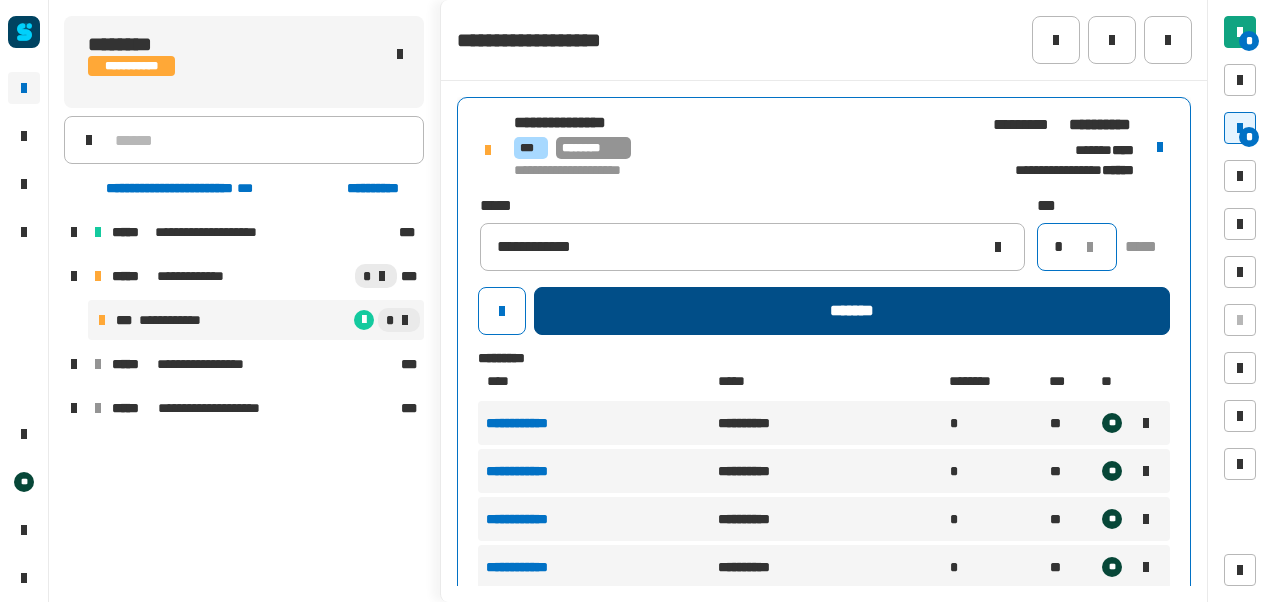 type on "*" 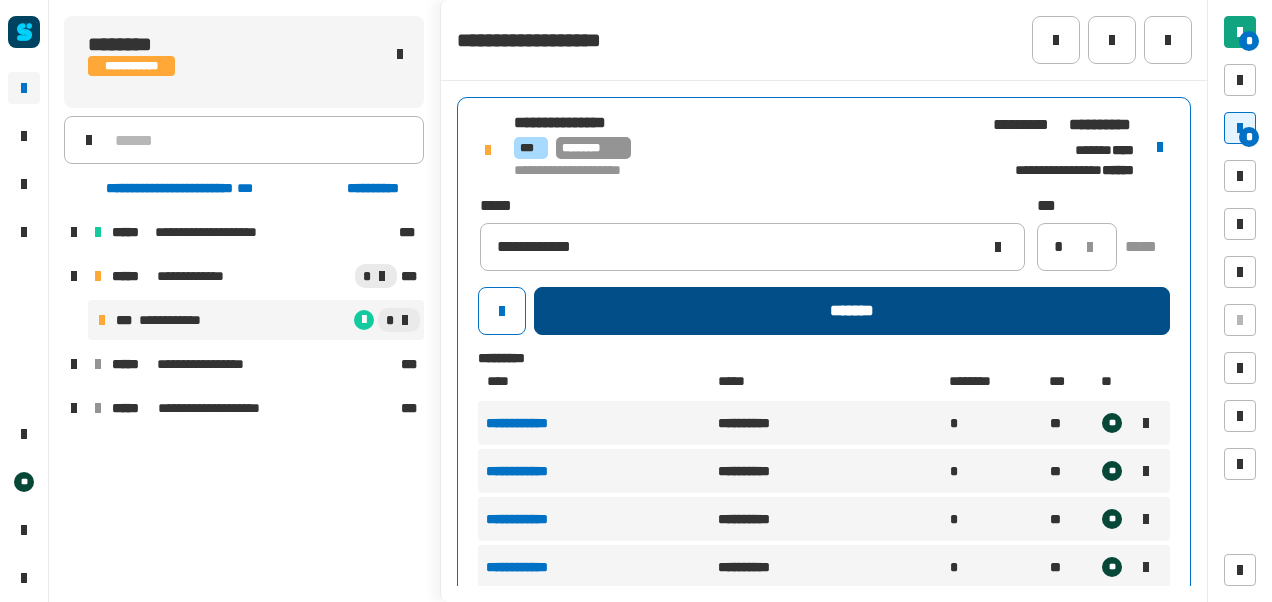 click on "*******" 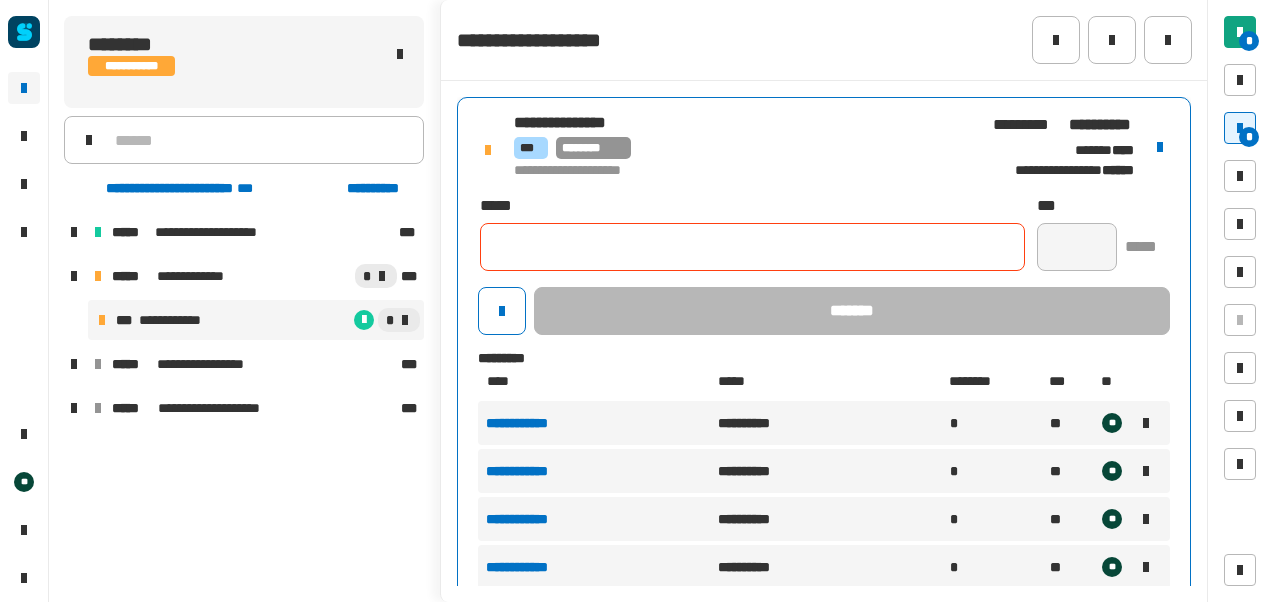 type 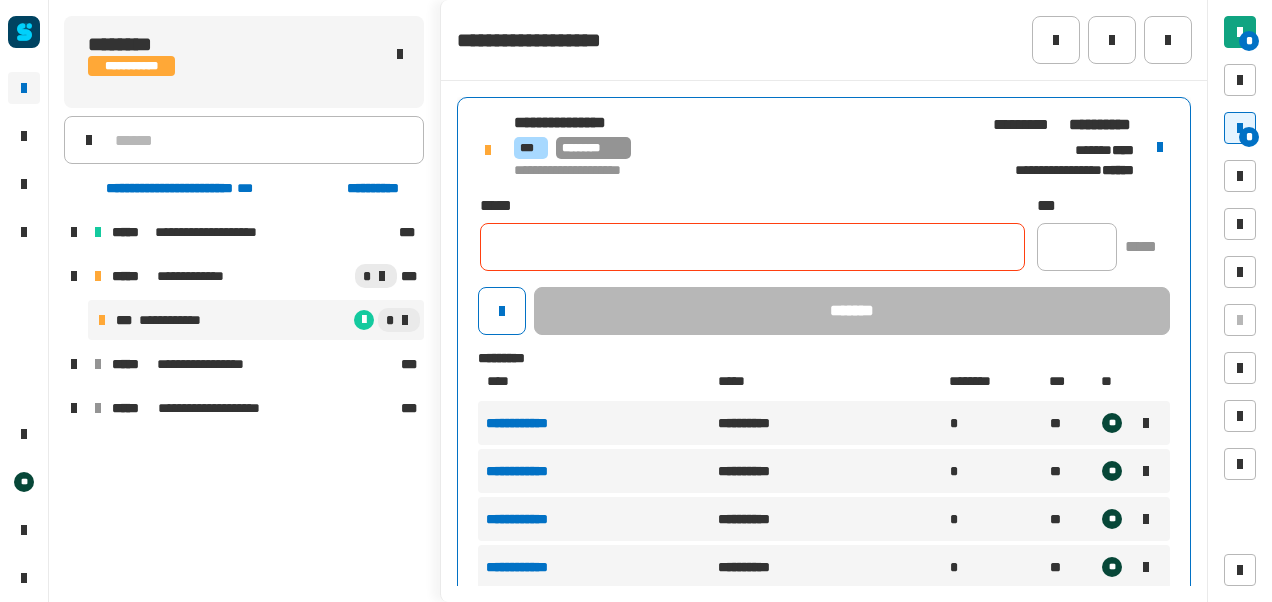 click on "**********" at bounding box center [535, 423] 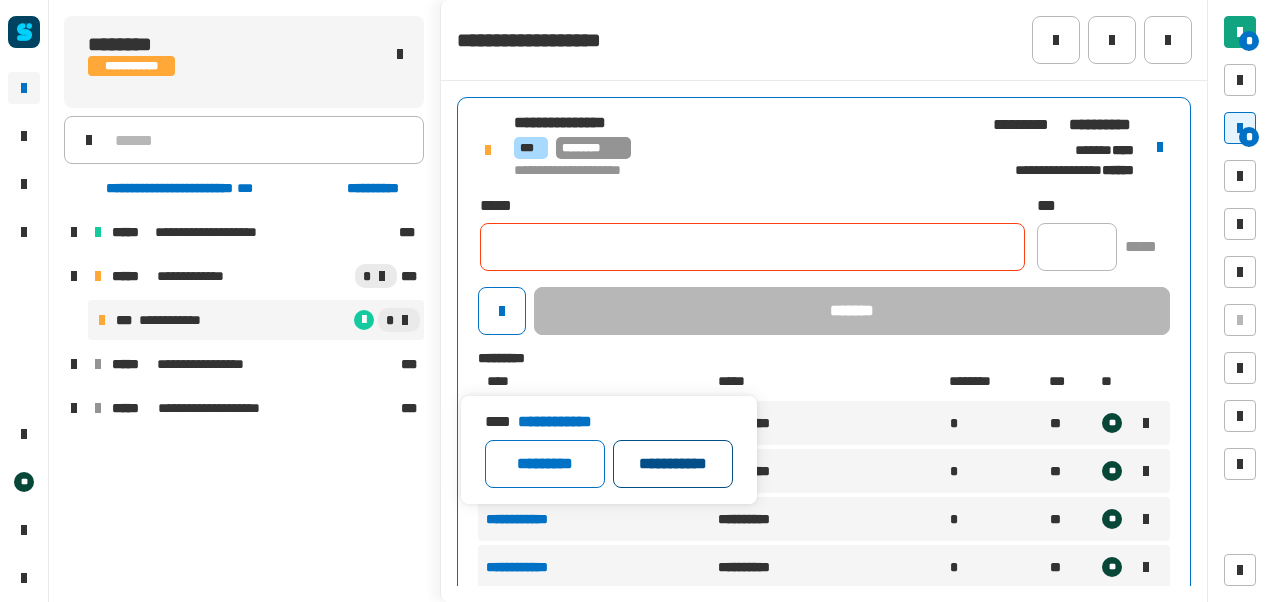 click on "**********" at bounding box center [673, 464] 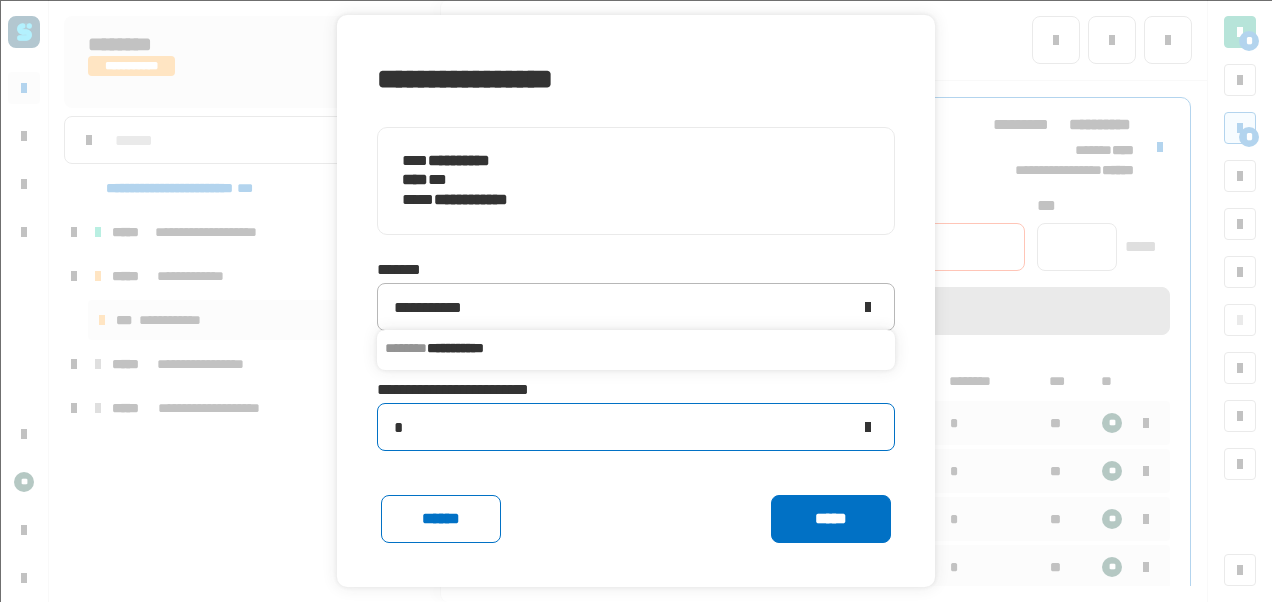 click on "*" 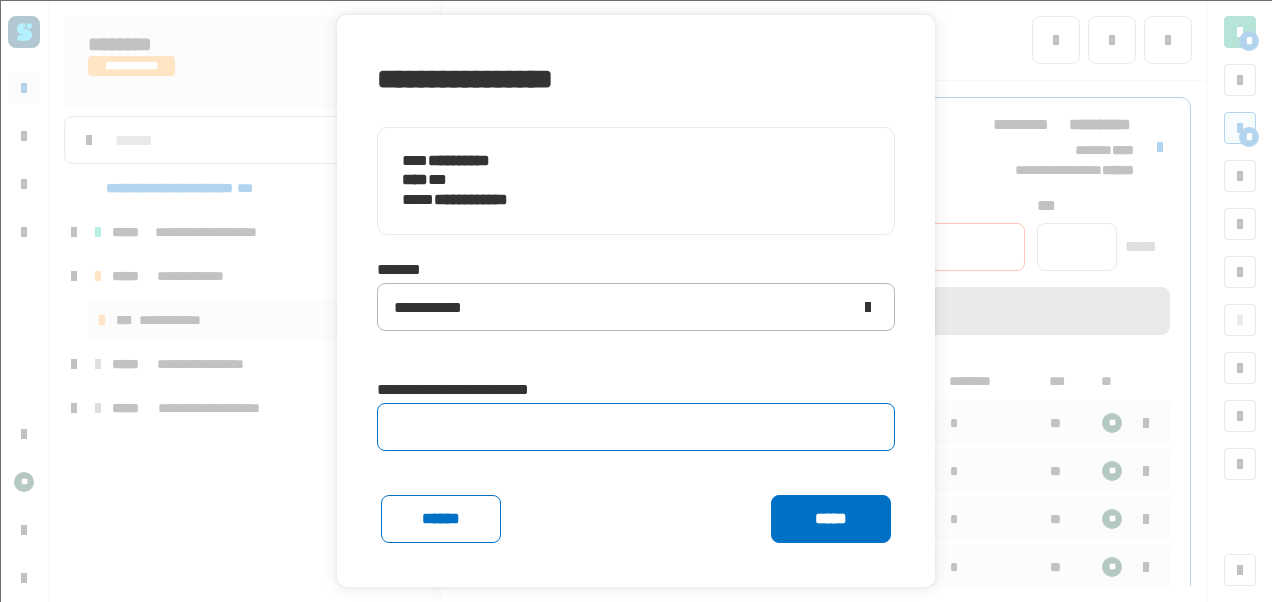 type on "*" 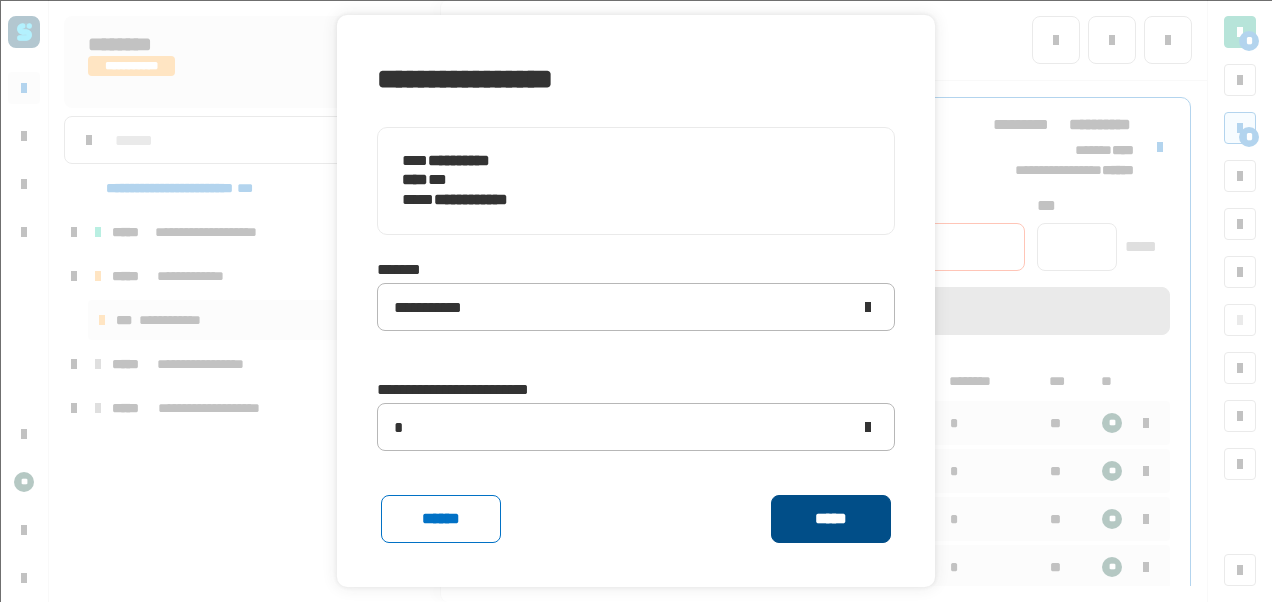 click on "*****" 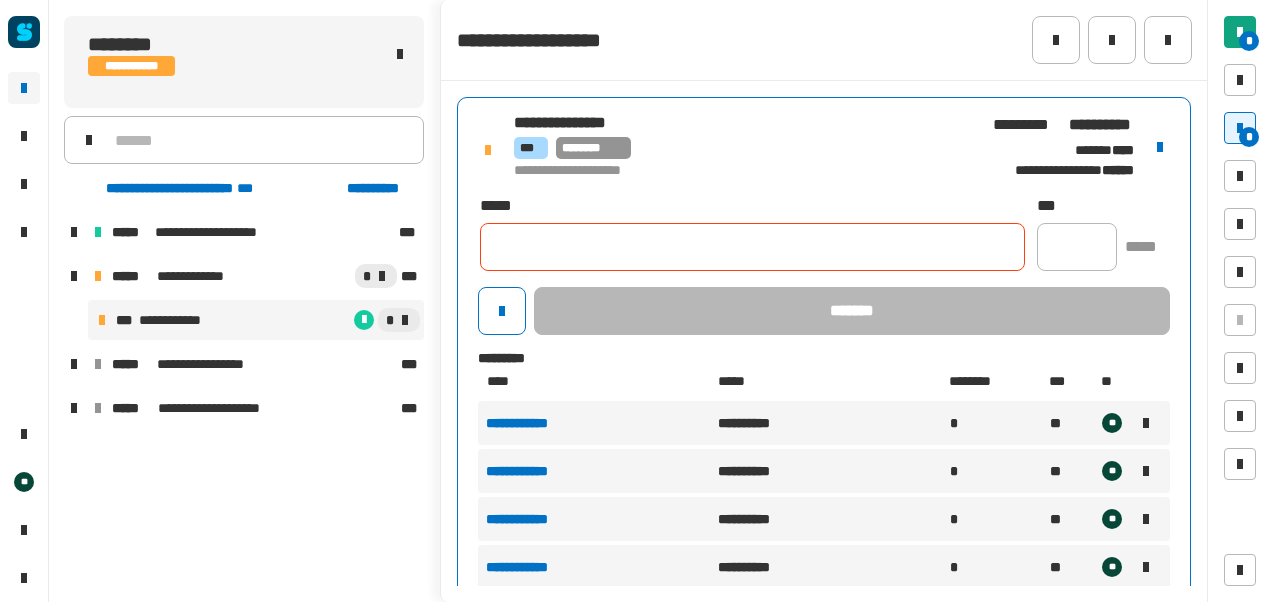 click on "**********" 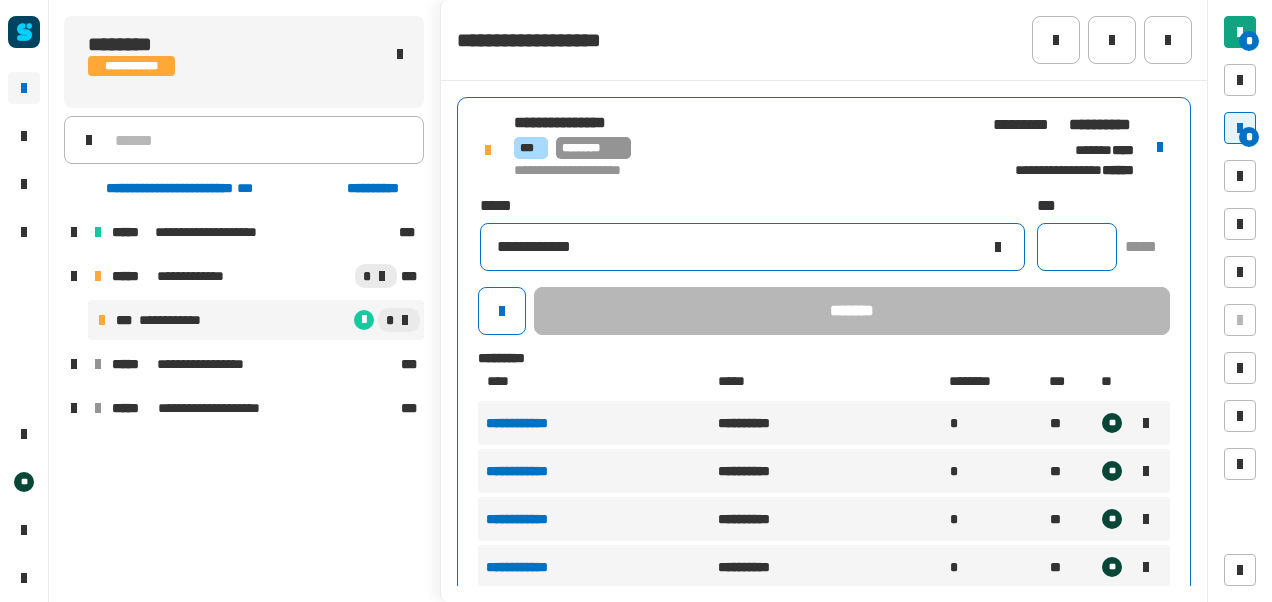 type on "**********" 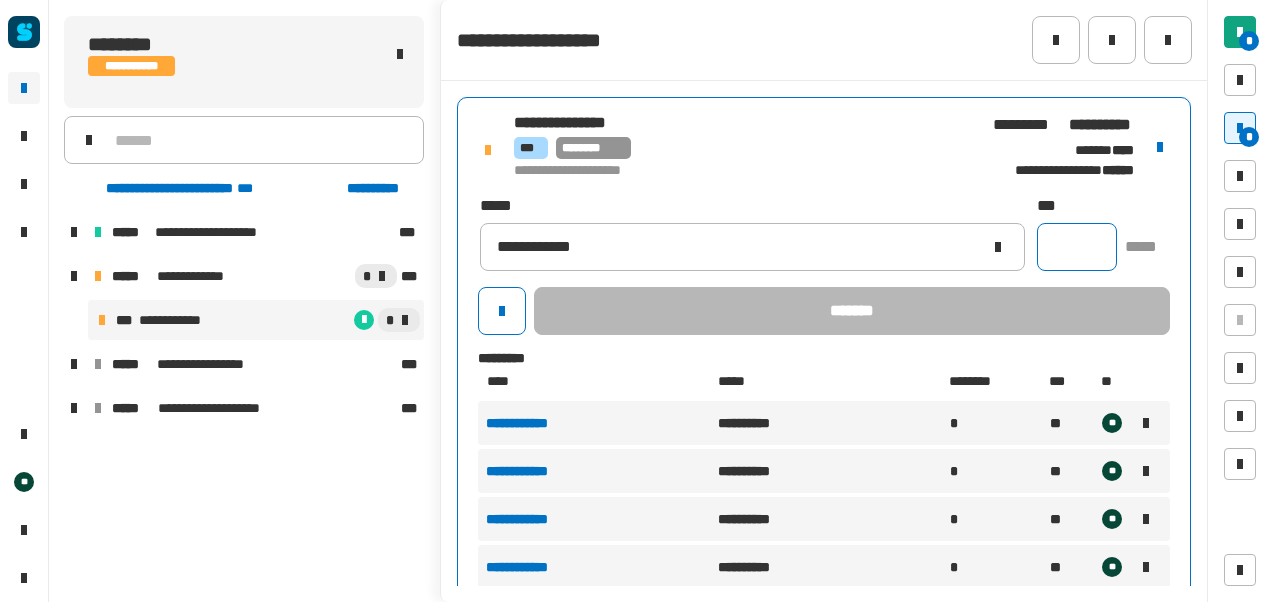 click 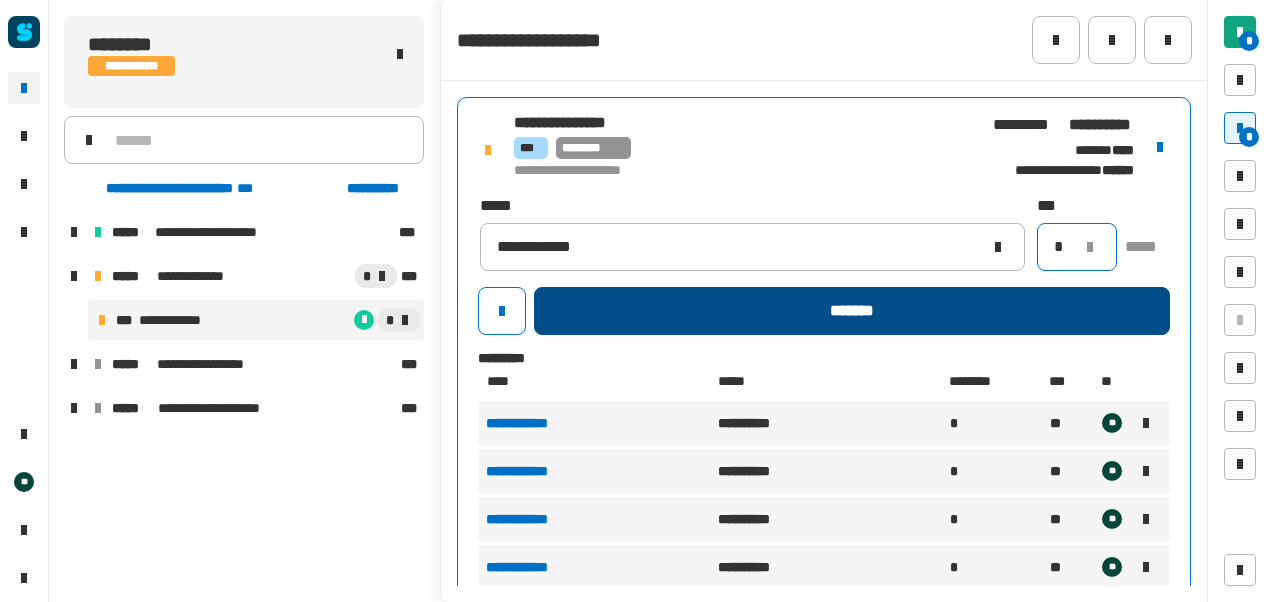 type on "*" 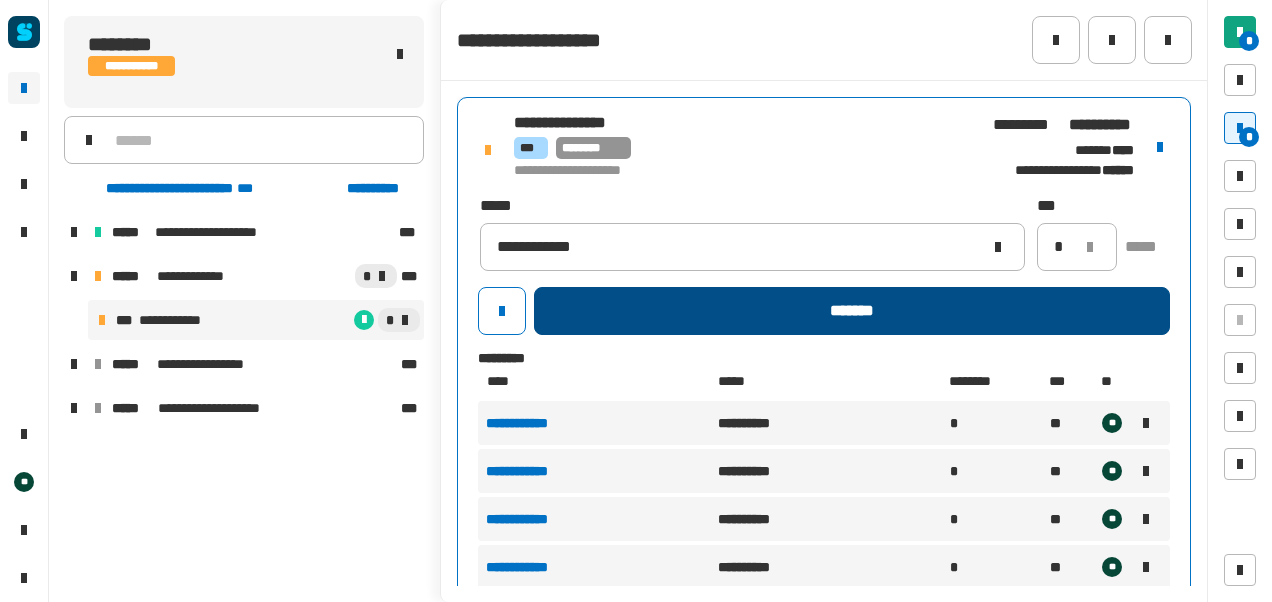 click on "*******" 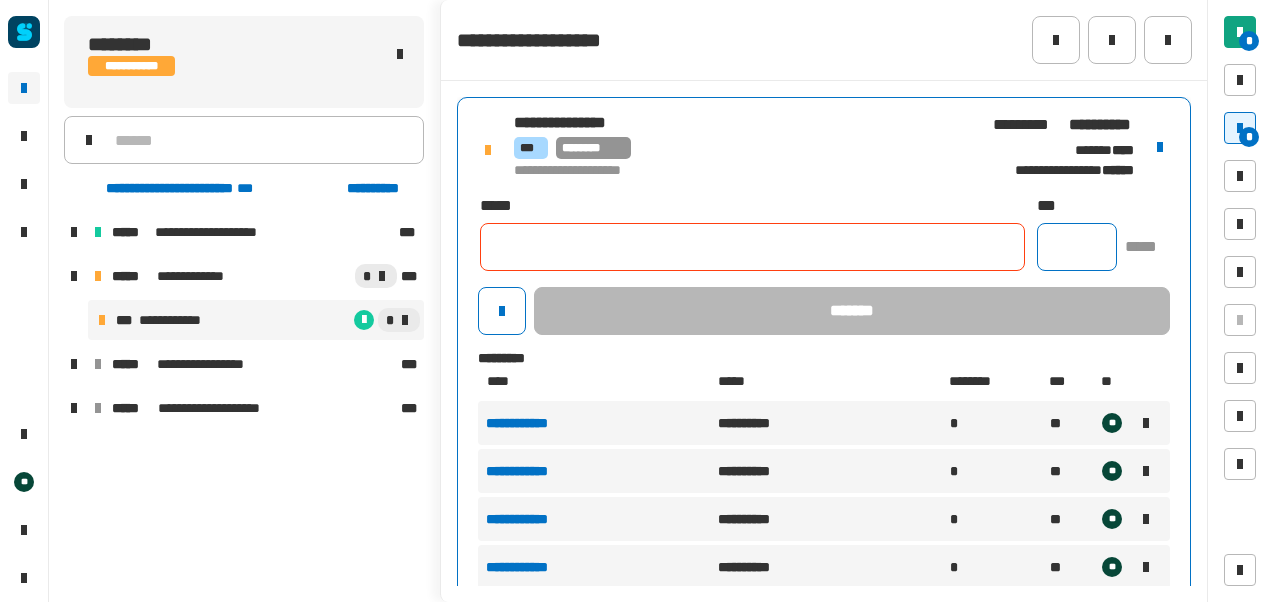 click 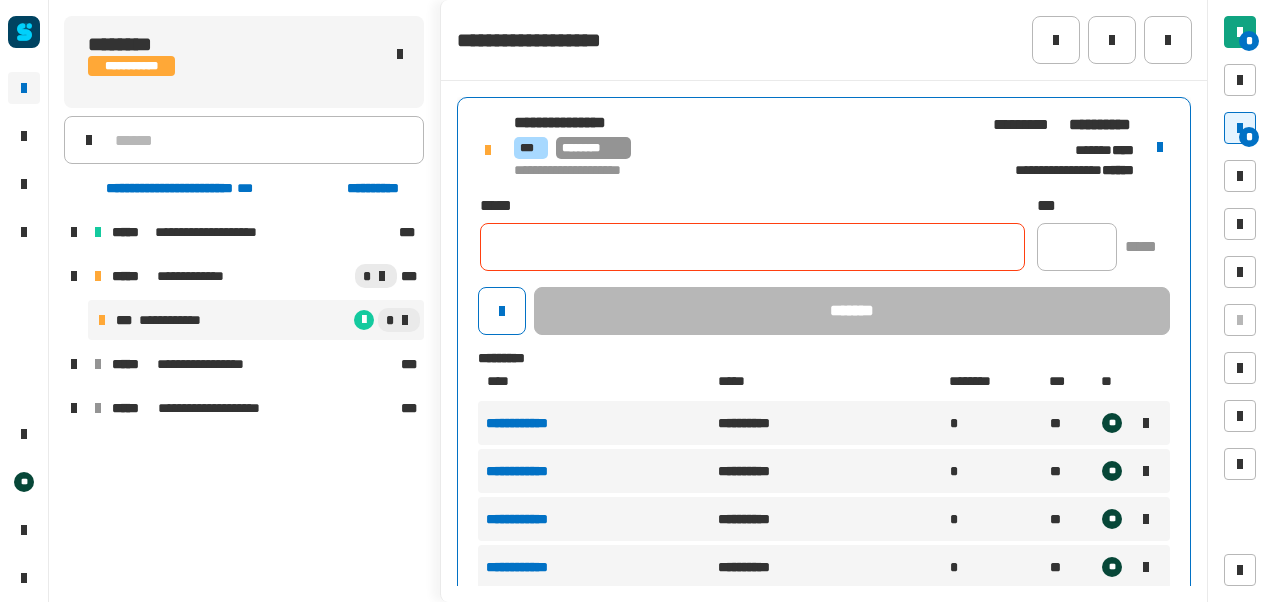 click 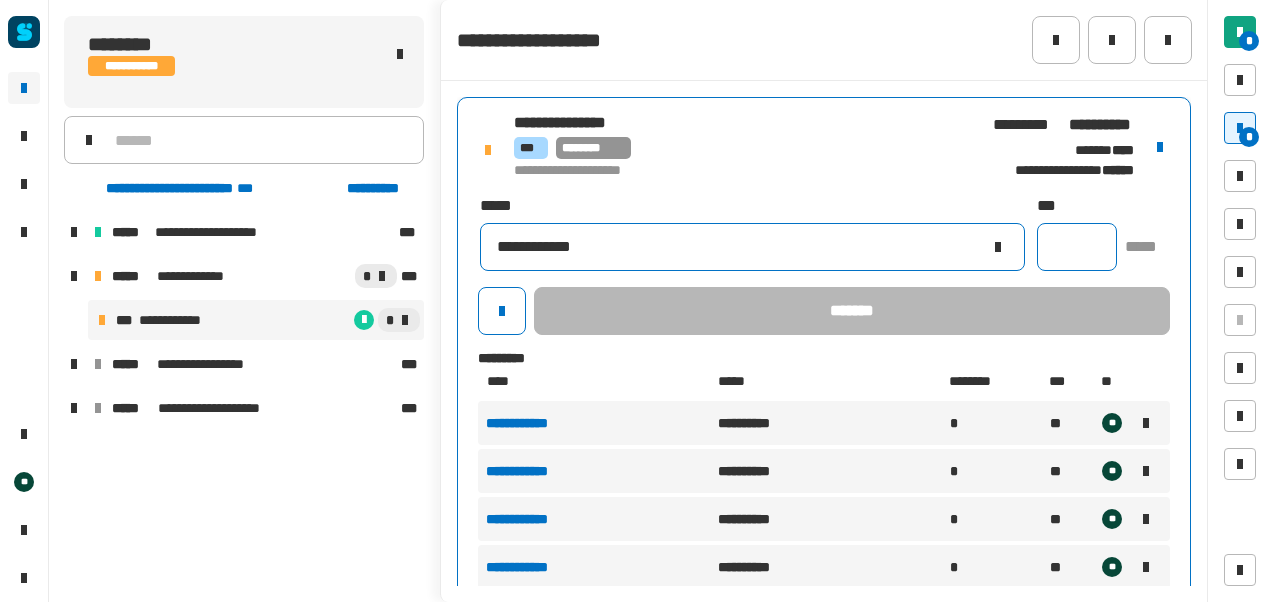 type on "**********" 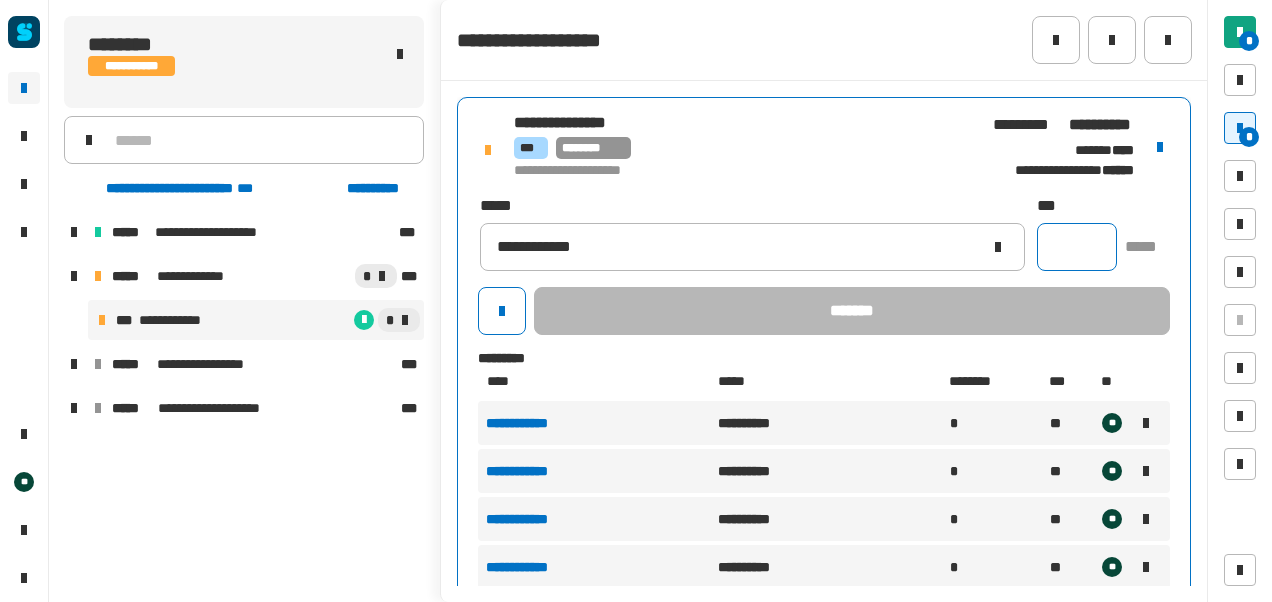 click 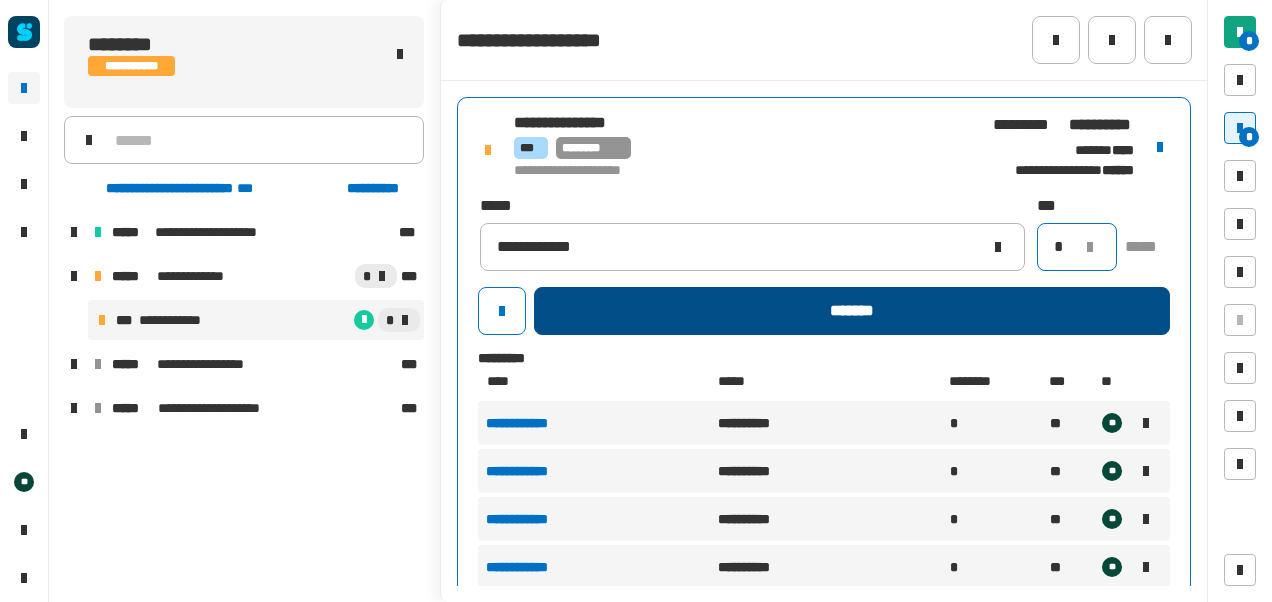 type on "*" 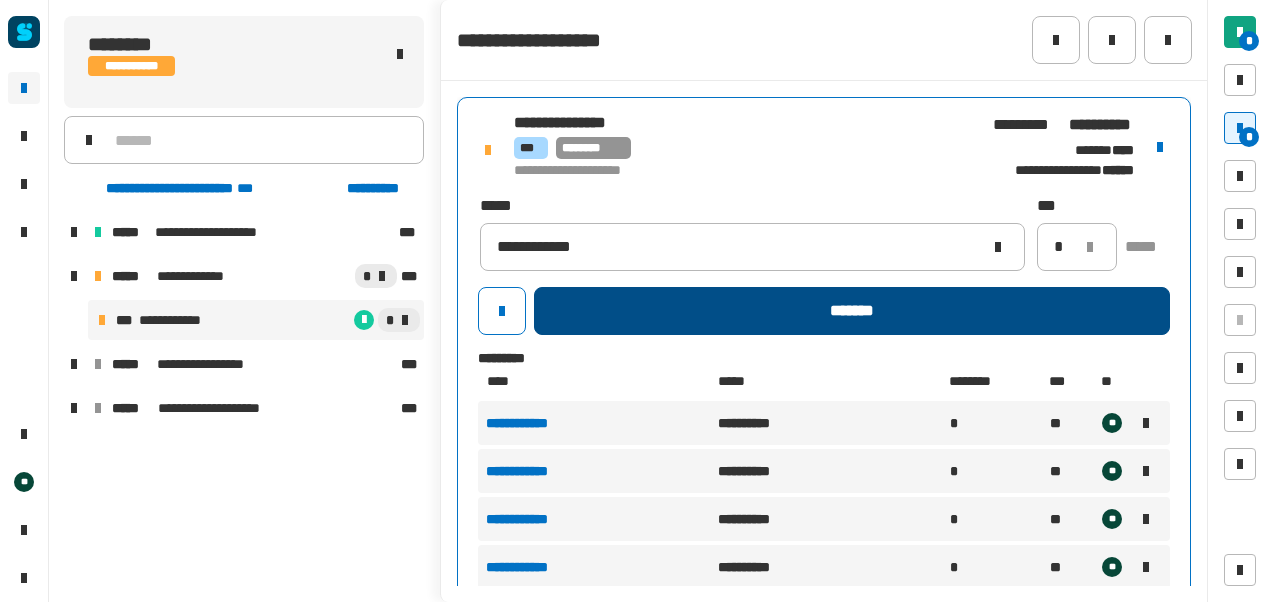 click on "*******" 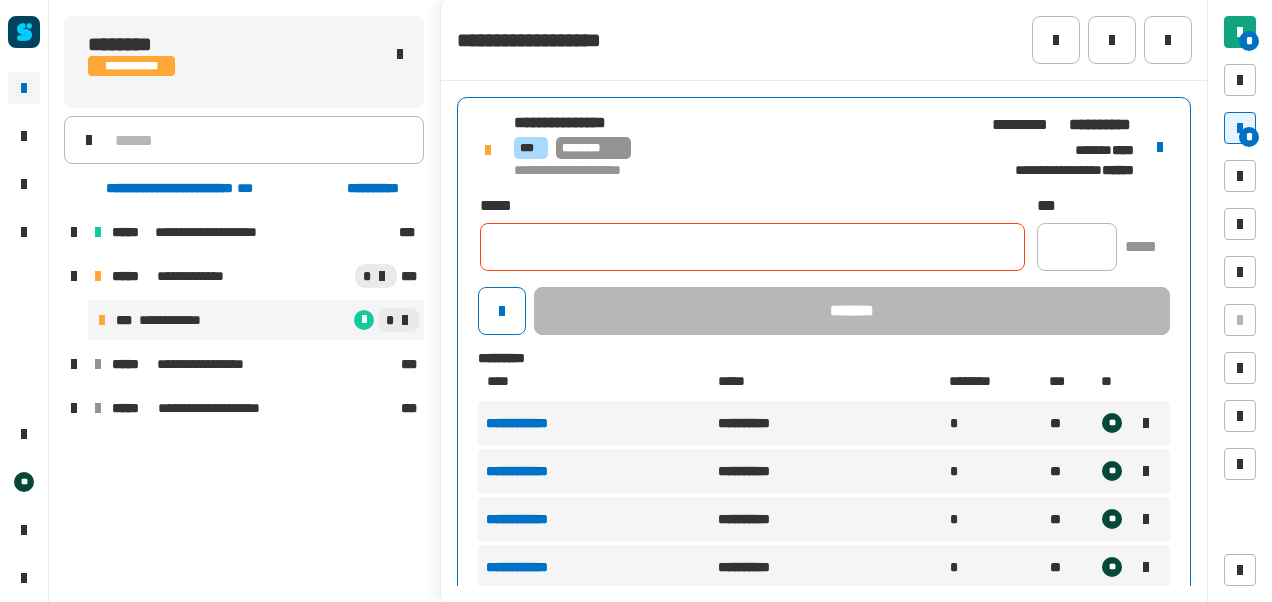 scroll, scrollTop: 215, scrollLeft: 0, axis: vertical 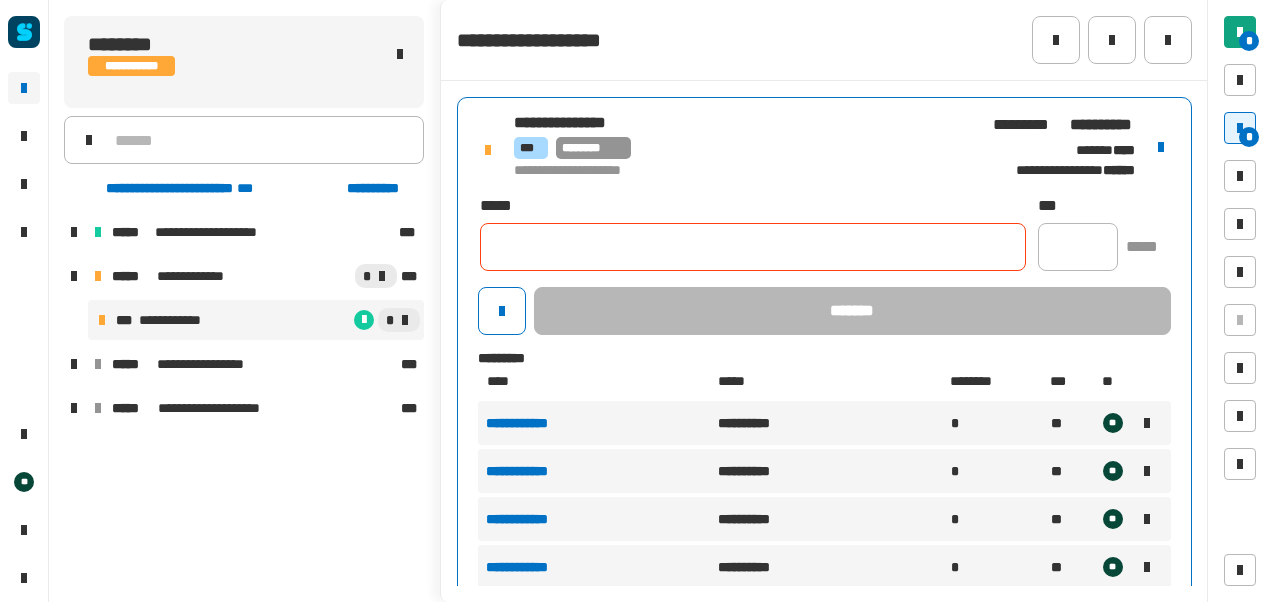 click 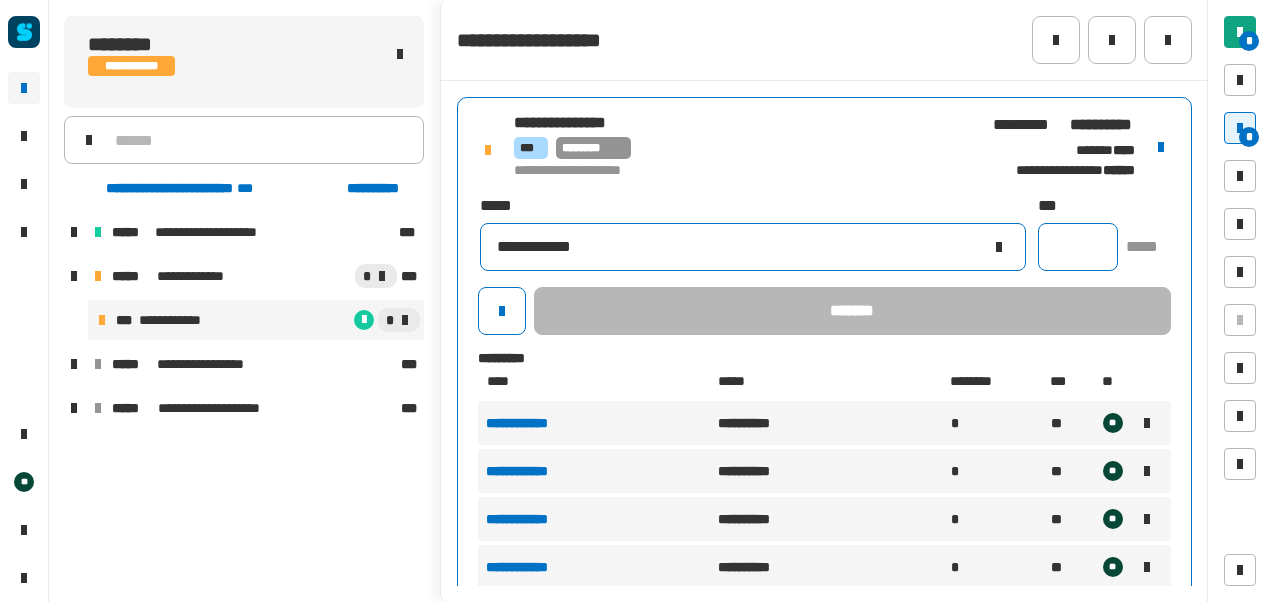 type on "**********" 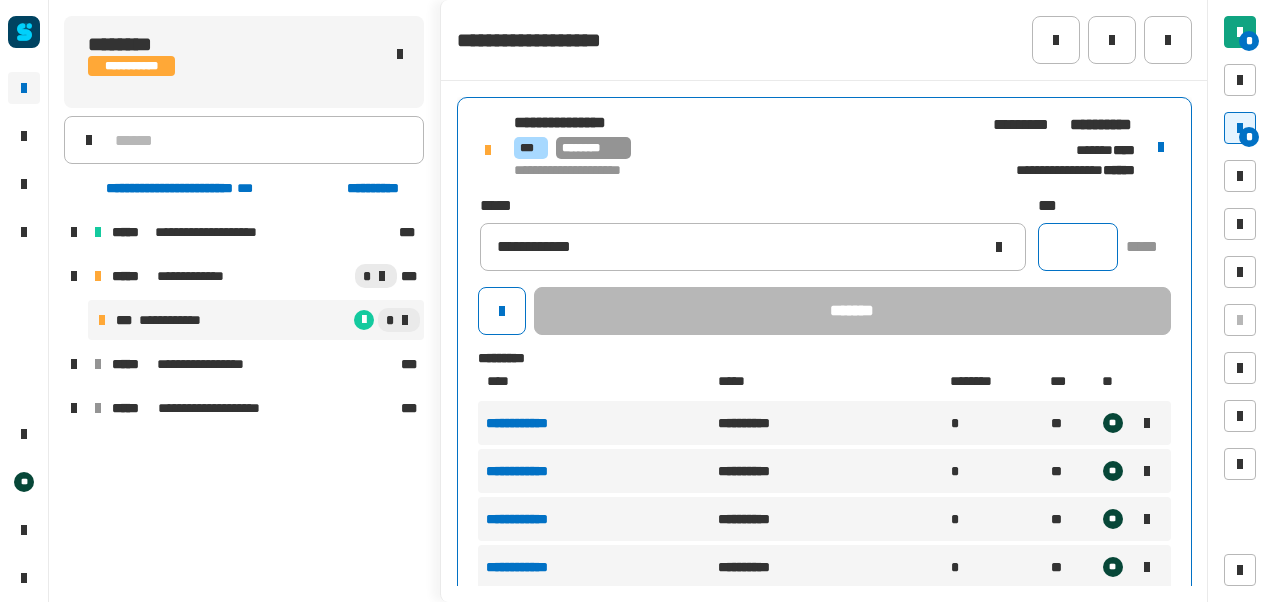 click 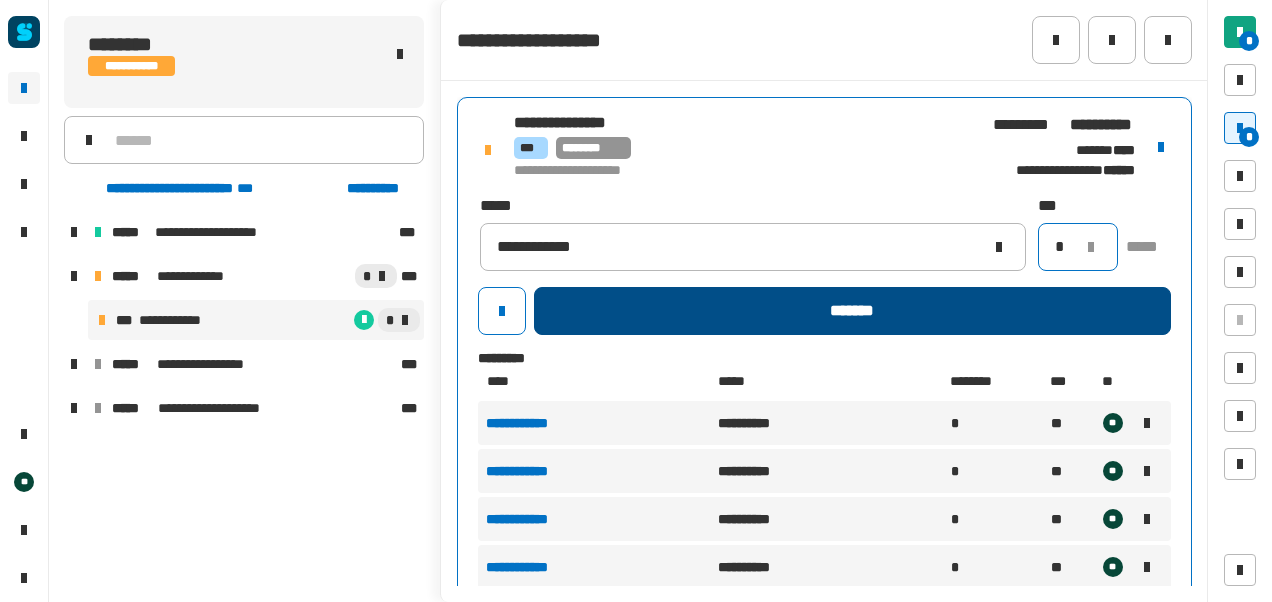 type on "*" 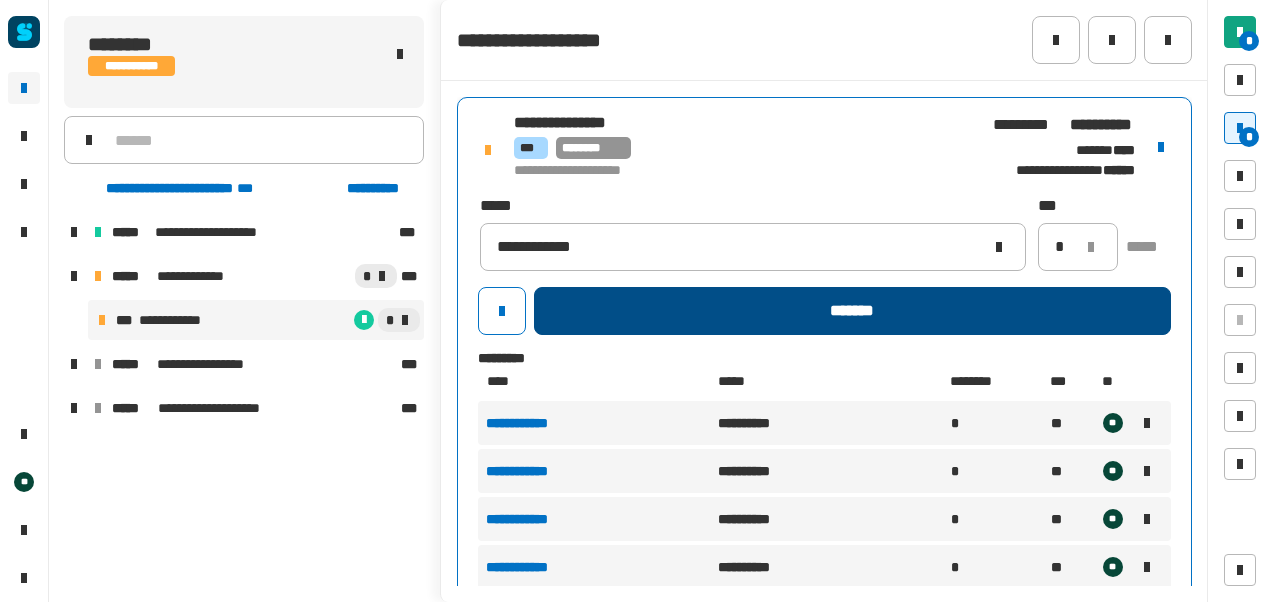 click on "*******" 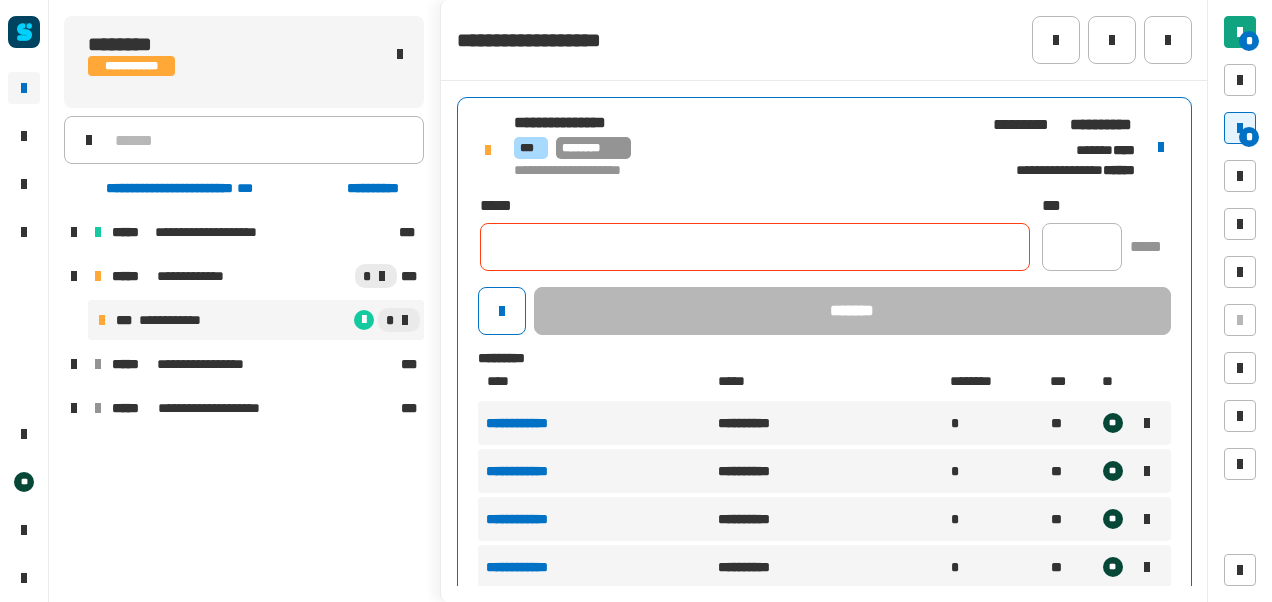scroll, scrollTop: 263, scrollLeft: 0, axis: vertical 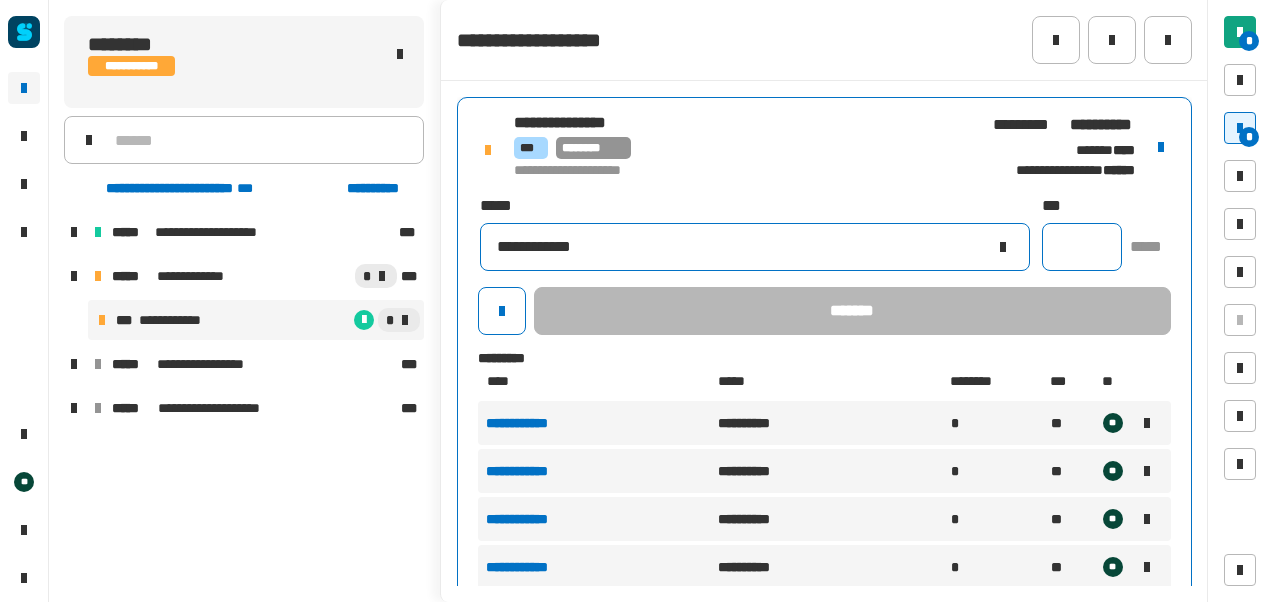 type on "**********" 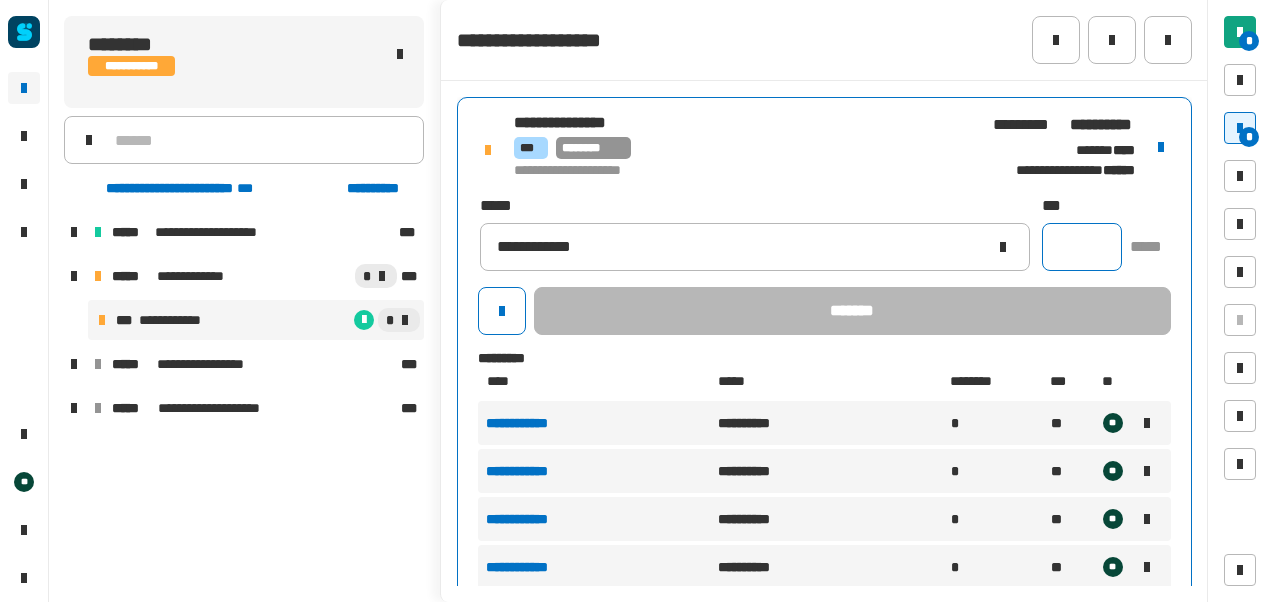 click 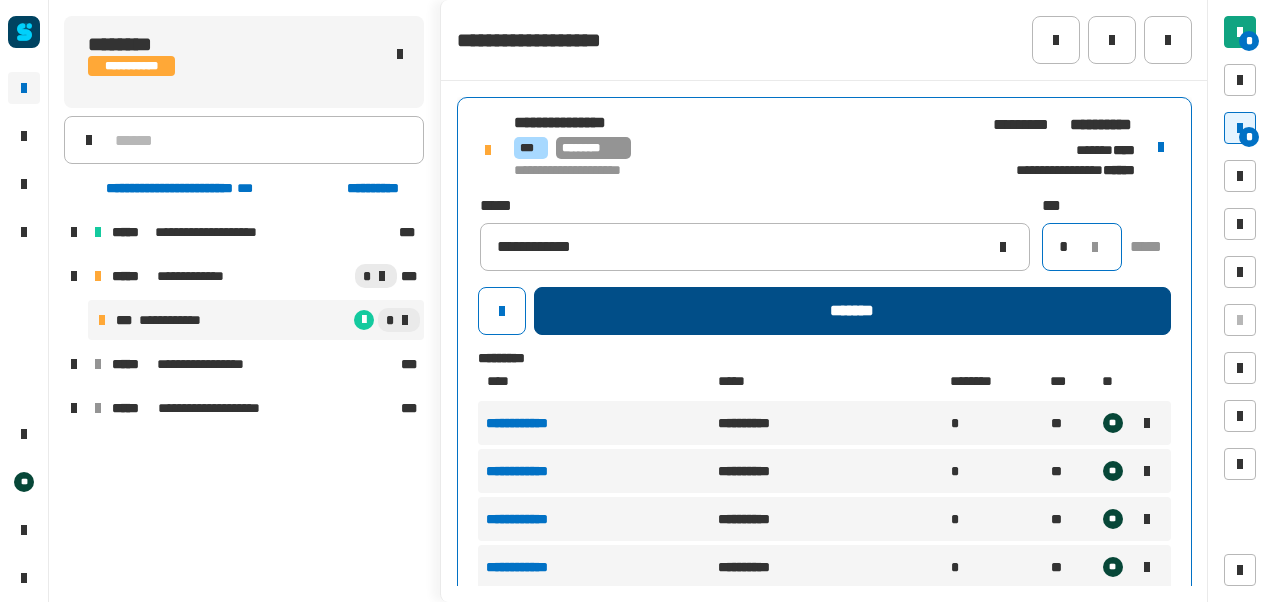 type on "*" 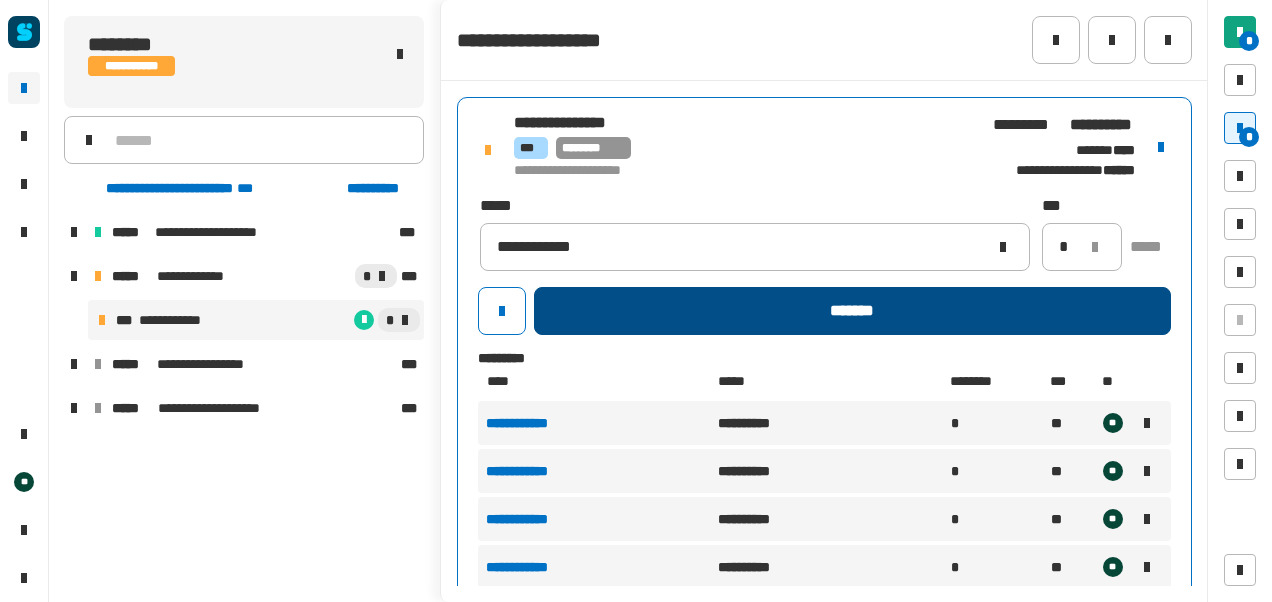 click on "*******" 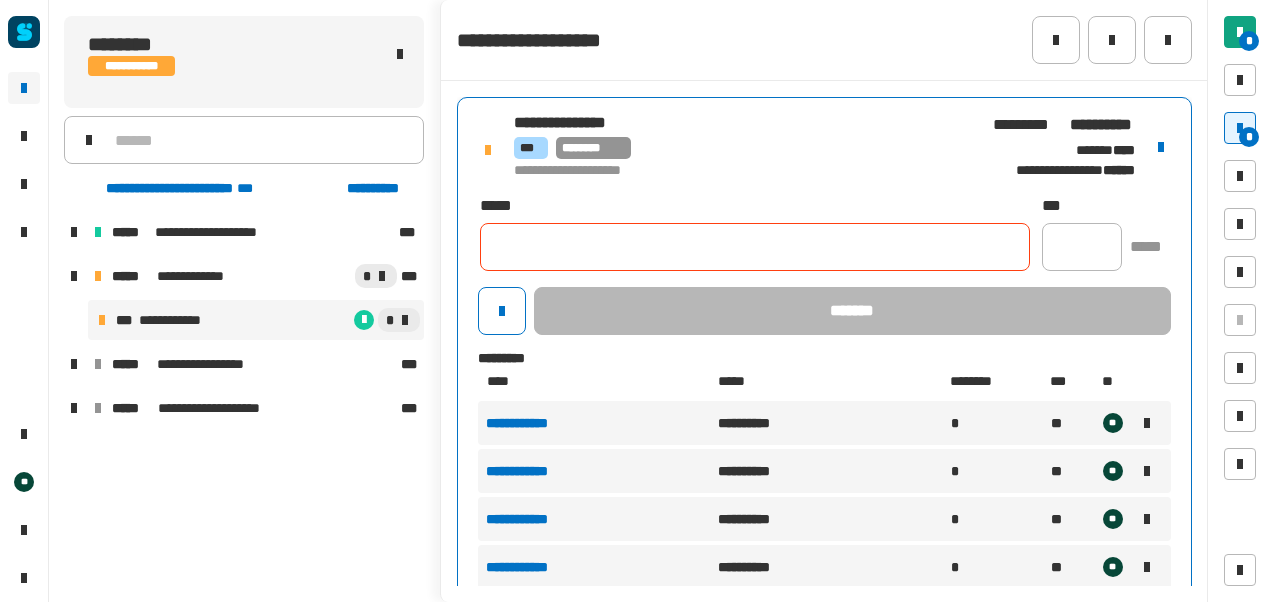 scroll, scrollTop: 311, scrollLeft: 0, axis: vertical 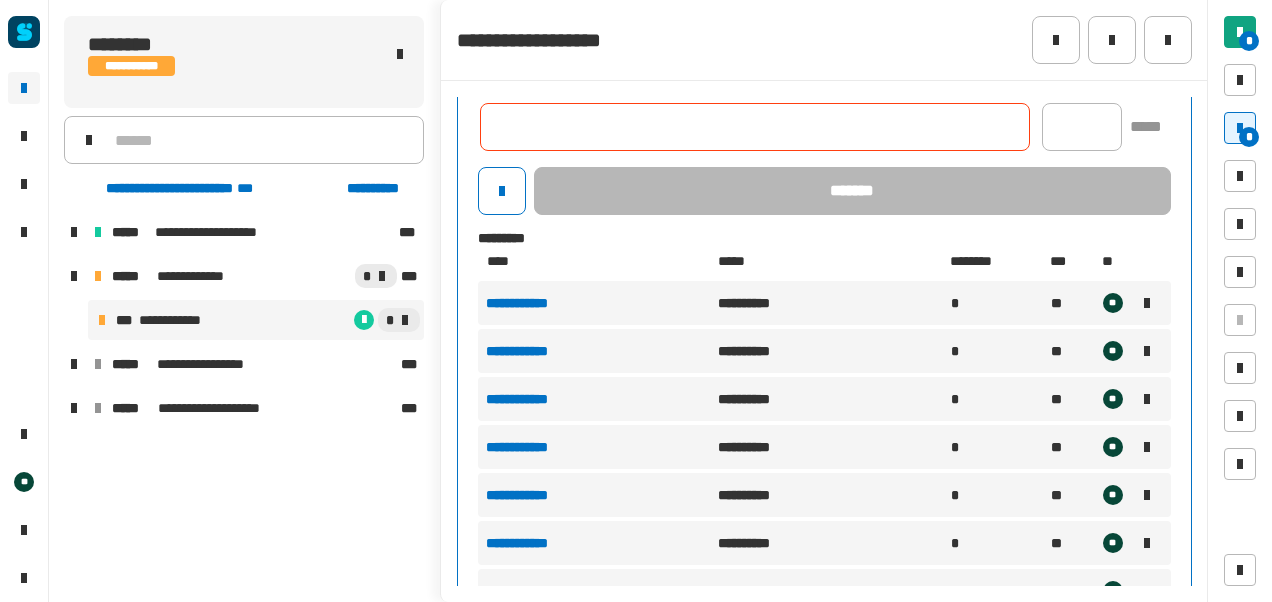 click 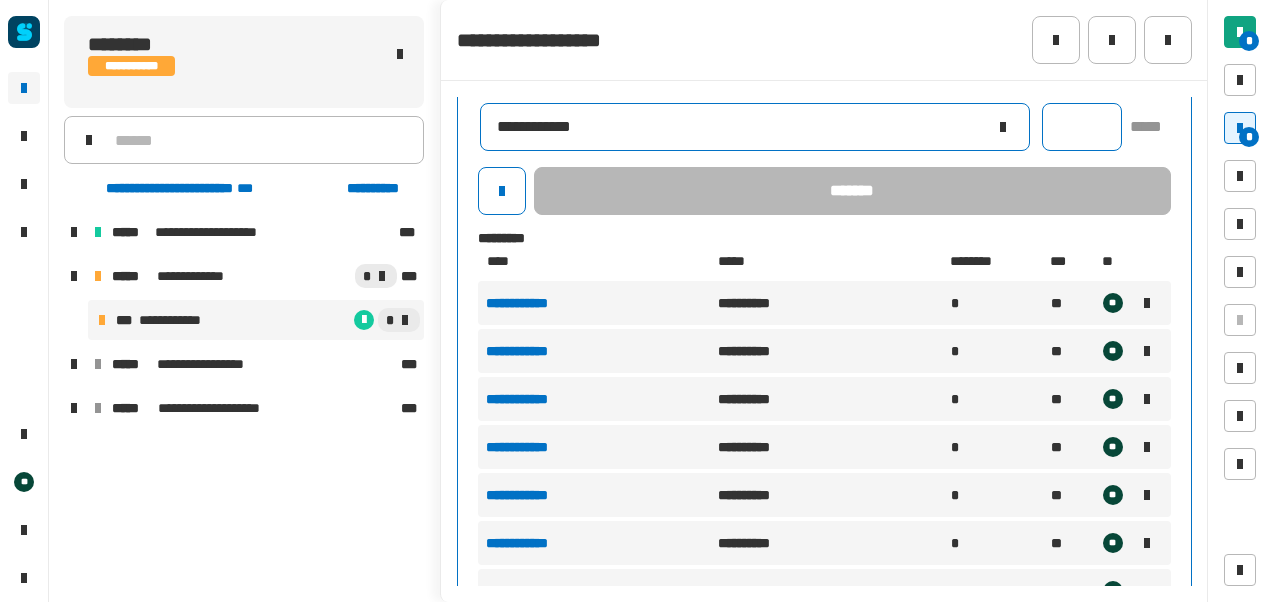 type on "**********" 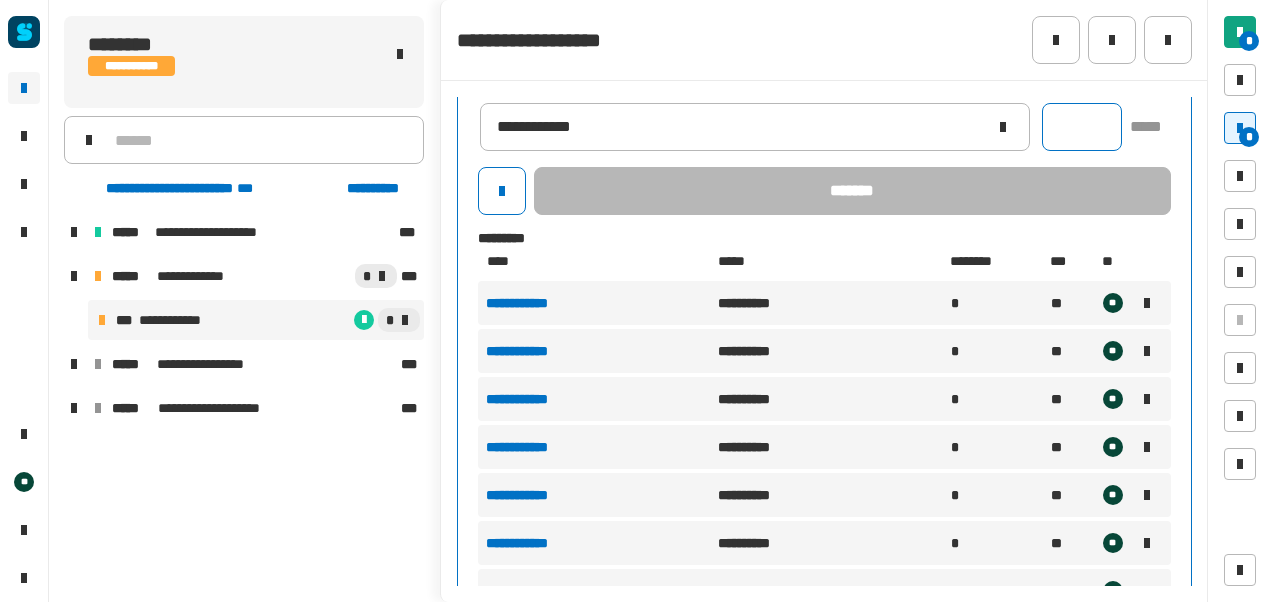 click 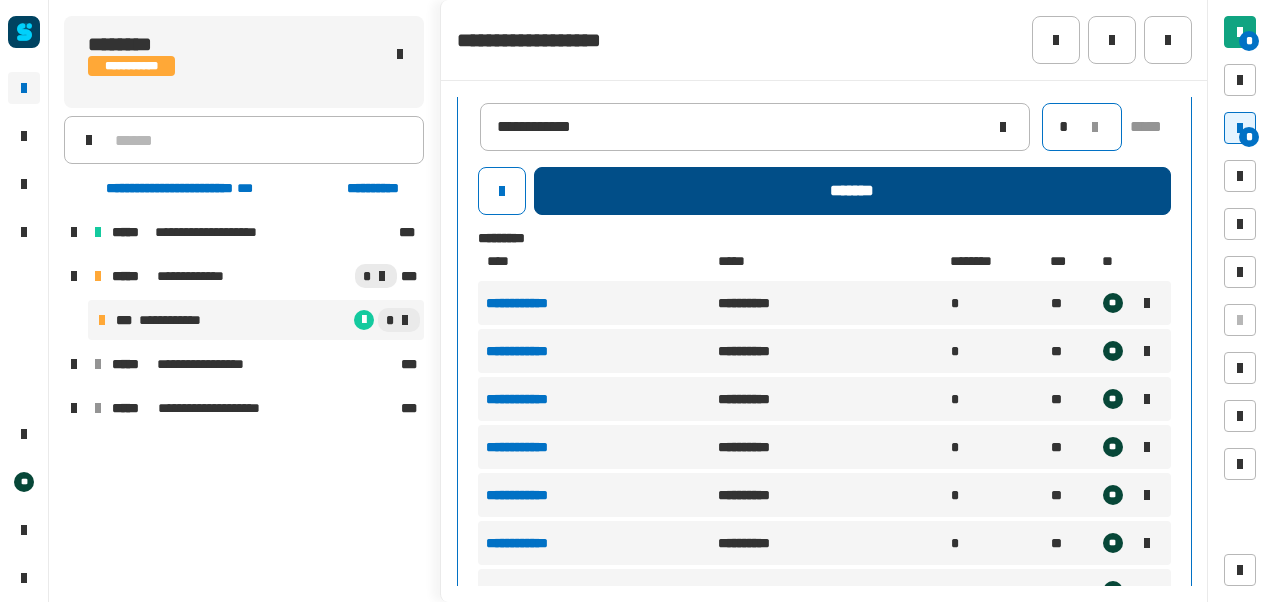 type on "*" 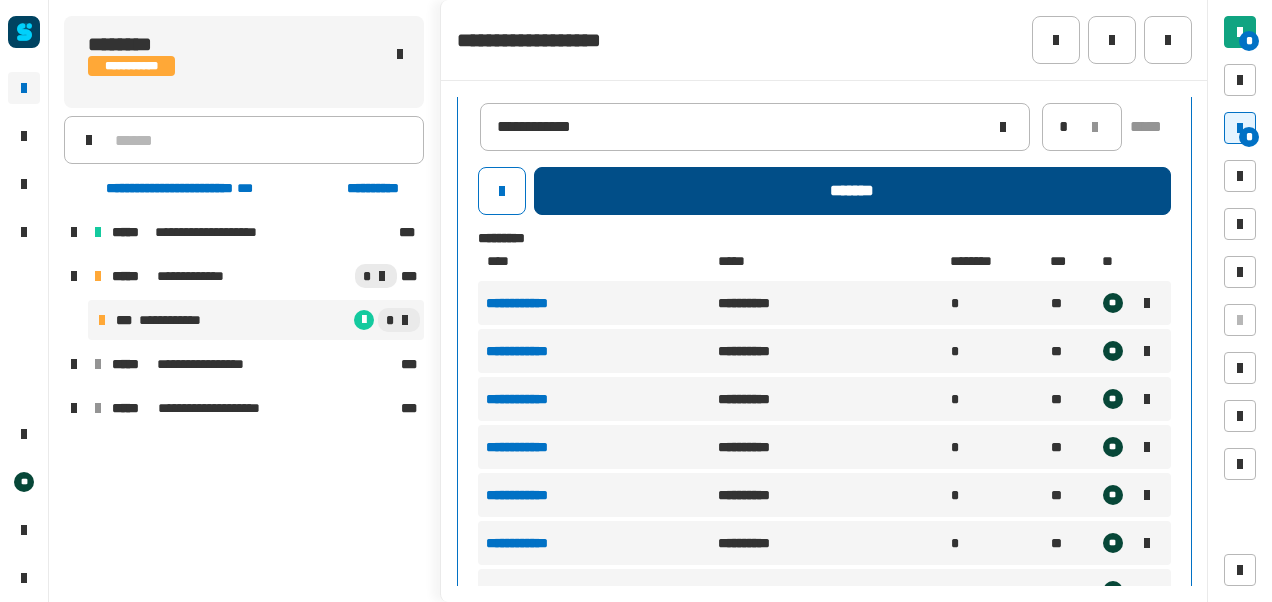 click on "*******" 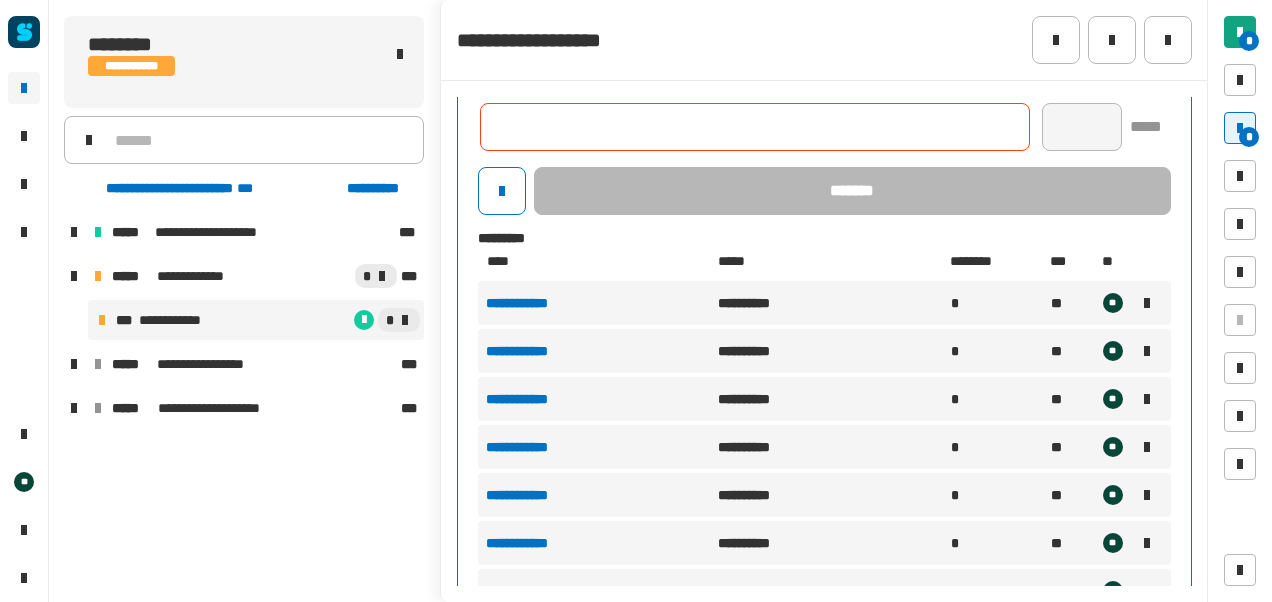 type 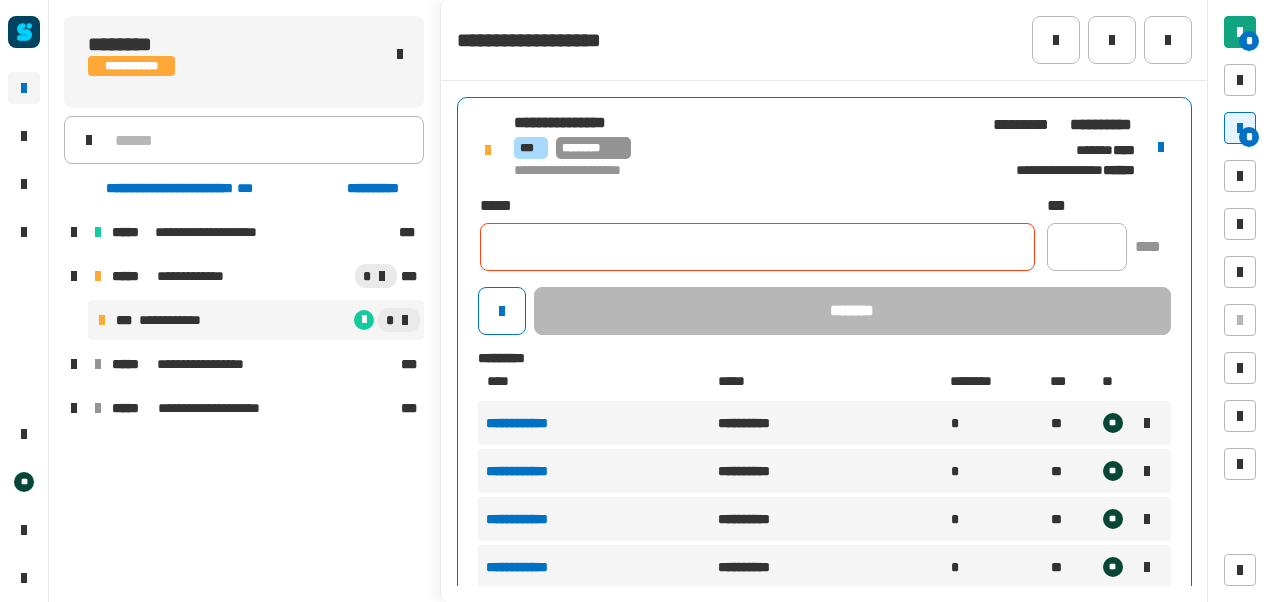 click on "**********" 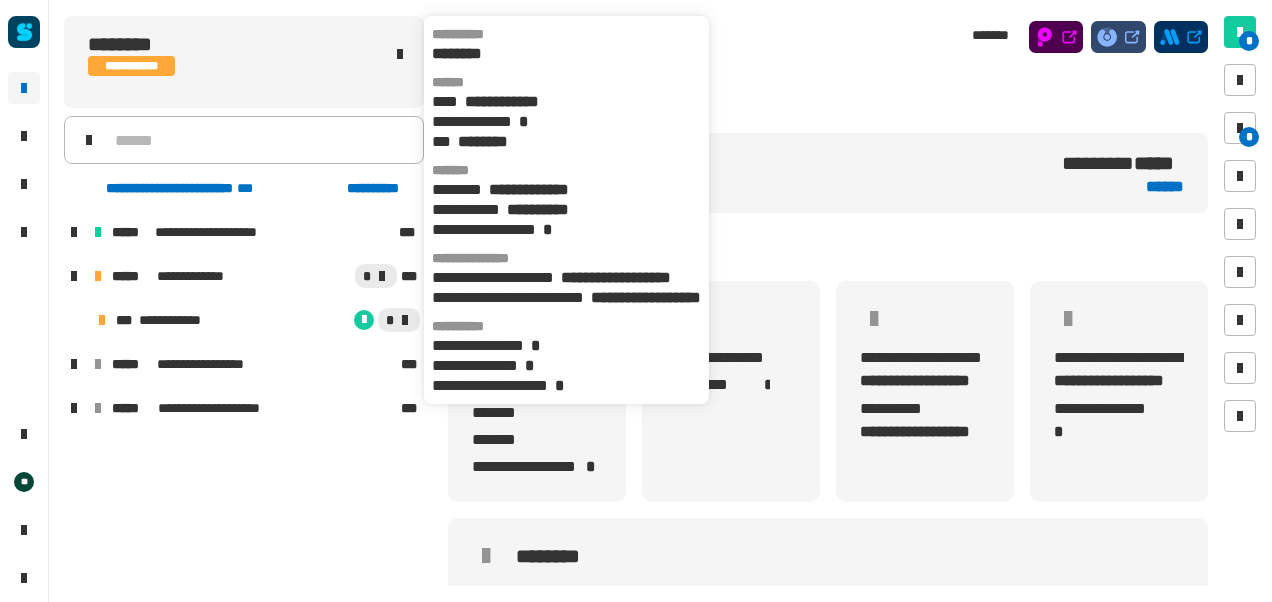 scroll, scrollTop: 0, scrollLeft: 12, axis: horizontal 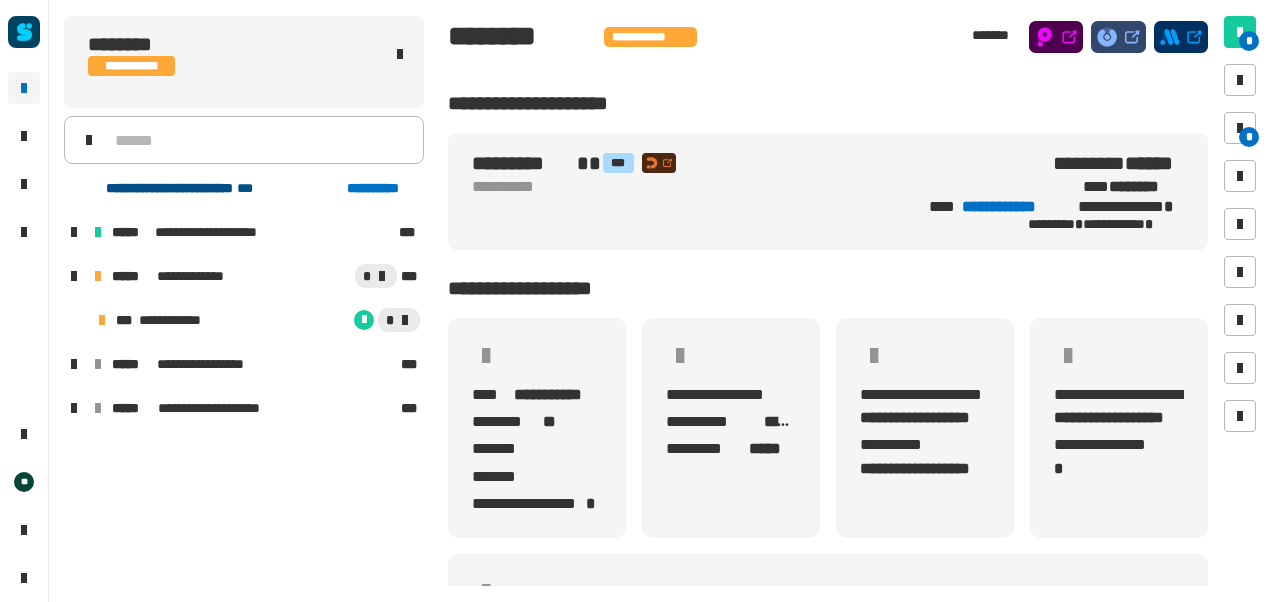 click on "**********" 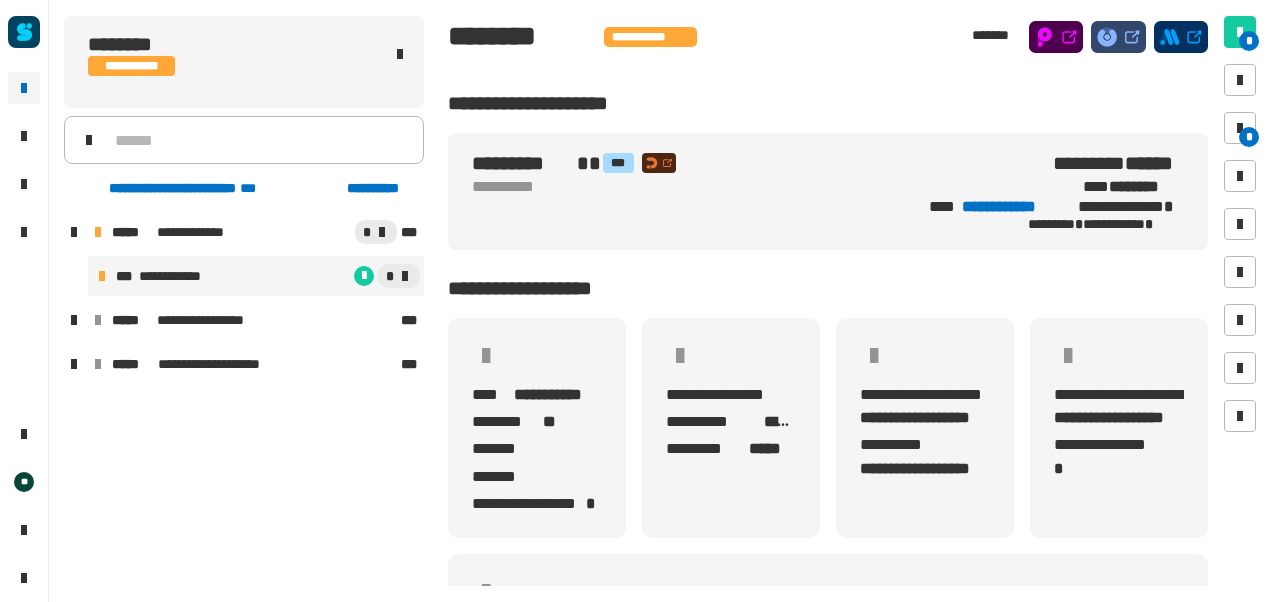 click on "**********" at bounding box center (256, 276) 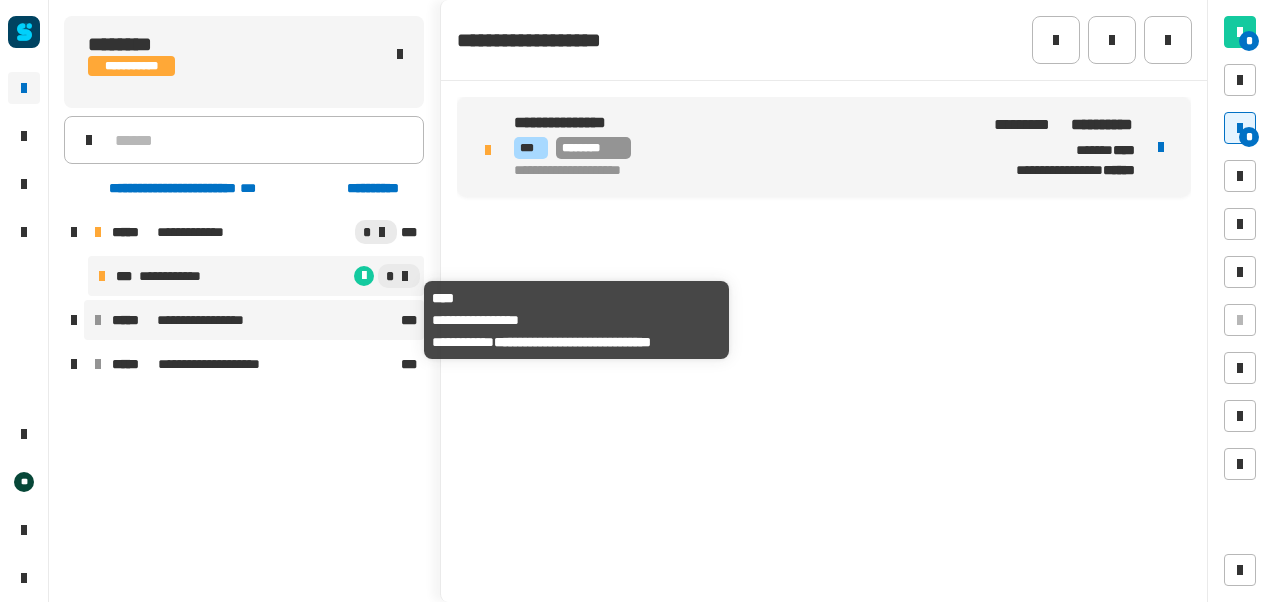 click on "**********" at bounding box center (213, 320) 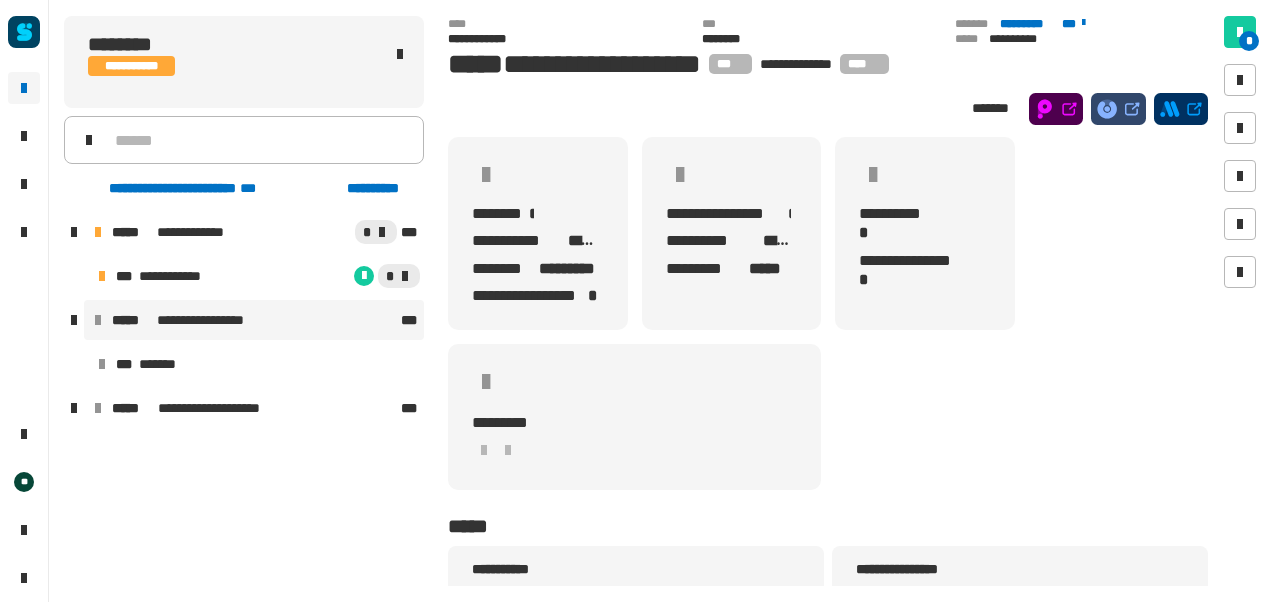 click on "[FIRST] [LAST] [STREET] [CITY] [STATE] [ZIP] [COUNTRY] [PHONE] [EMAIL]" 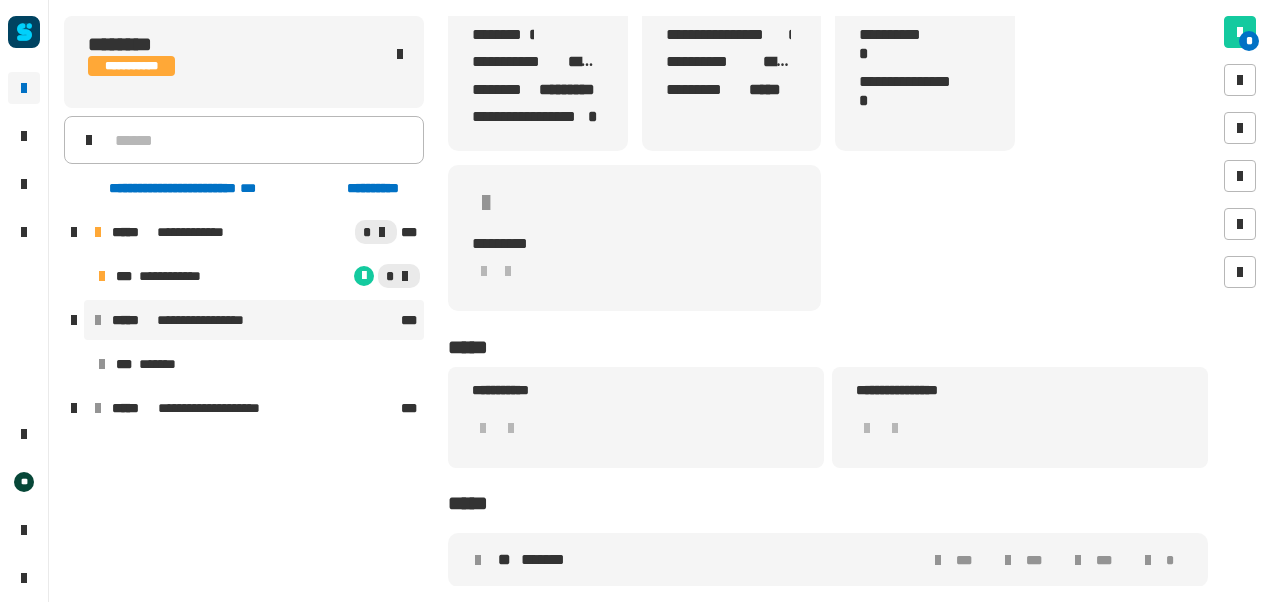 scroll, scrollTop: 180, scrollLeft: 0, axis: vertical 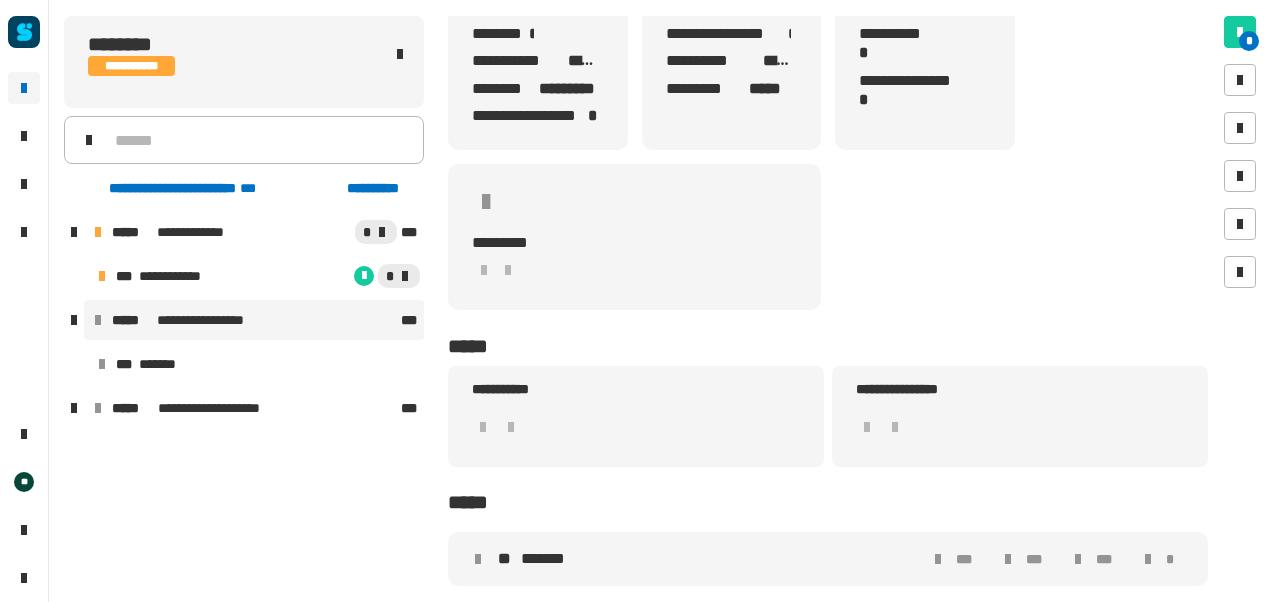 drag, startPoint x: 1038, startPoint y: 381, endPoint x: 733, endPoint y: 435, distance: 309.74344 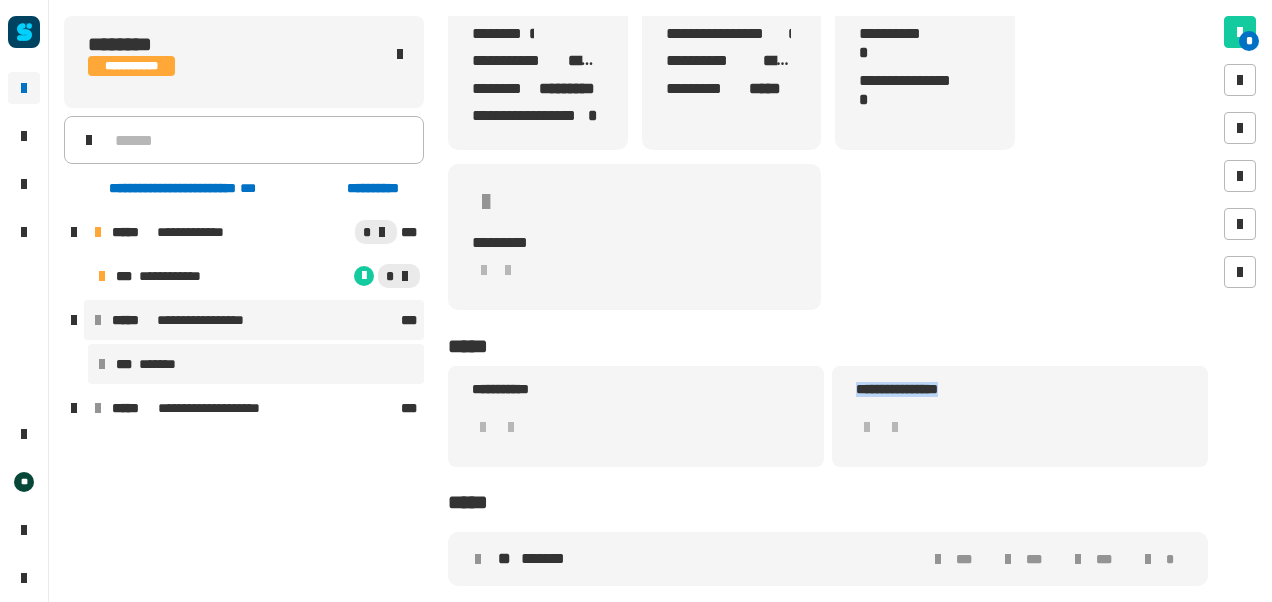 click on "*** *******" at bounding box center (256, 364) 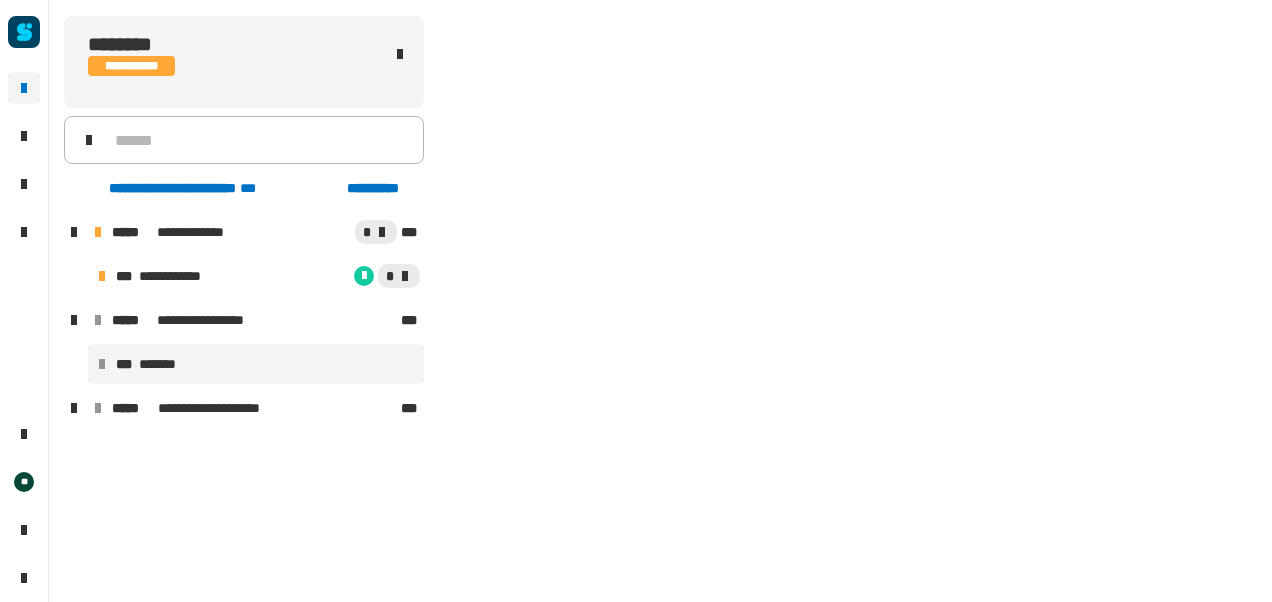 click on "*** *******" at bounding box center [256, 364] 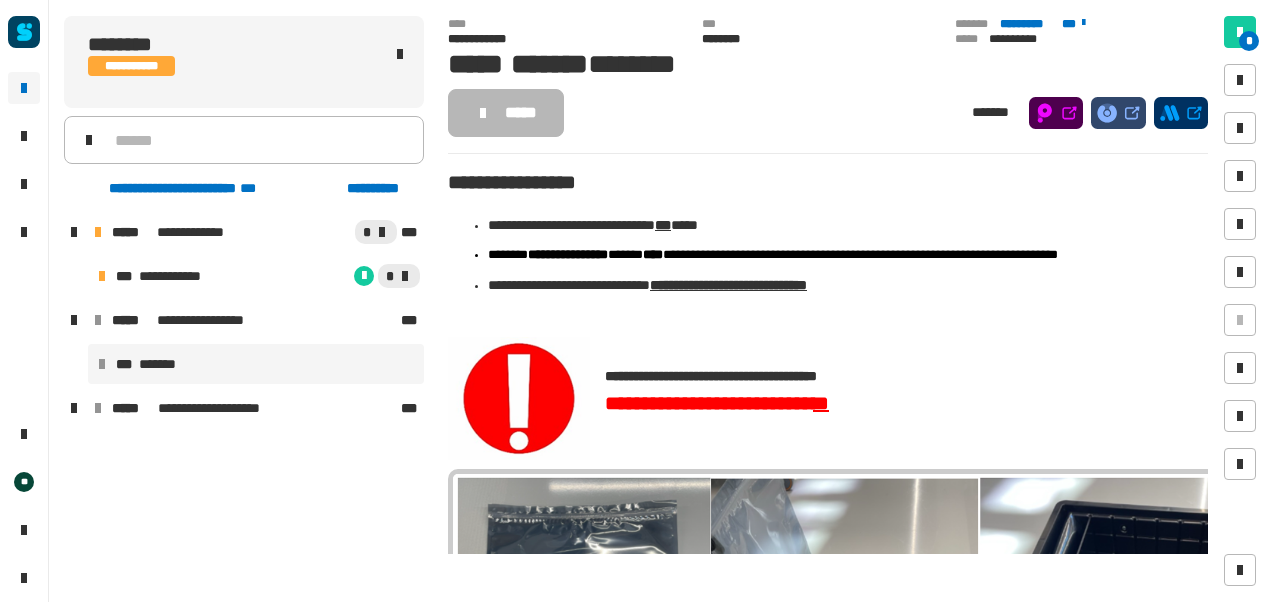 click on "[FIRST] [LAST] [STREET] [CITY] [STATE] [ZIP] [COUNTRY] [PHONE] [EMAIL]" 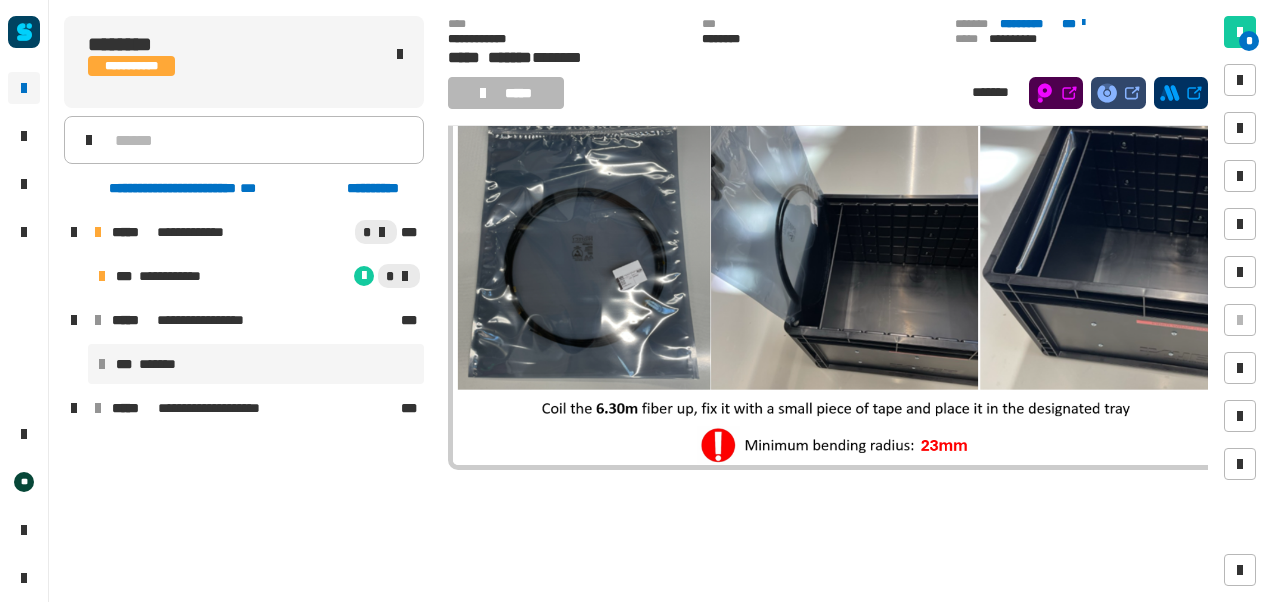 scroll, scrollTop: 350, scrollLeft: 0, axis: vertical 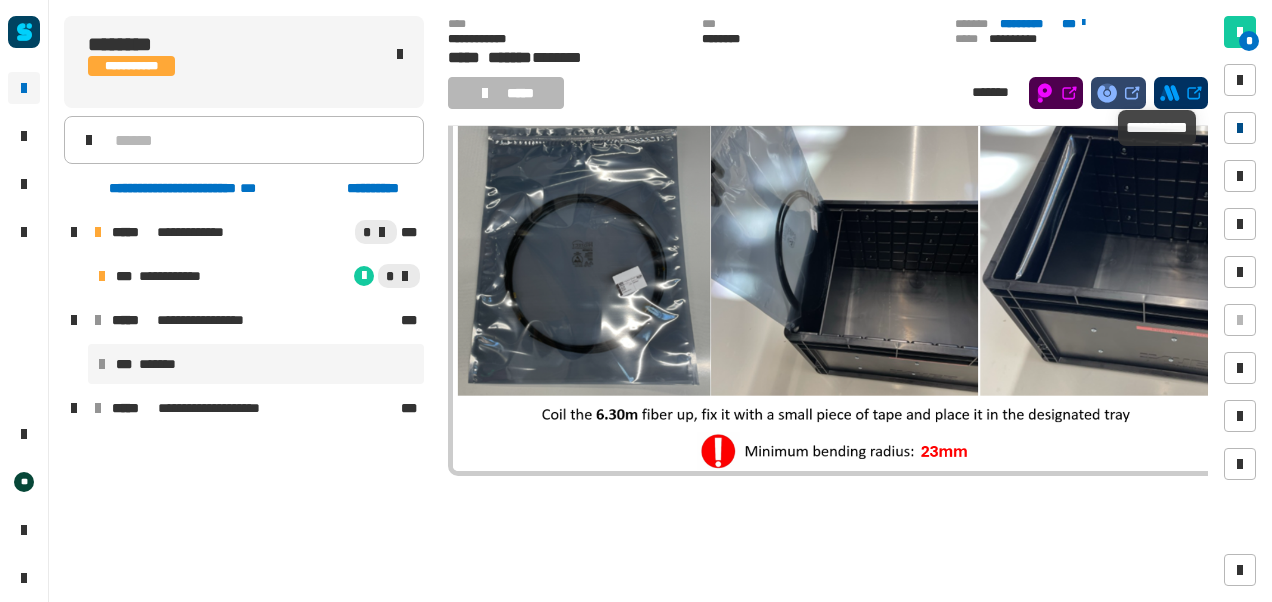 click at bounding box center (1240, 128) 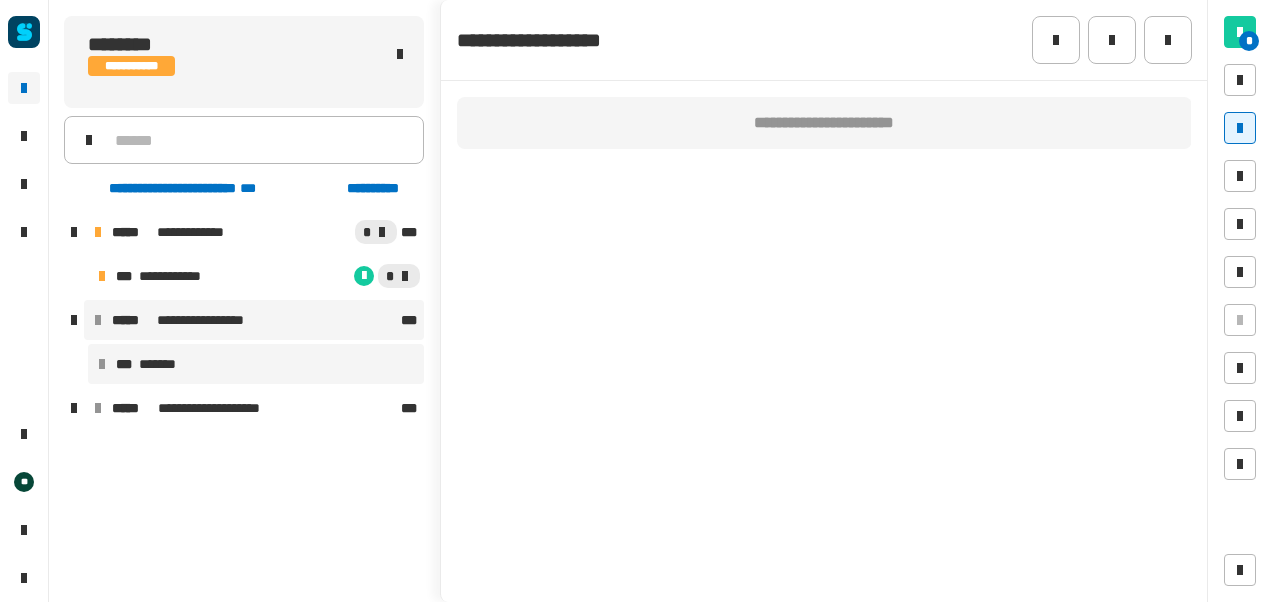 drag, startPoint x: 154, startPoint y: 306, endPoint x: 220, endPoint y: 315, distance: 66.61081 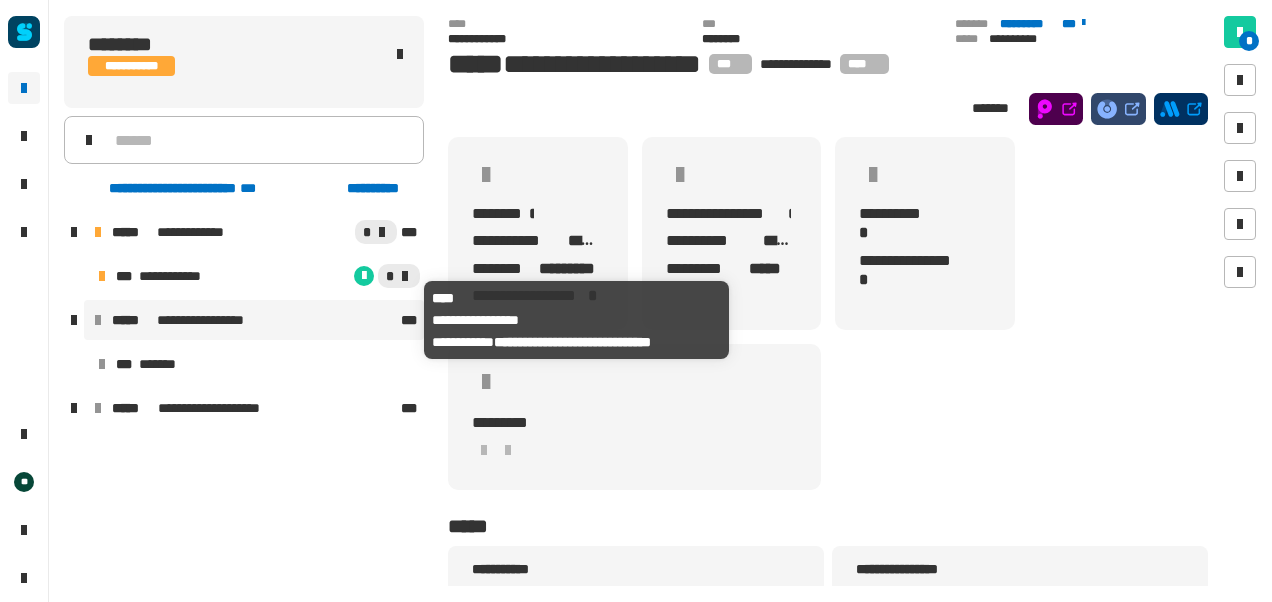 click on "**********" at bounding box center [213, 320] 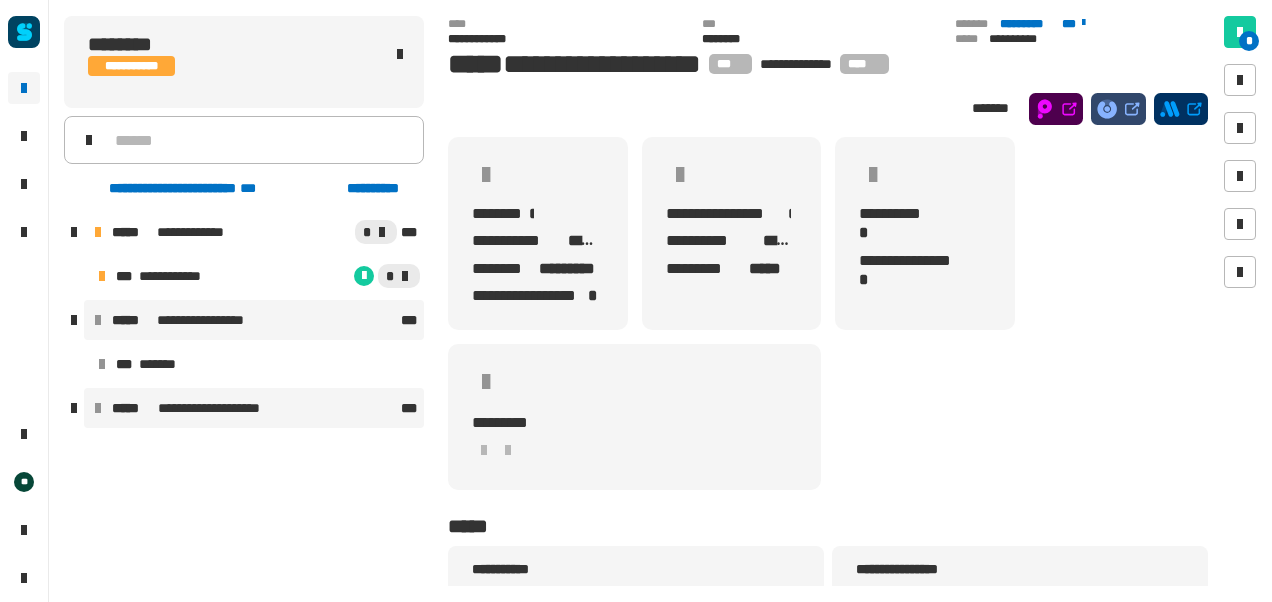 click on "**********" at bounding box center (254, 408) 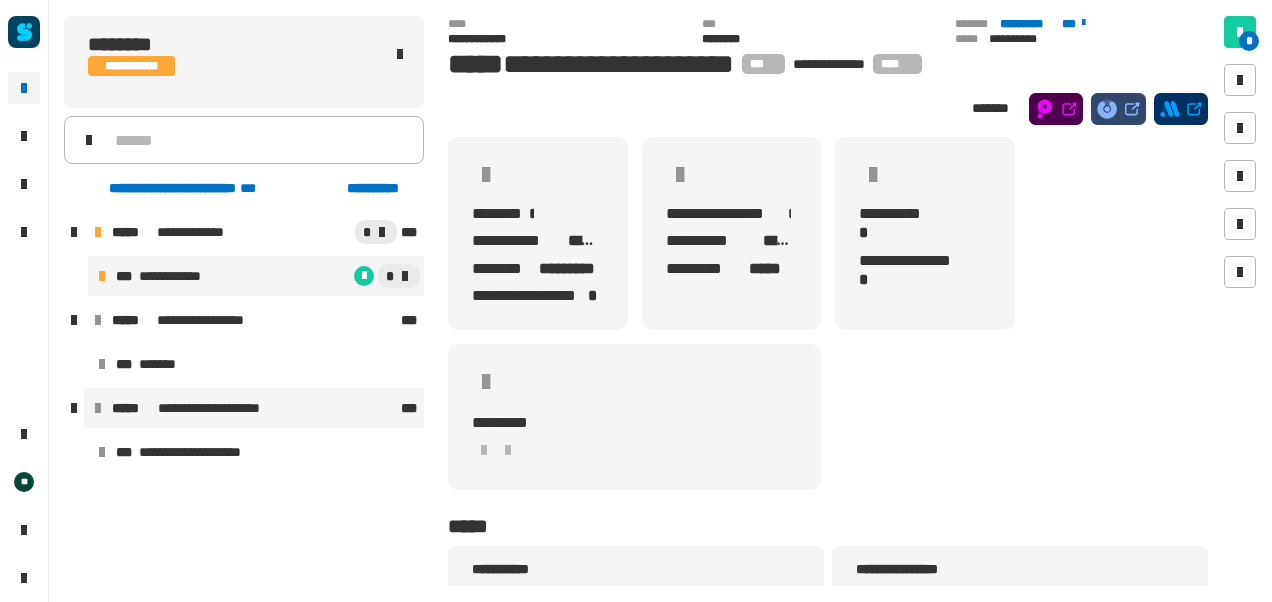 click on "*" at bounding box center [317, 276] 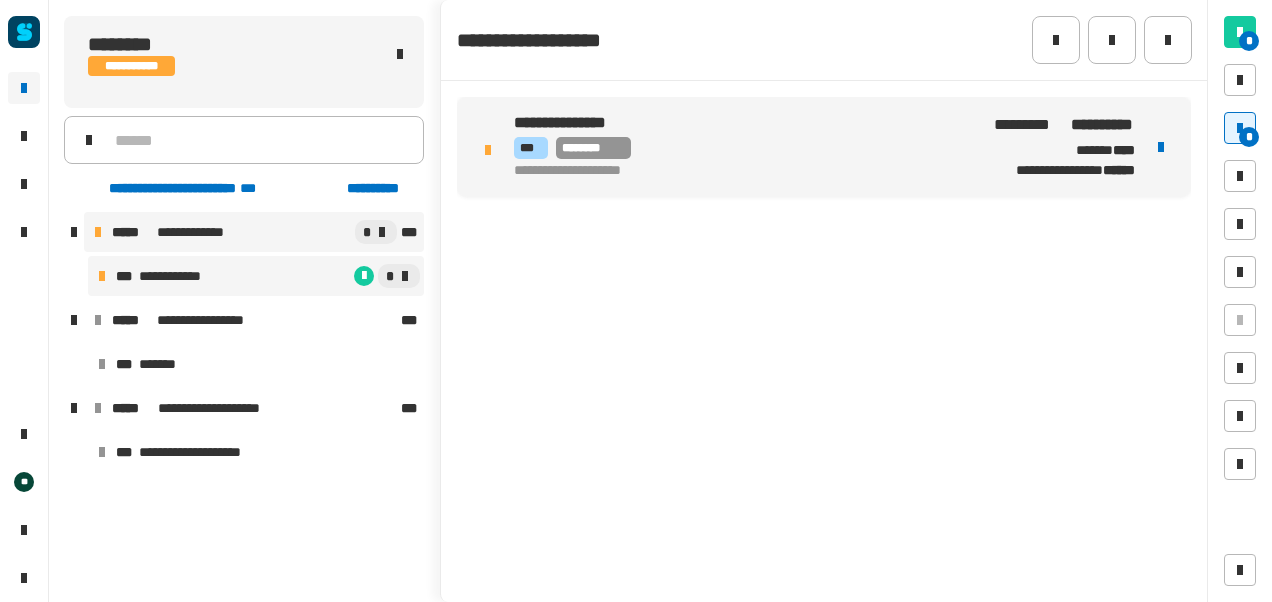 click on "**********" at bounding box center [254, 232] 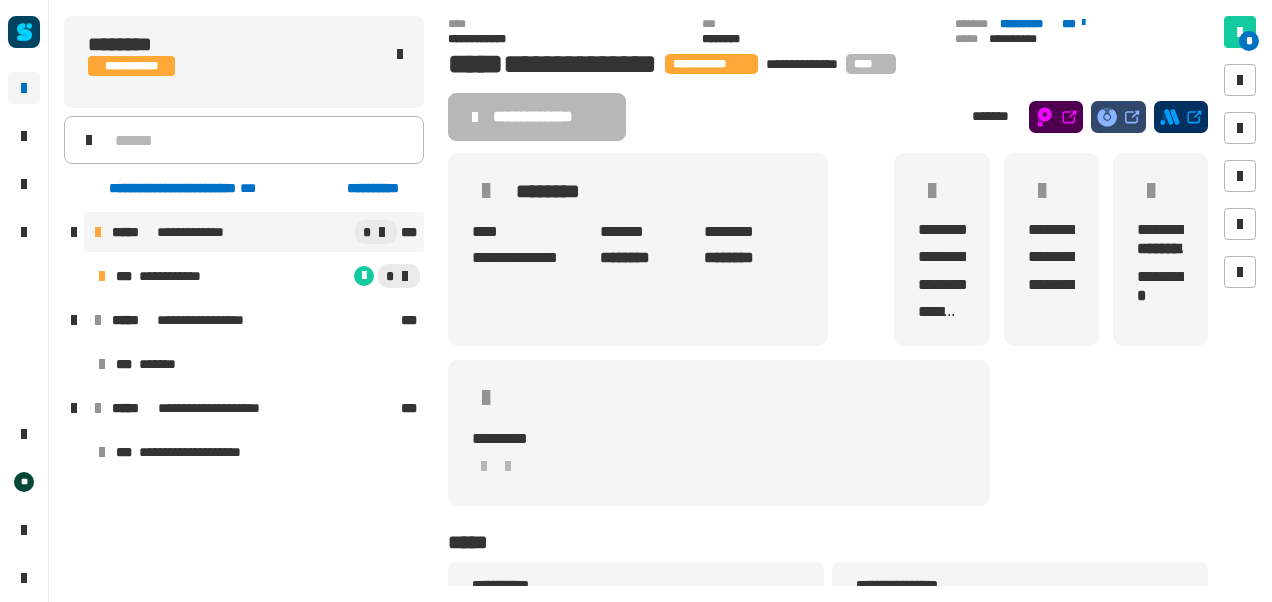 scroll, scrollTop: 196, scrollLeft: 0, axis: vertical 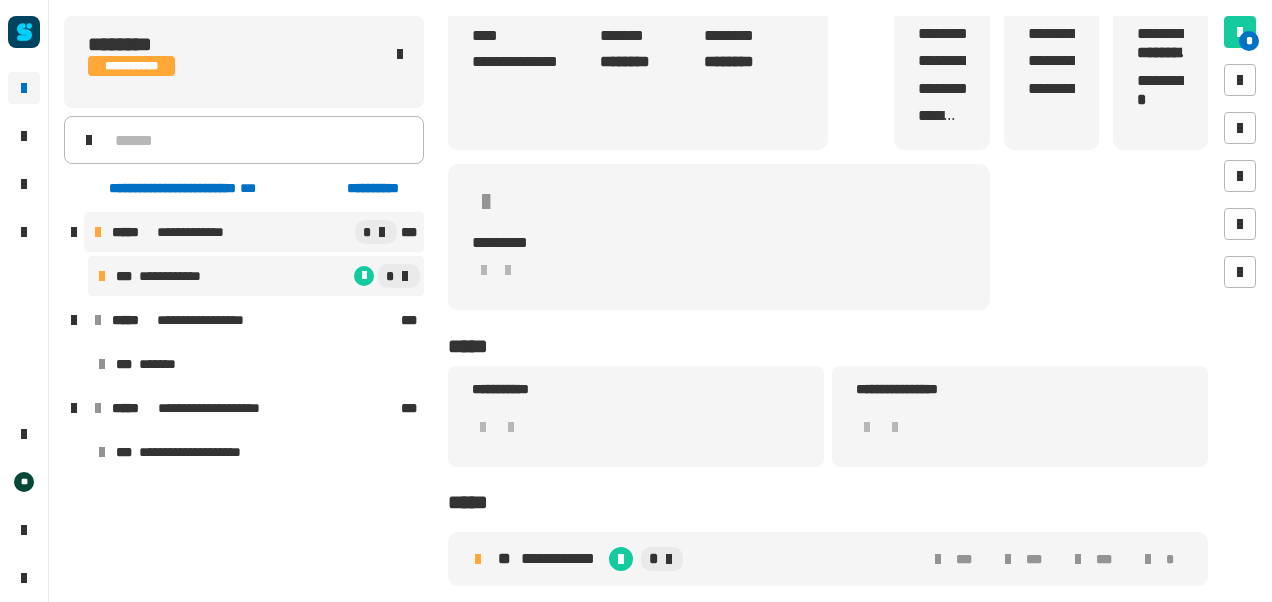click on "**********" at bounding box center (256, 276) 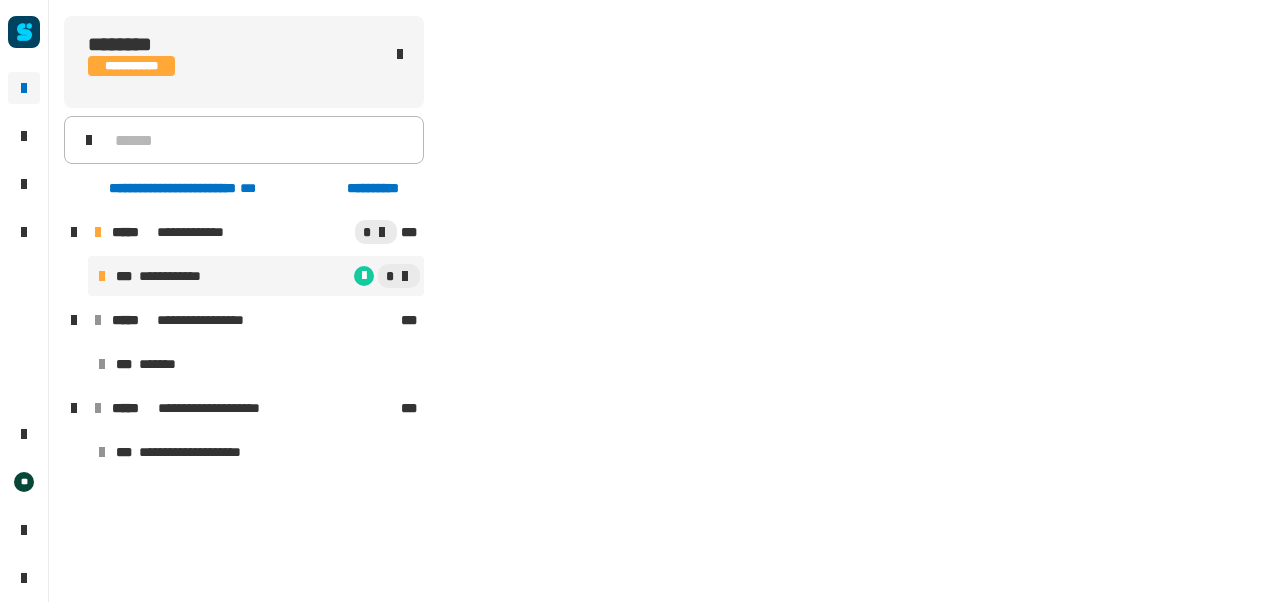 click on "**********" at bounding box center (256, 276) 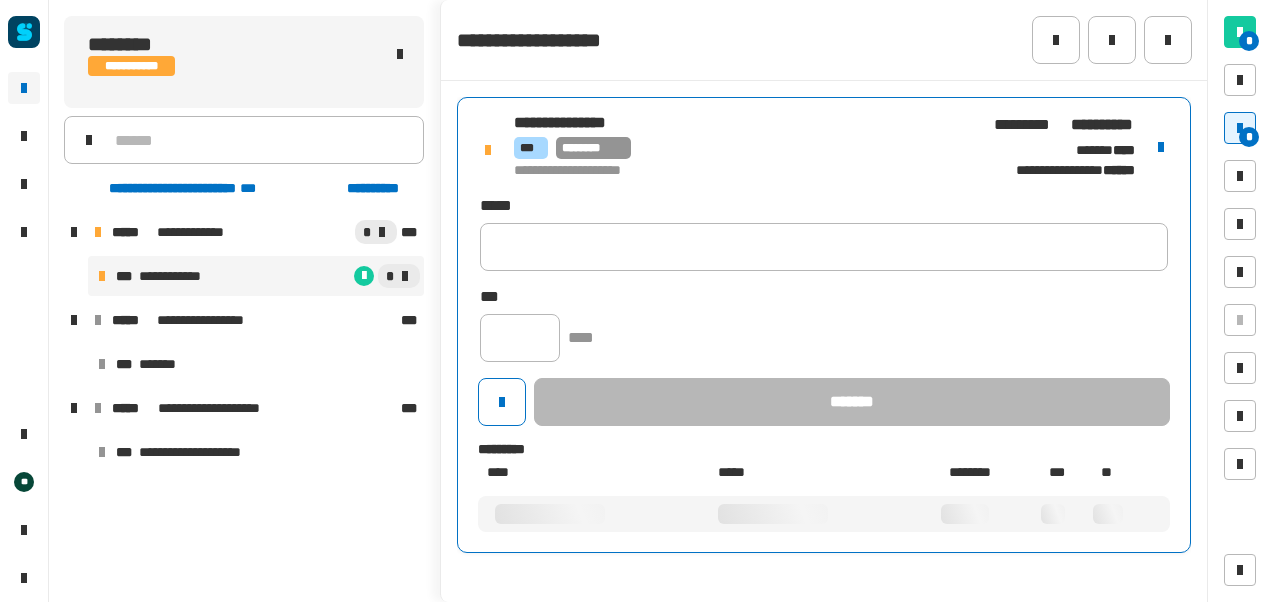 click on "[FIRST] [LAST] [STREET] [CITY] [STATE] [ZIP] [COUNTRY] [PHONE] [EMAIL]" at bounding box center [824, 325] 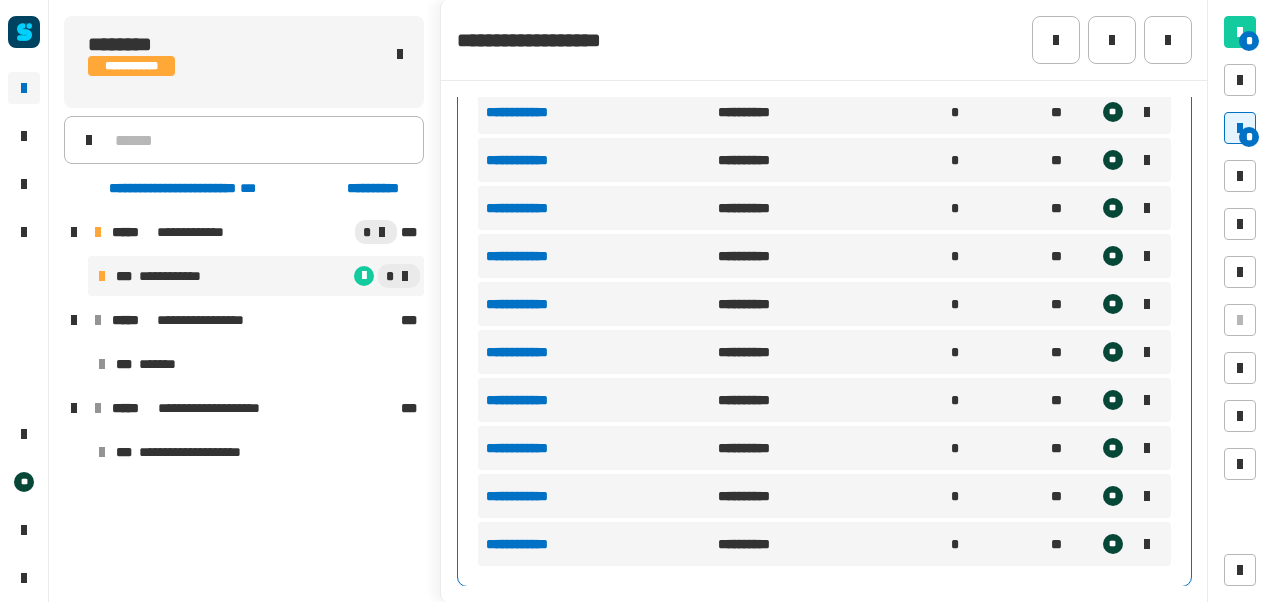 scroll, scrollTop: 0, scrollLeft: 0, axis: both 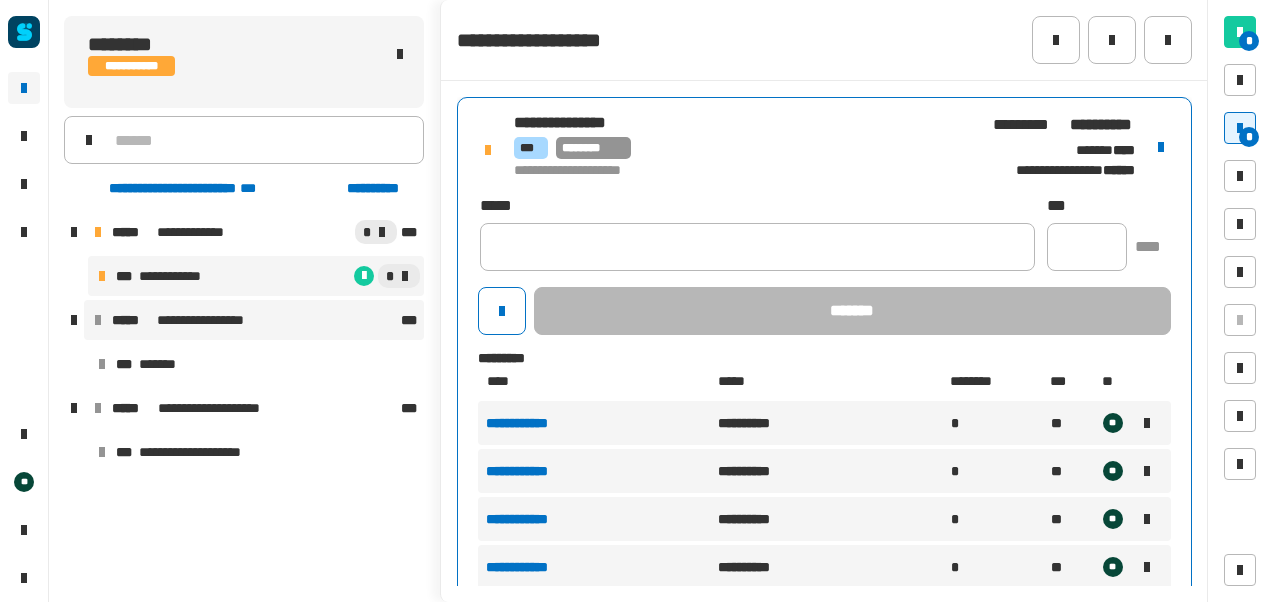 click on "**********" at bounding box center [254, 320] 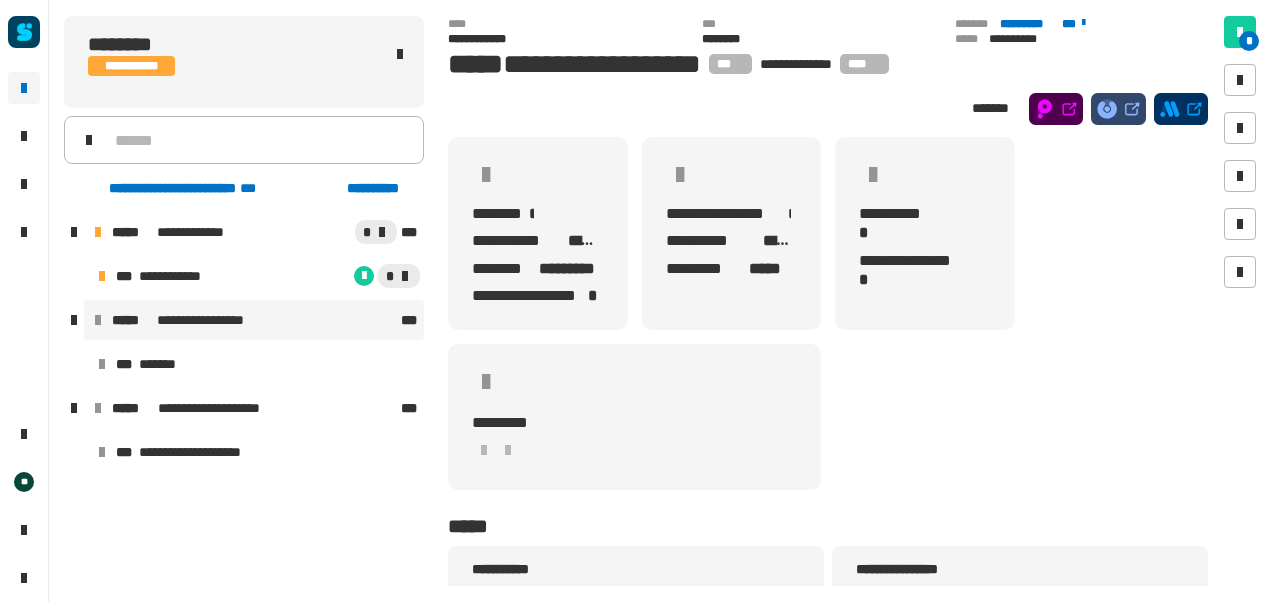 click on "[FIRST] [LAST] [STREET] [CITY] [STATE] [ZIP] [COUNTRY] [PHONE] [EMAIL]" 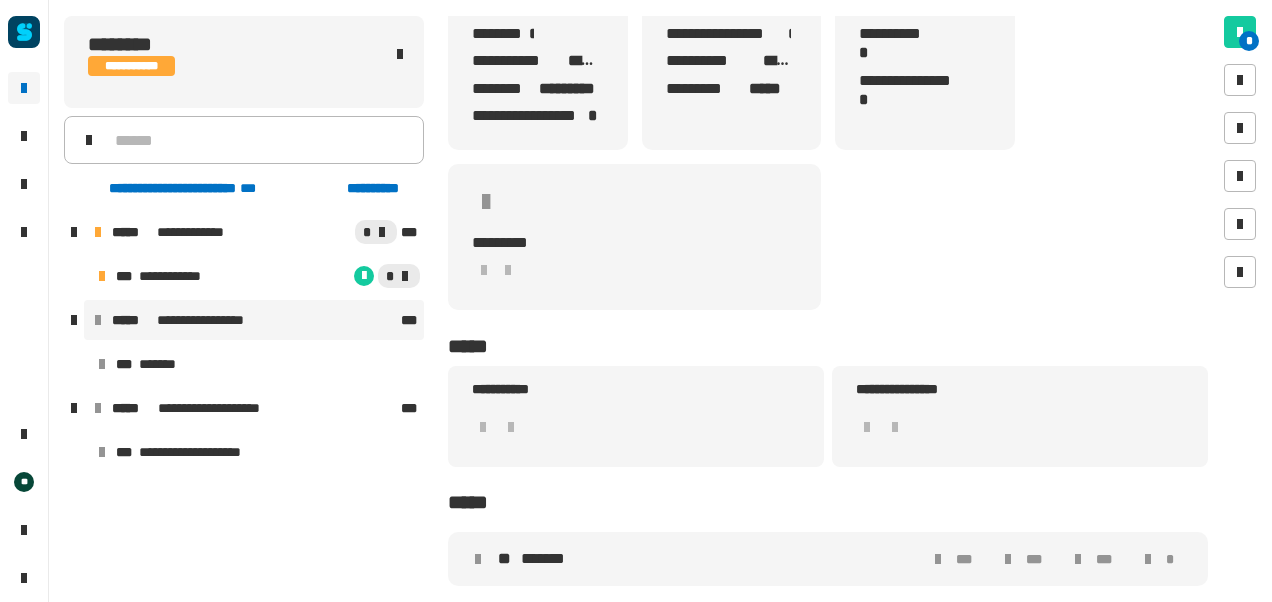 scroll, scrollTop: 180, scrollLeft: 0, axis: vertical 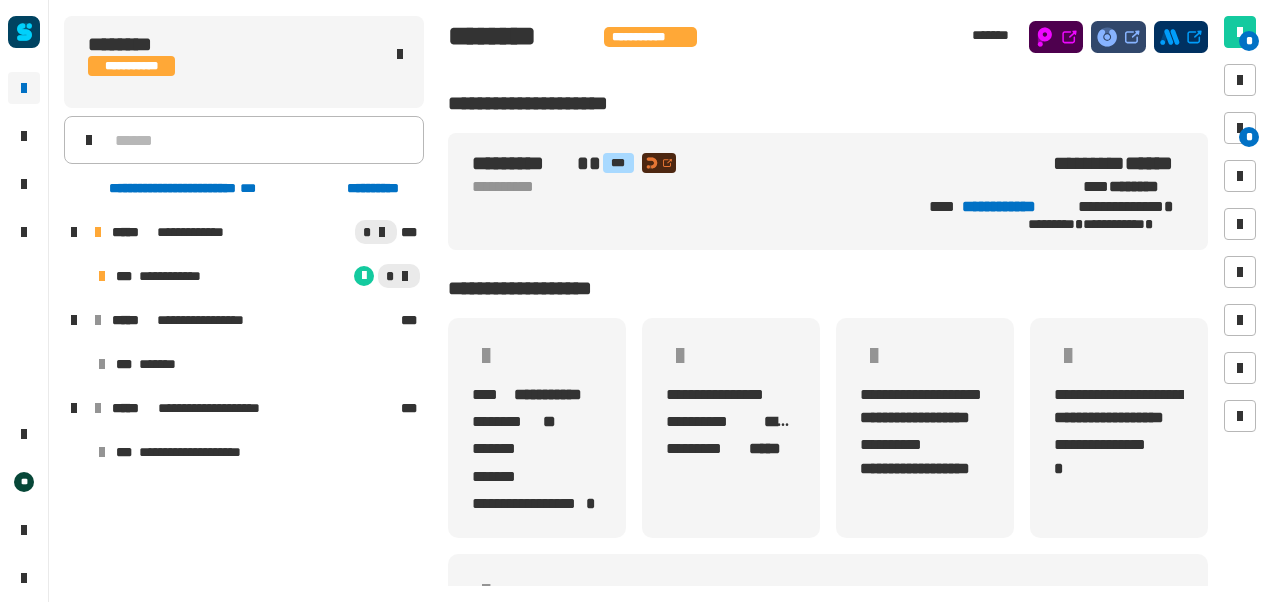 click on "**********" 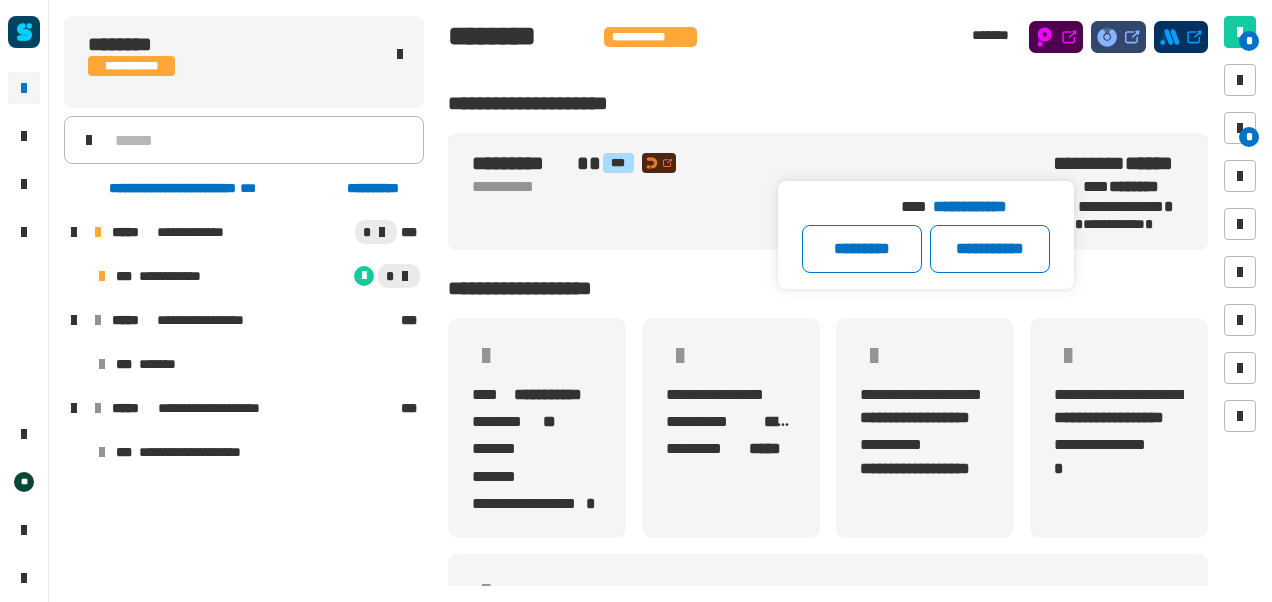 click on "[FIRST] [LAST] [STREET] [CITY] [STATE] [ZIP] [COUNTRY] [PHONE] [EMAIL]" 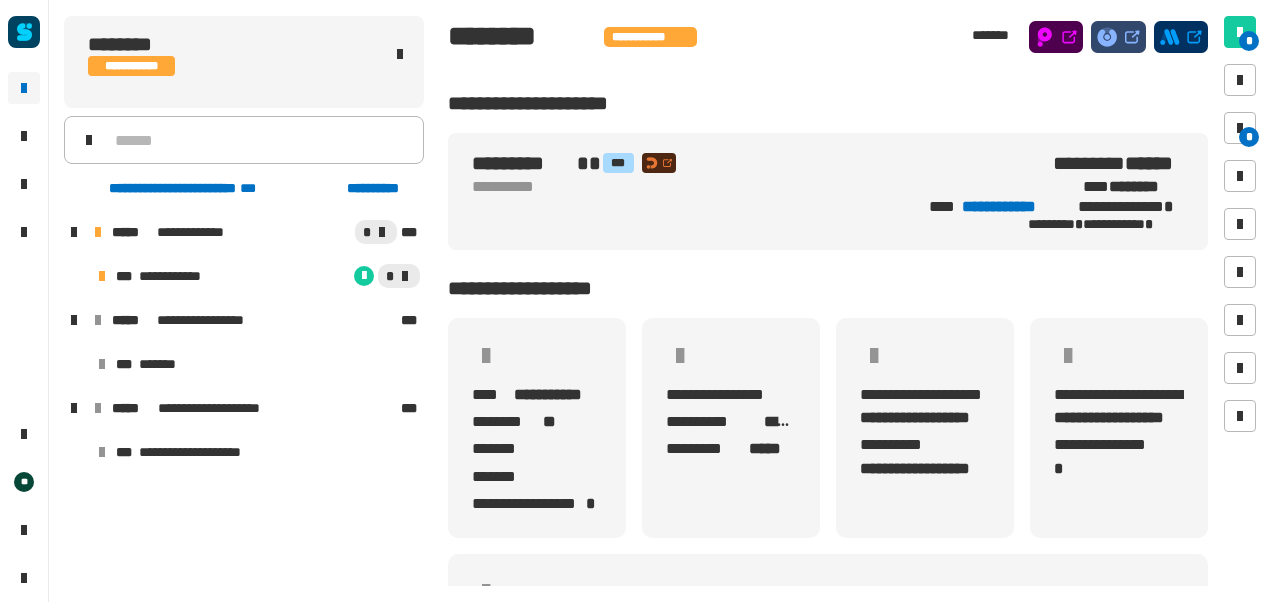 click on "**********" 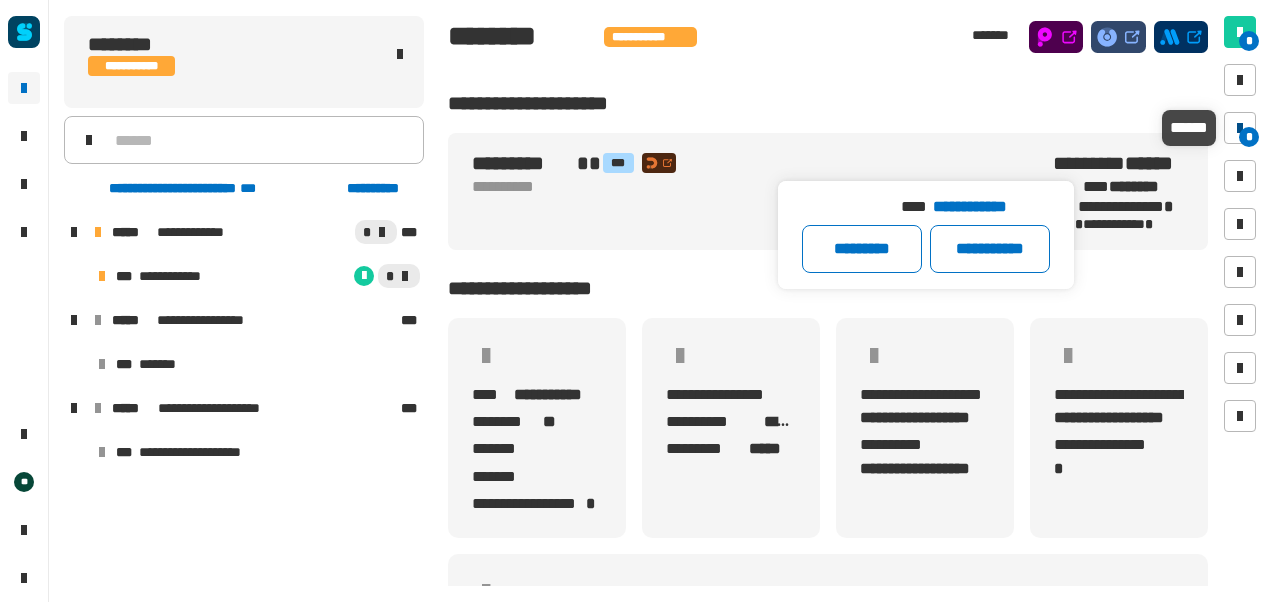 click at bounding box center (1240, 128) 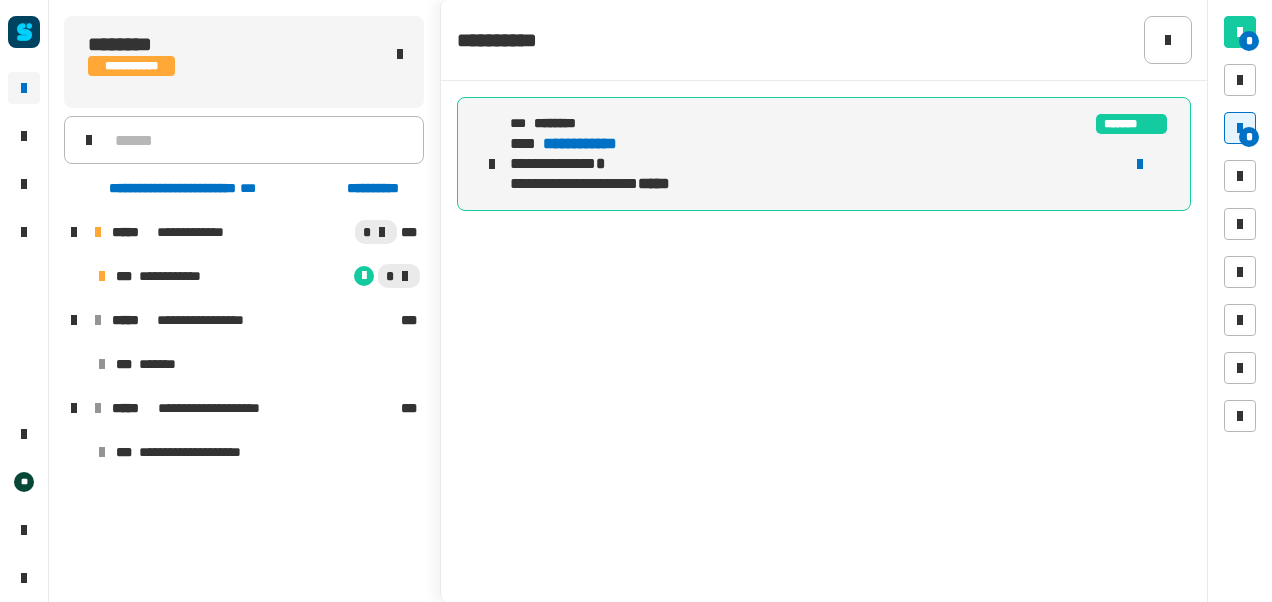 click at bounding box center [492, 164] 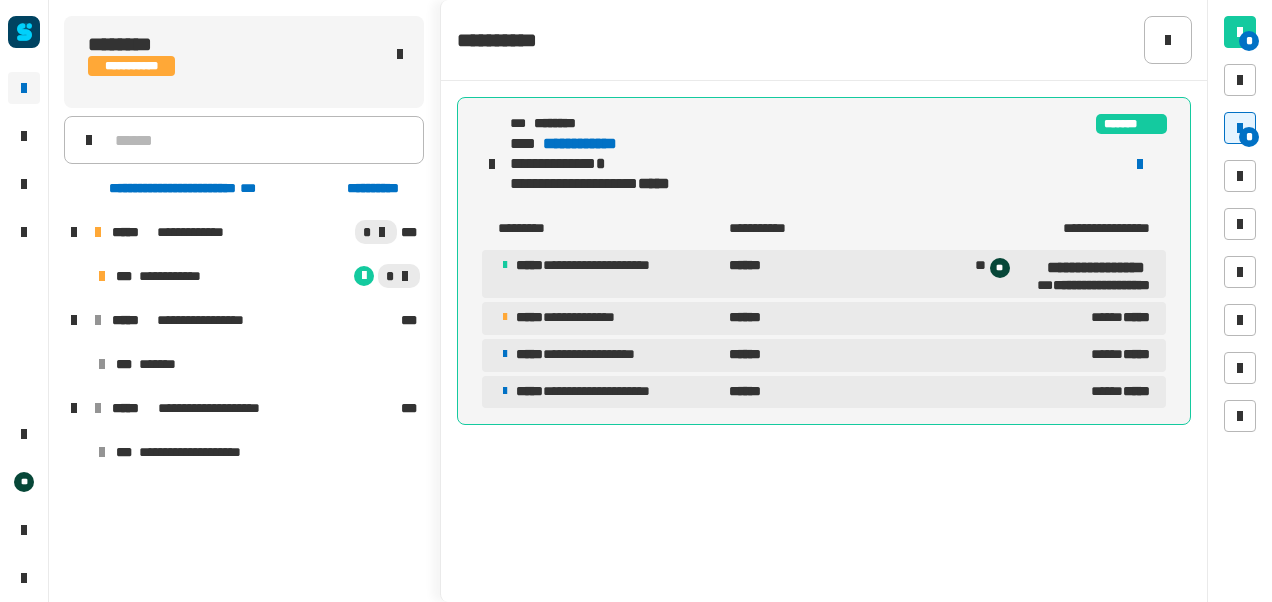click on "***** *****" at bounding box center [990, 318] 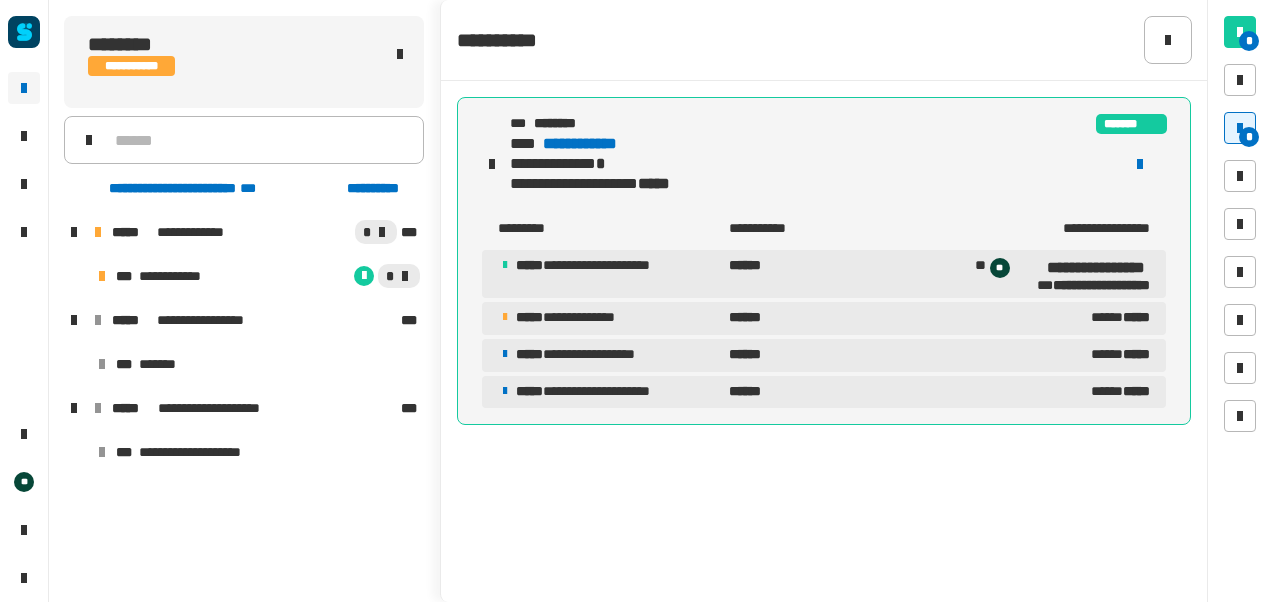 click at bounding box center [1140, 164] 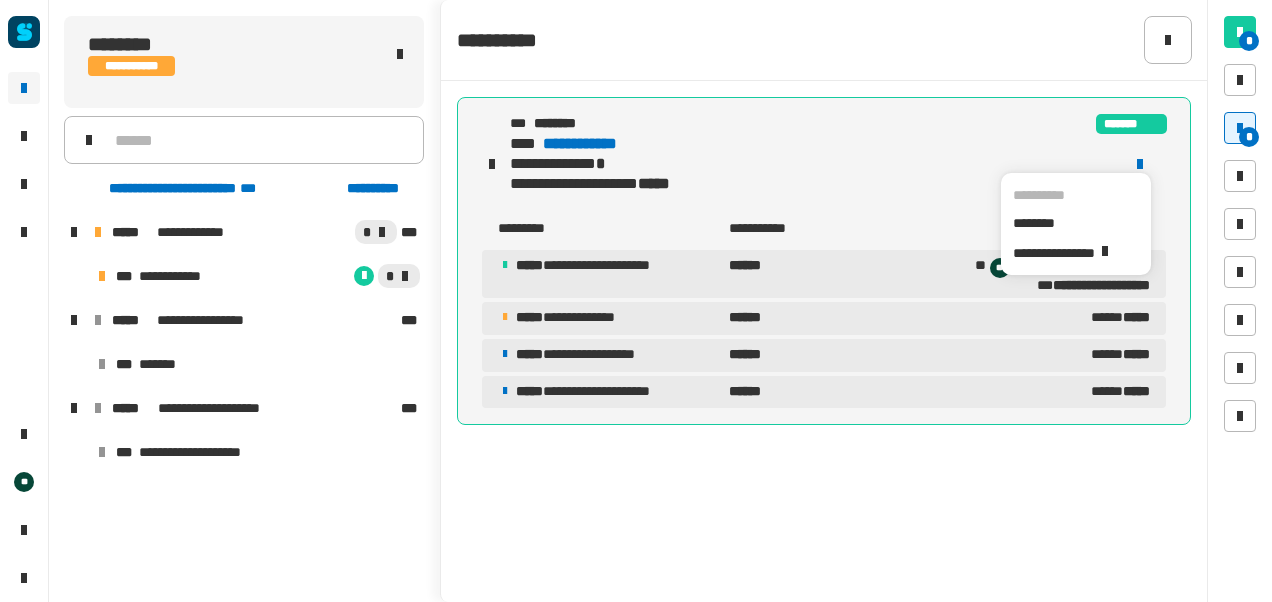 click on "**********" 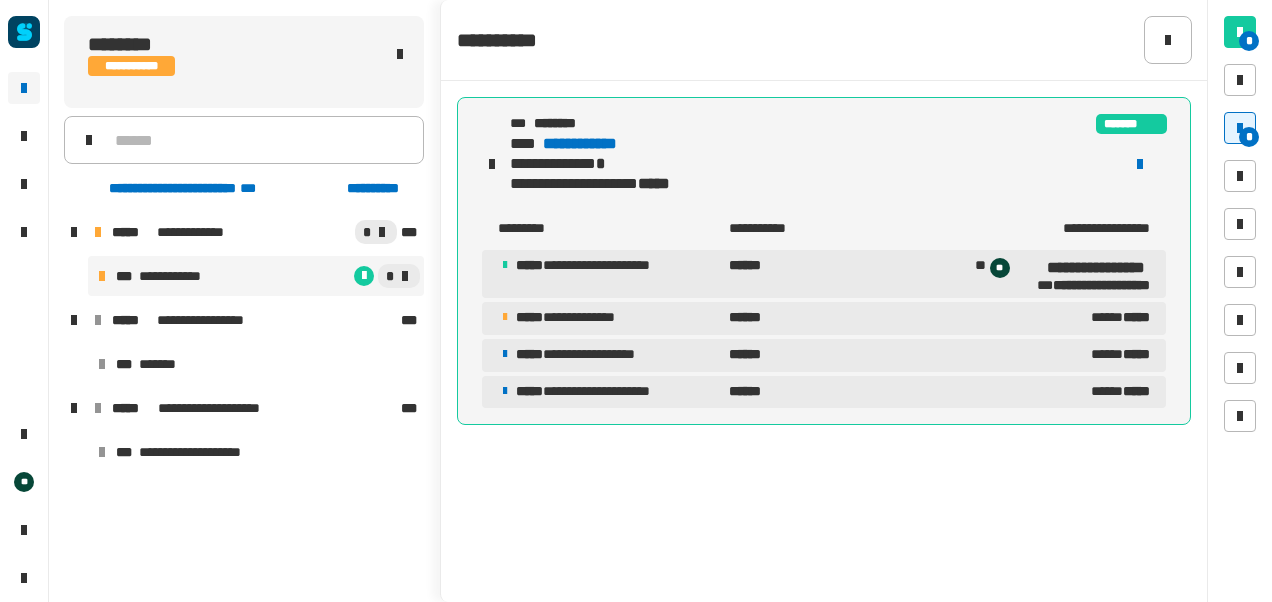 click on "*" at bounding box center [317, 276] 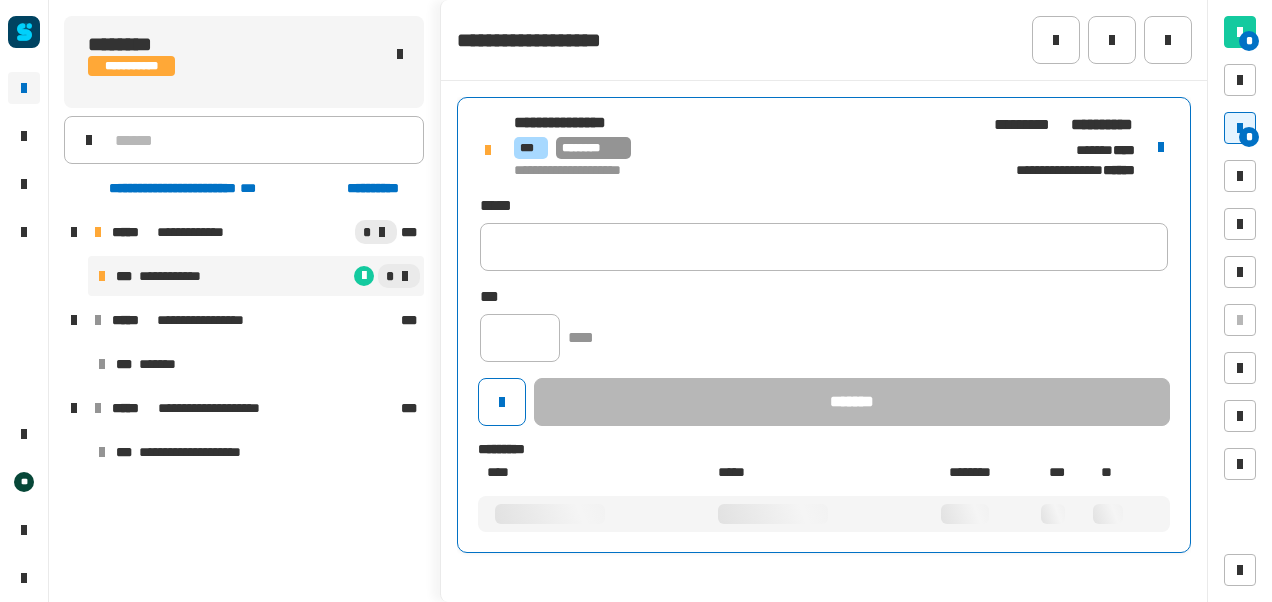 click on "*** ********" at bounding box center (744, 148) 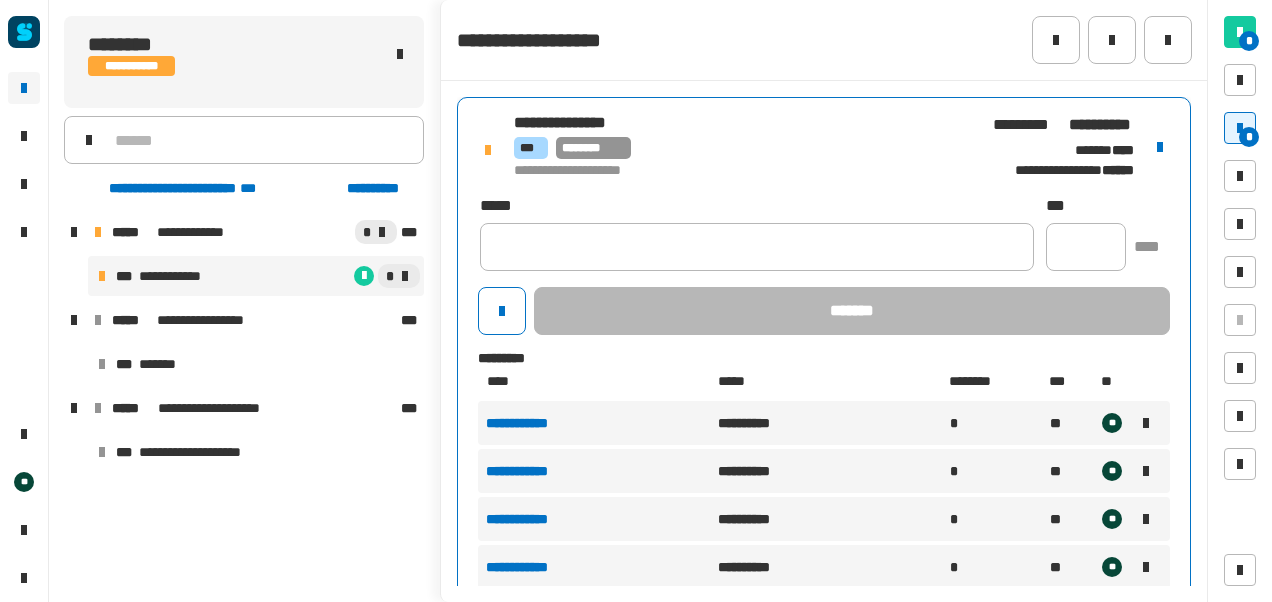 click on "**********" 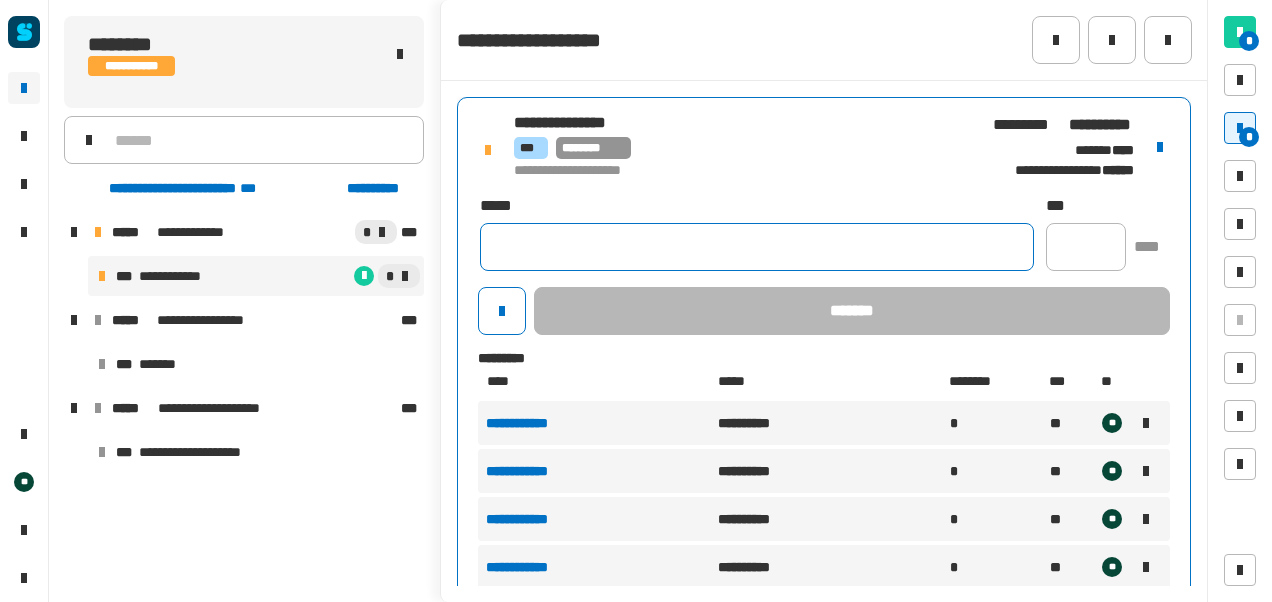 click 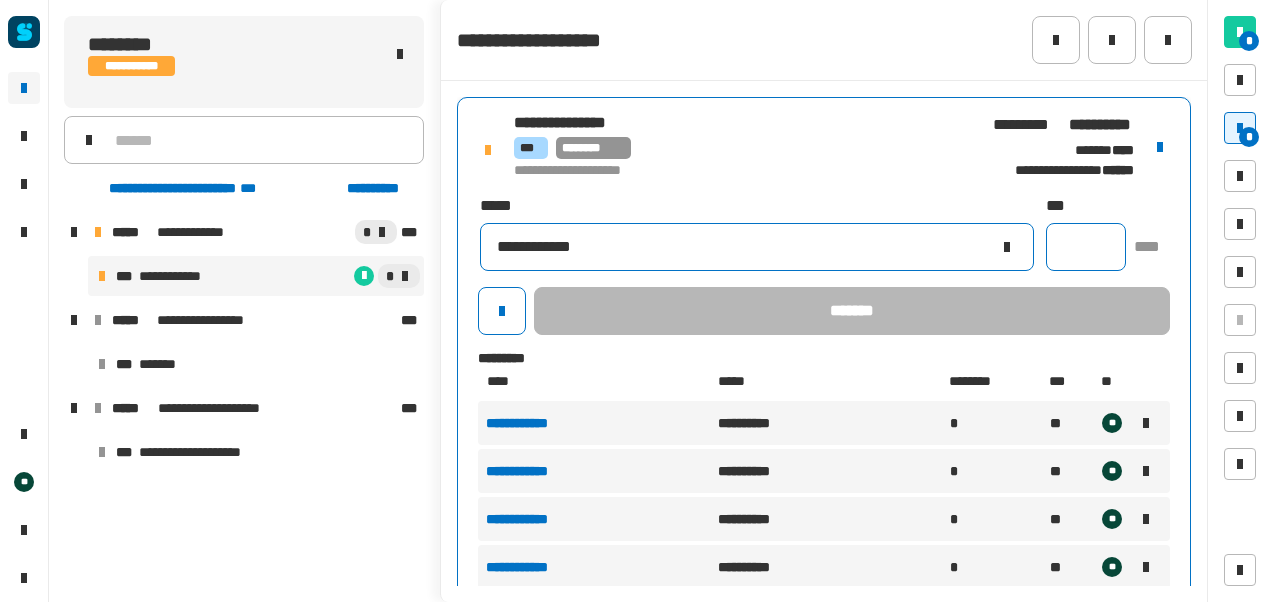 type on "**********" 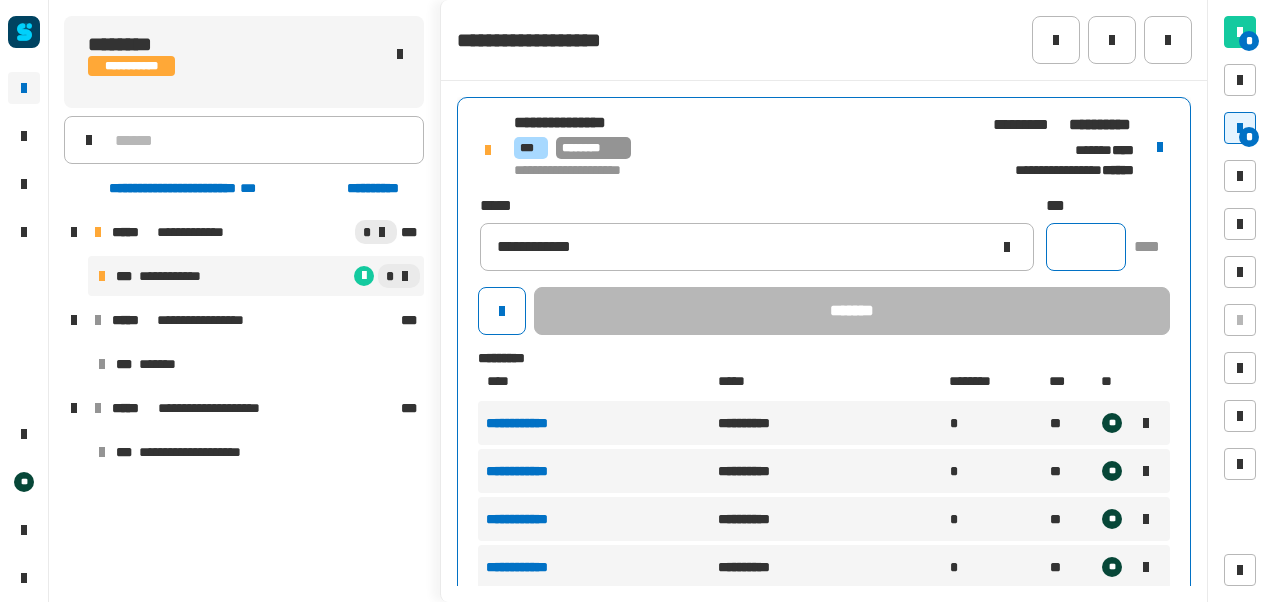 click 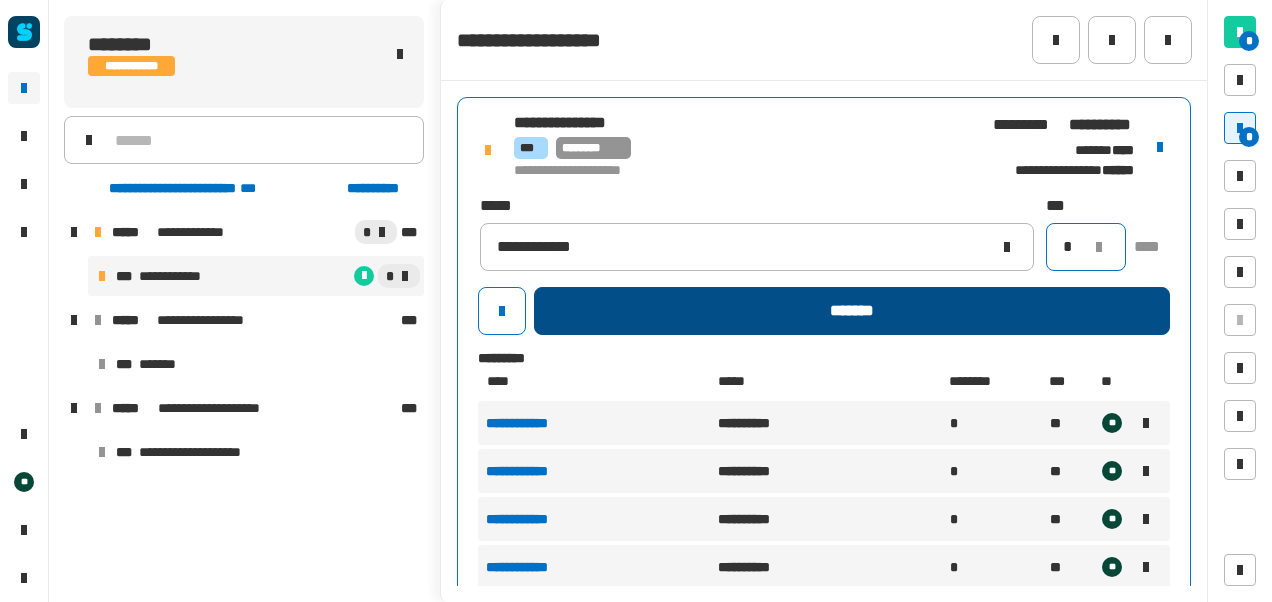 type on "*" 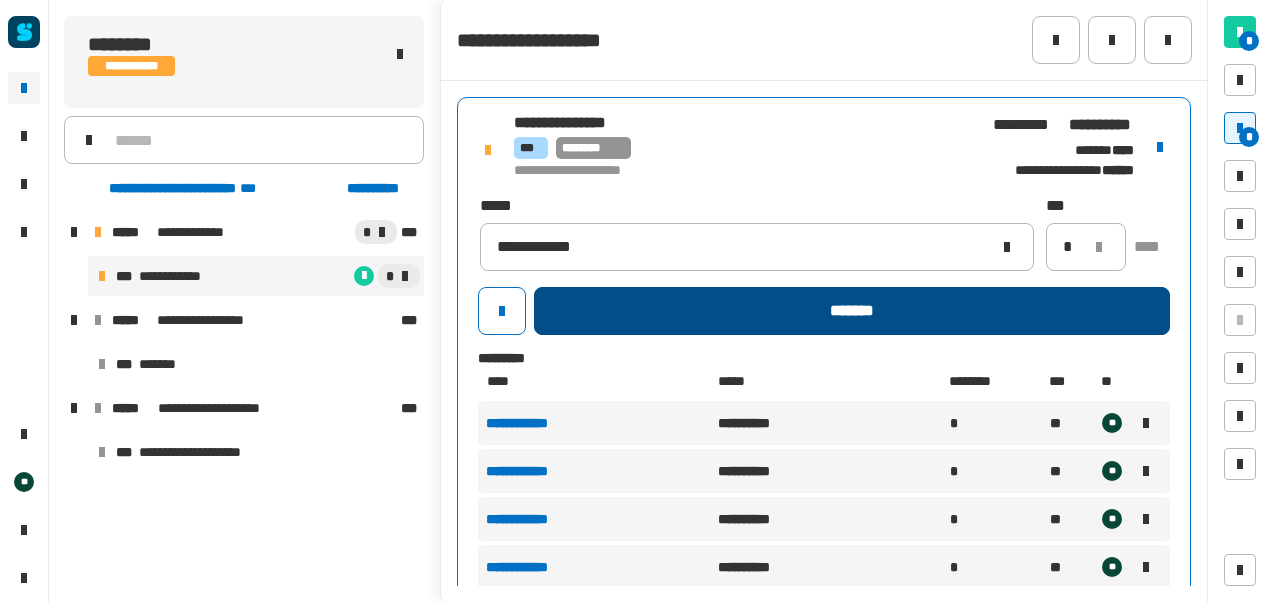 click on "*******" 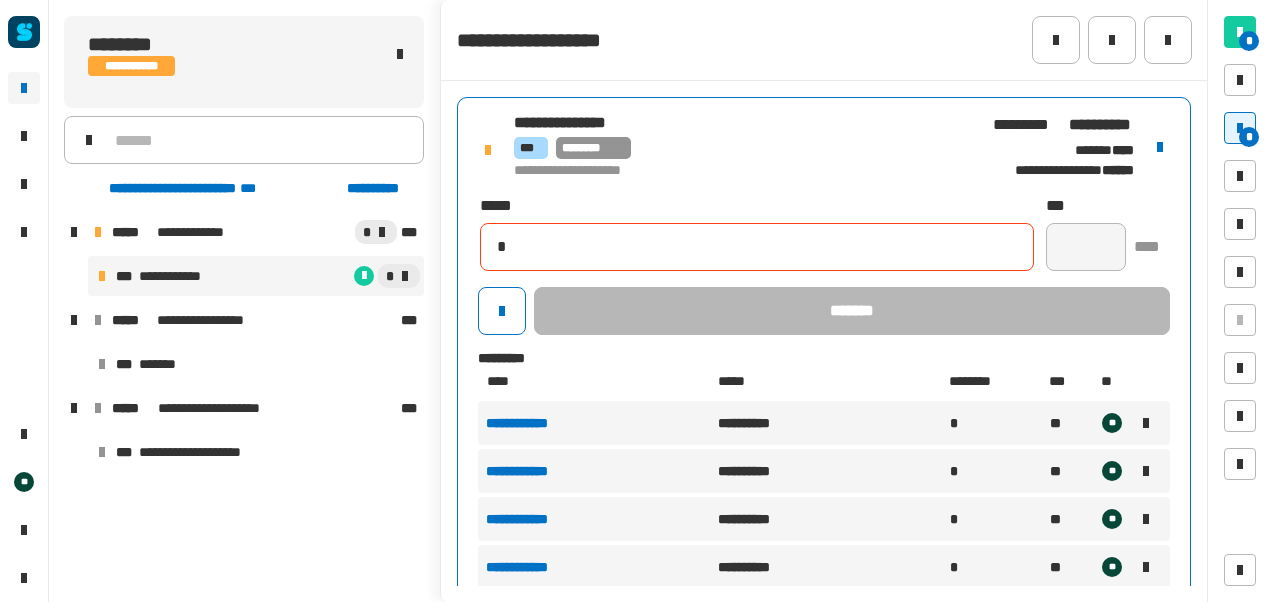 type 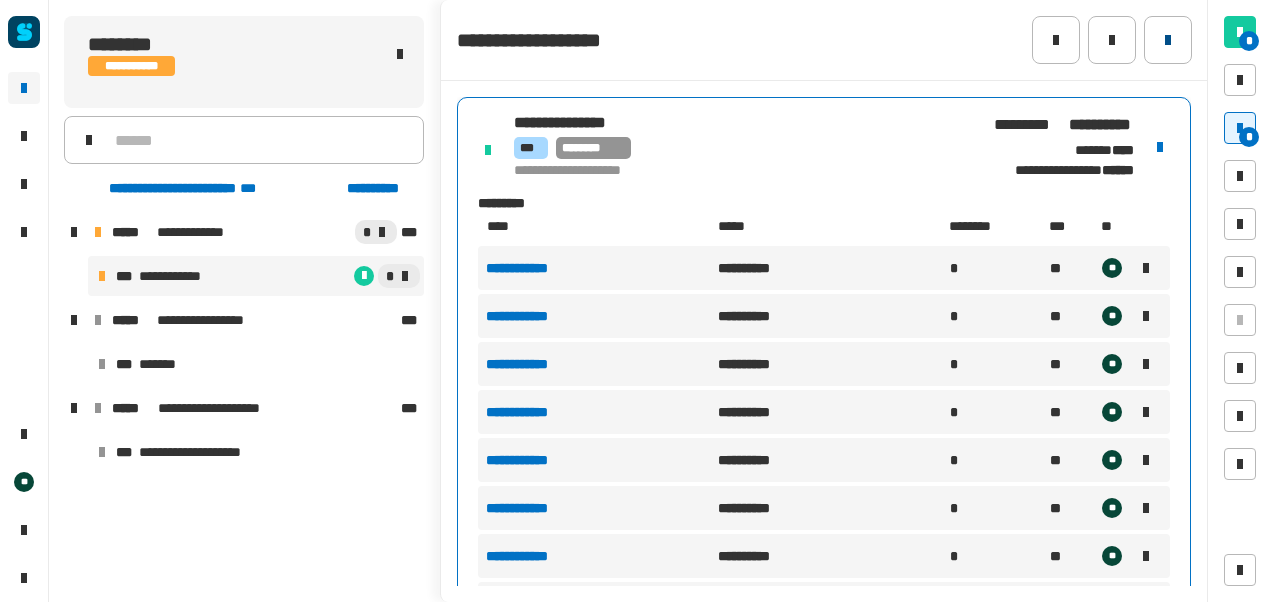 click 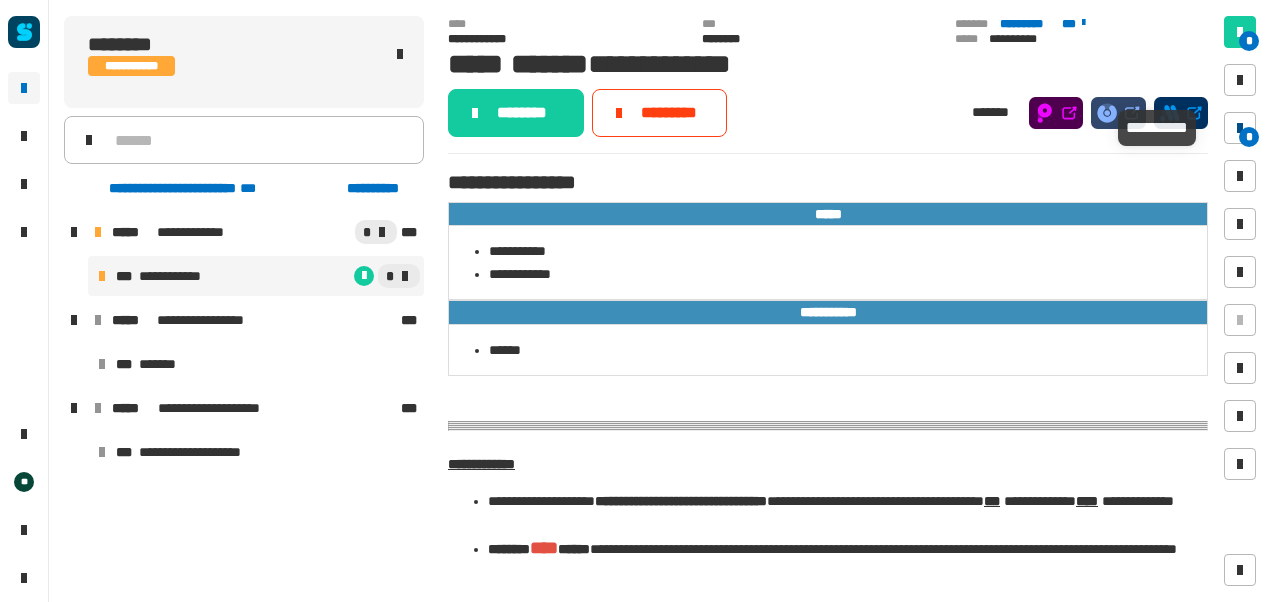 click on "*" at bounding box center (1249, 137) 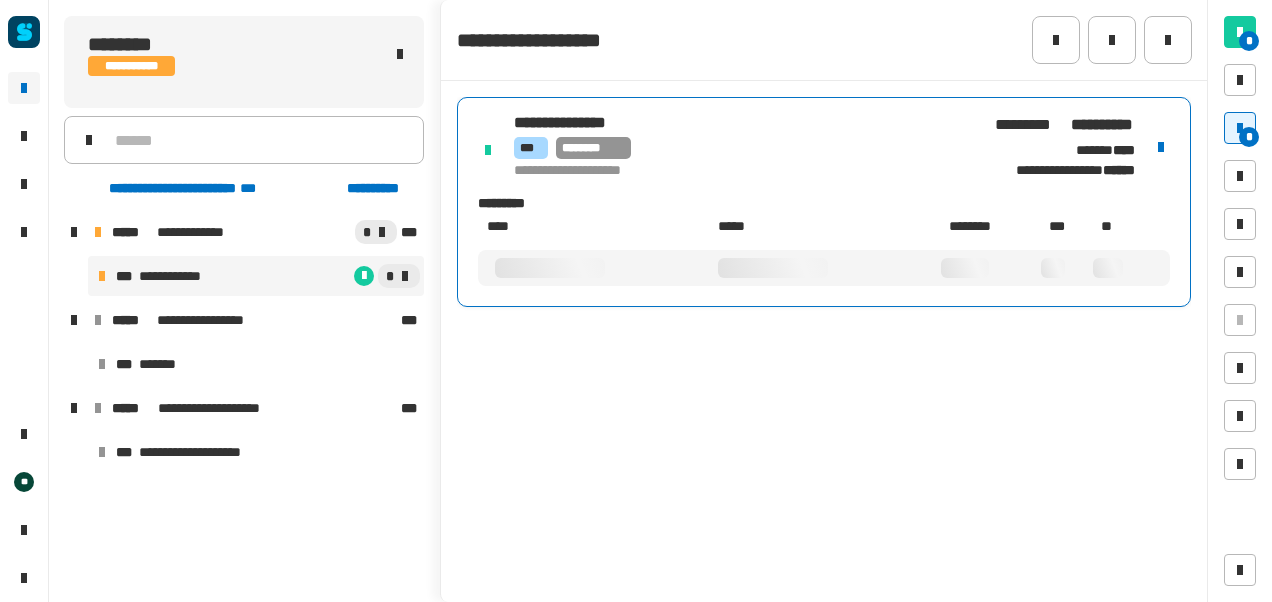 click on "*** ********" at bounding box center (744, 148) 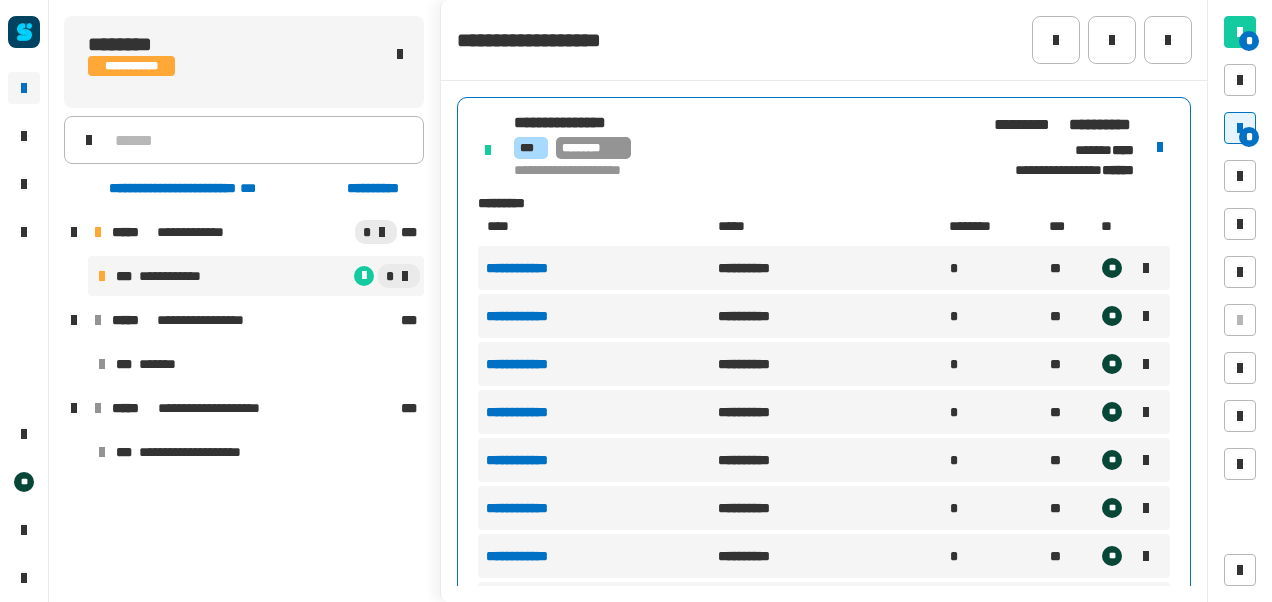 scroll, scrollTop: 252, scrollLeft: 0, axis: vertical 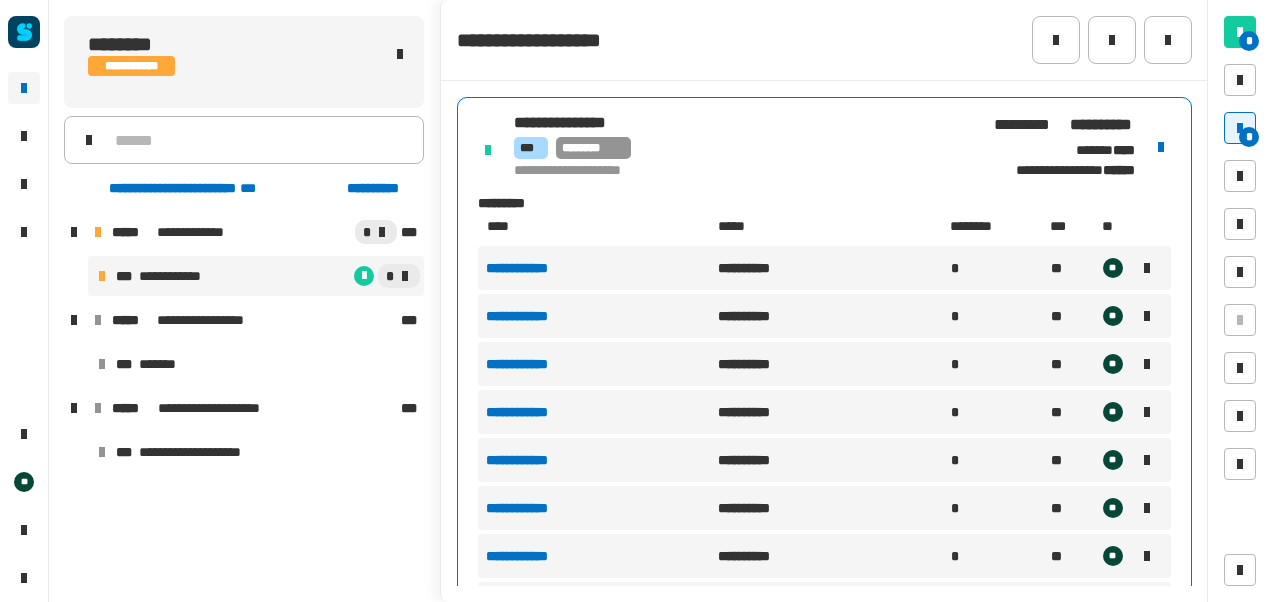 click on "**********" 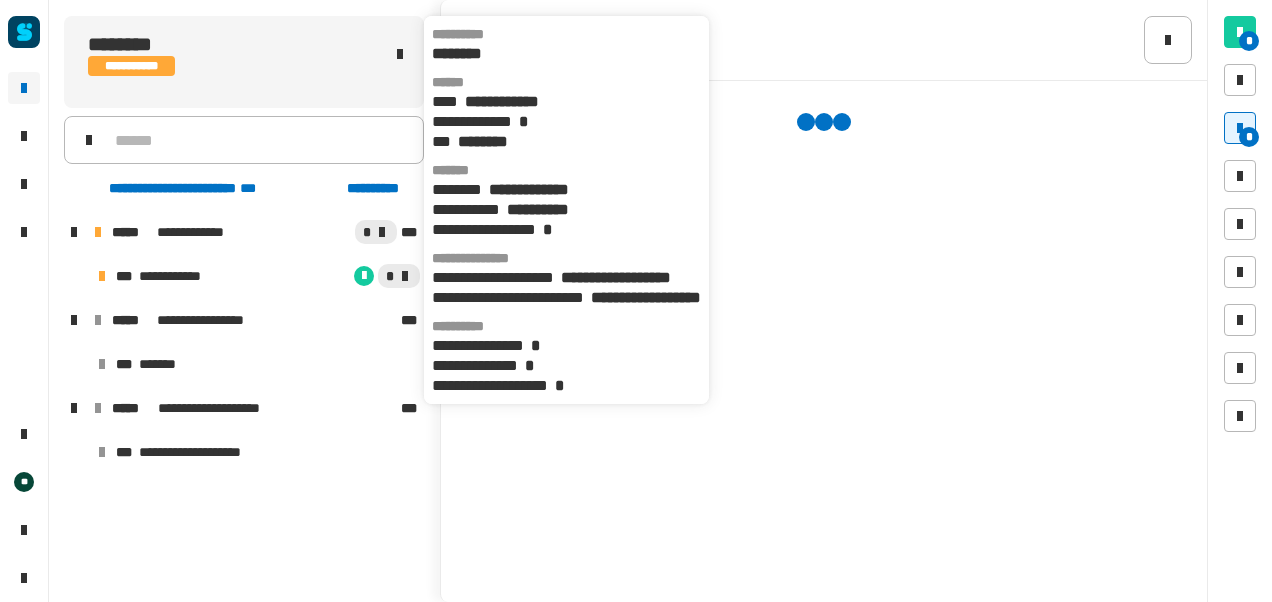 scroll, scrollTop: 0, scrollLeft: 12, axis: horizontal 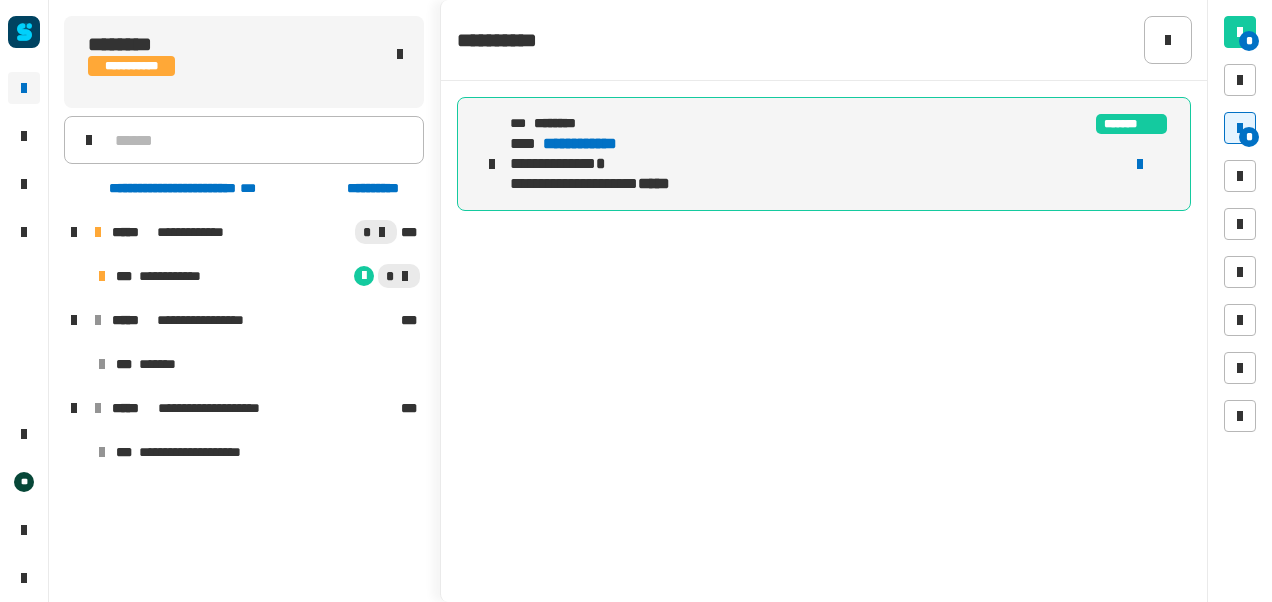 click on "**********" at bounding box center [599, 144] 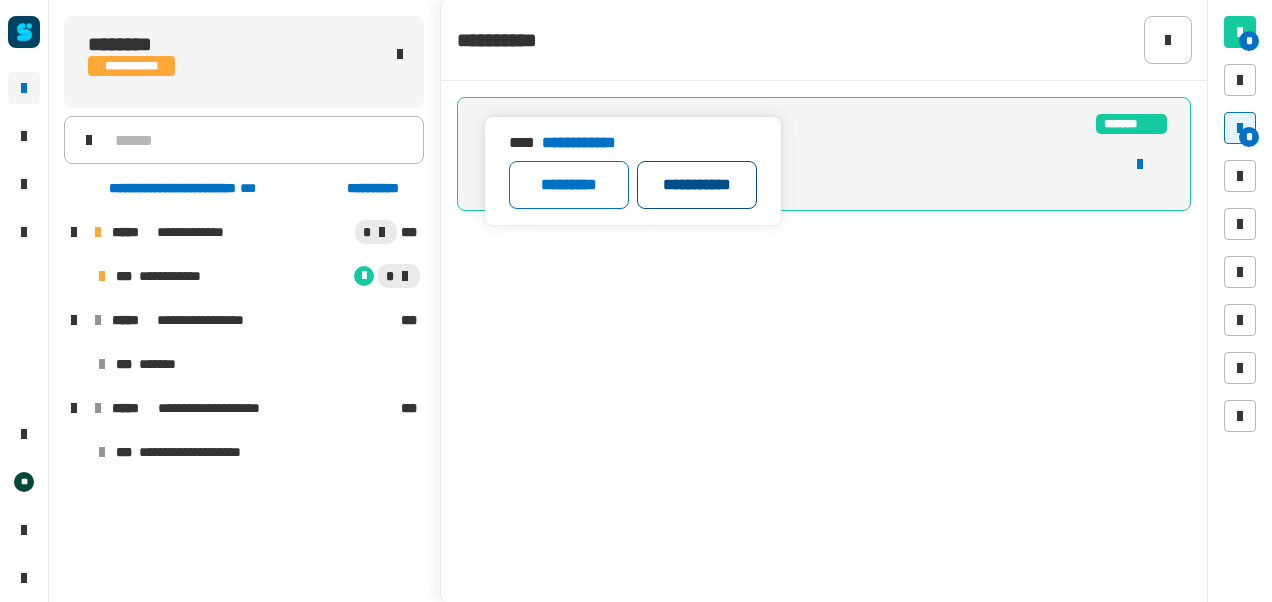 click on "**********" at bounding box center (697, 185) 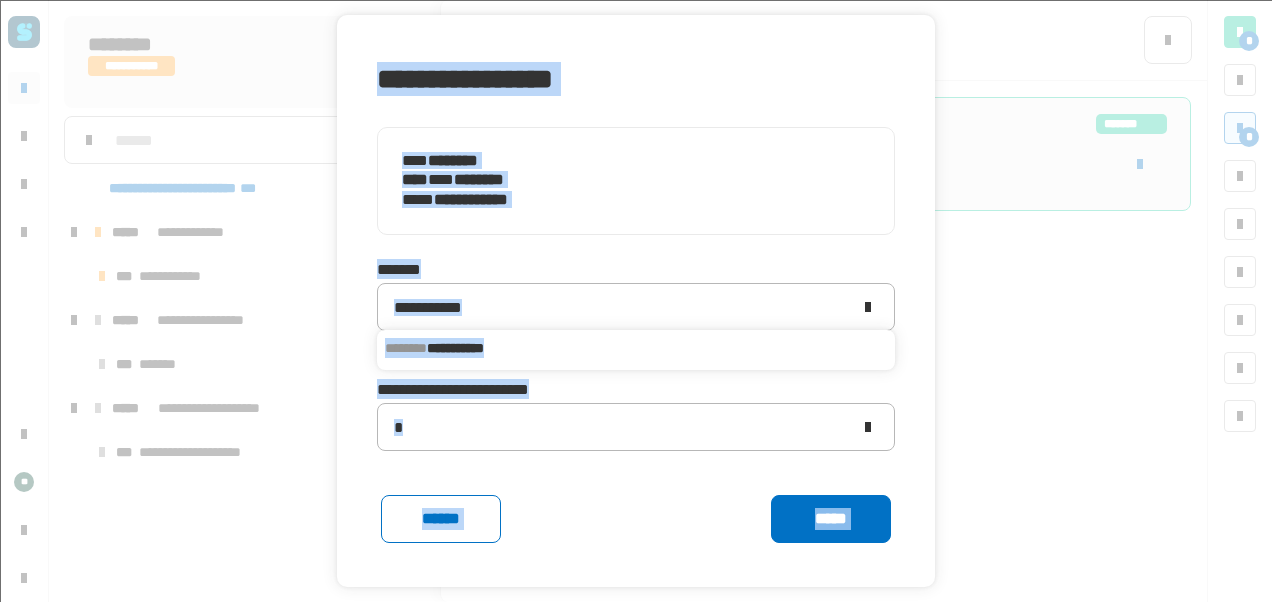 drag, startPoint x: 975, startPoint y: 357, endPoint x: 874, endPoint y: 365, distance: 101.31634 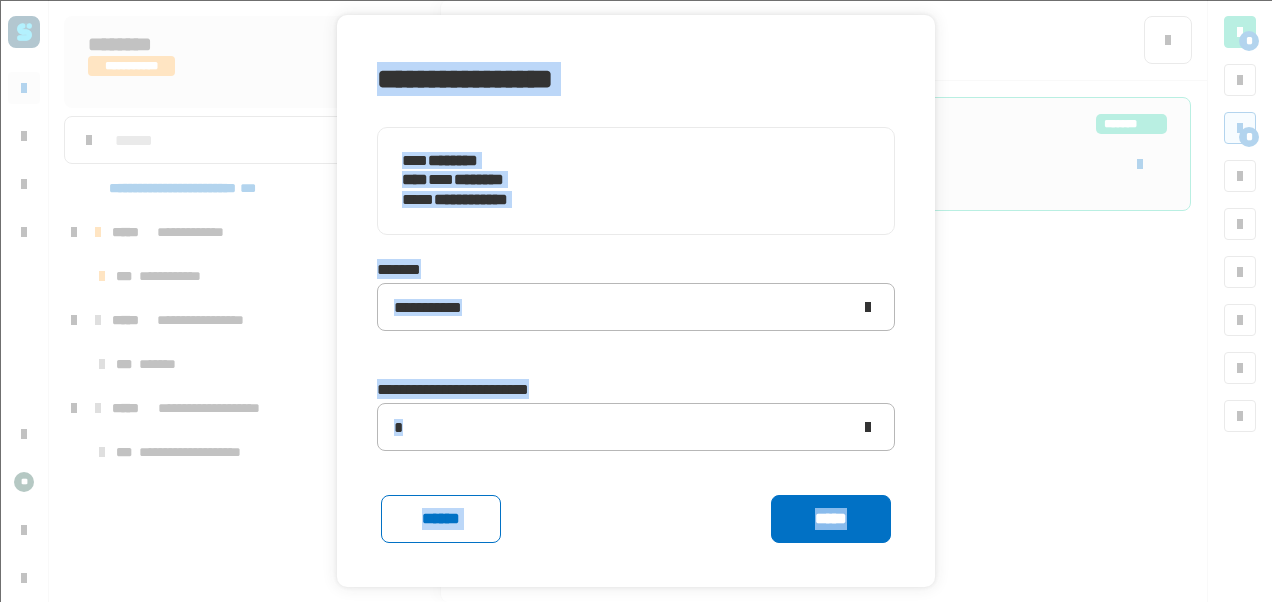 drag, startPoint x: 874, startPoint y: 365, endPoint x: 1104, endPoint y: 366, distance: 230.00217 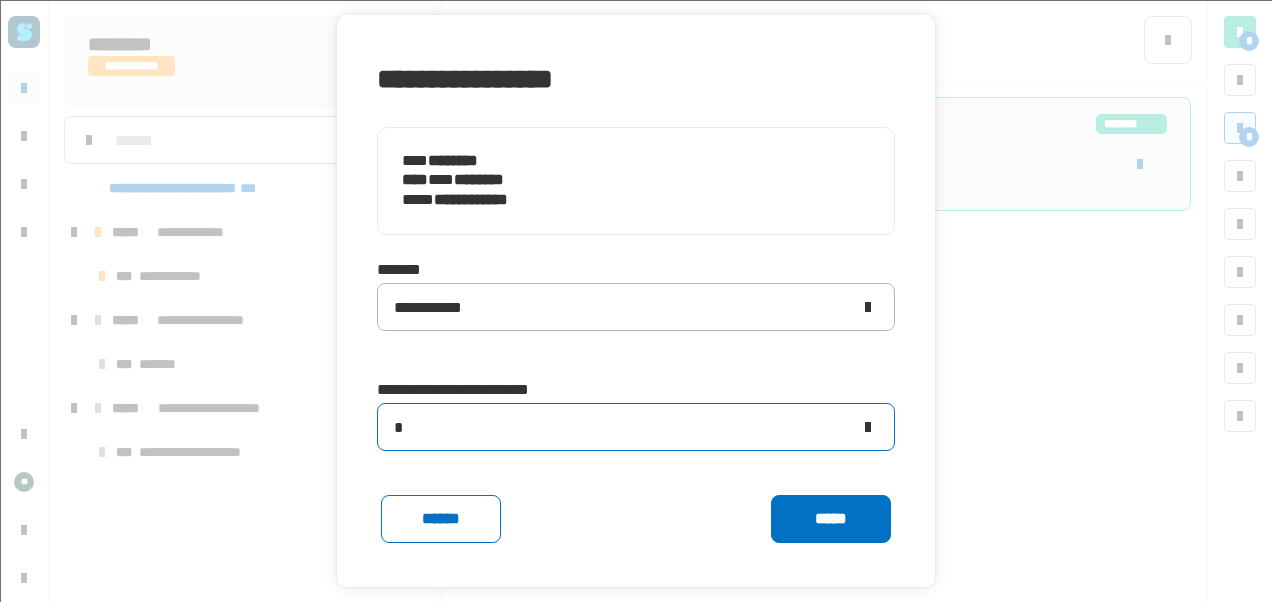 click on "*" 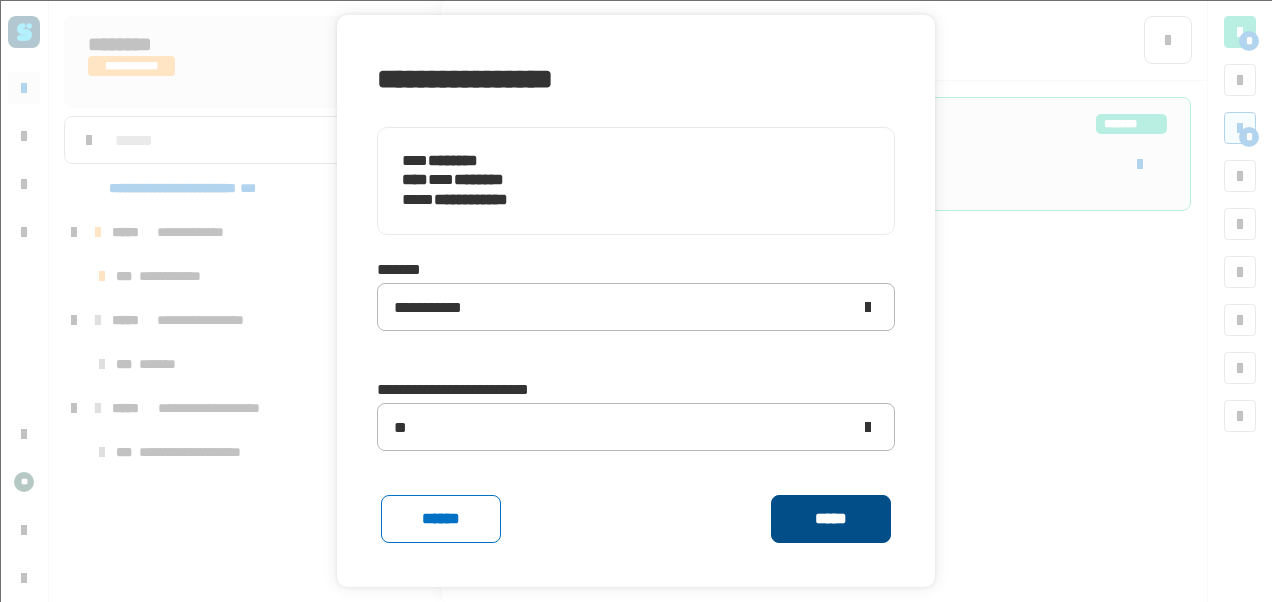 click on "*****" 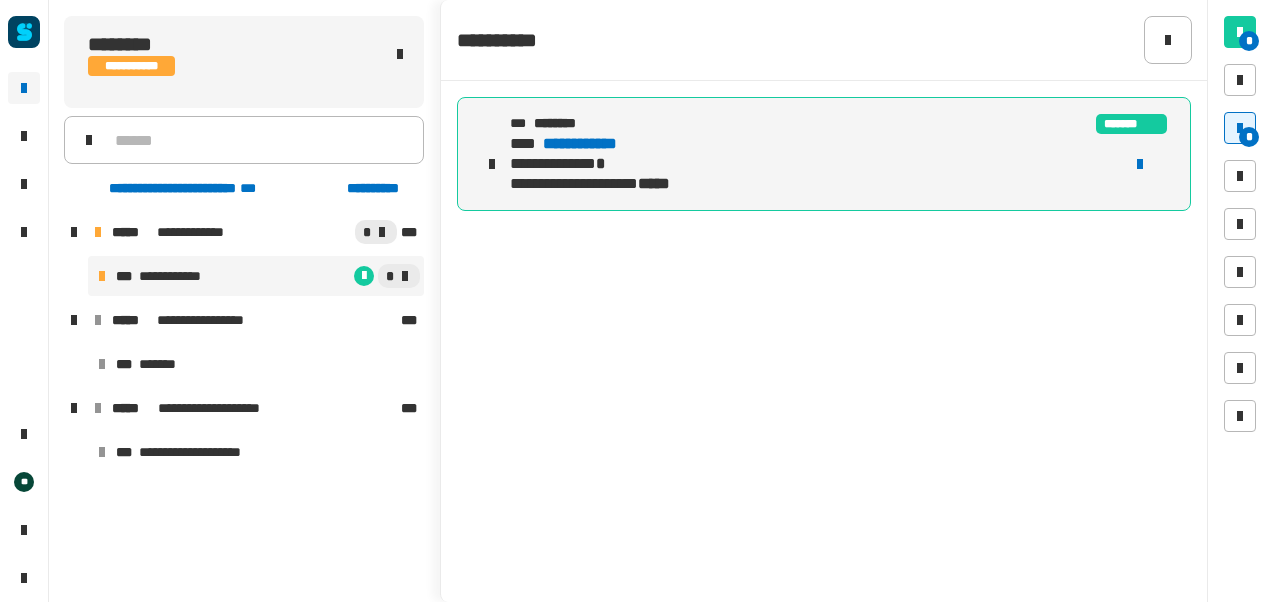 click on "**********" at bounding box center (174, 276) 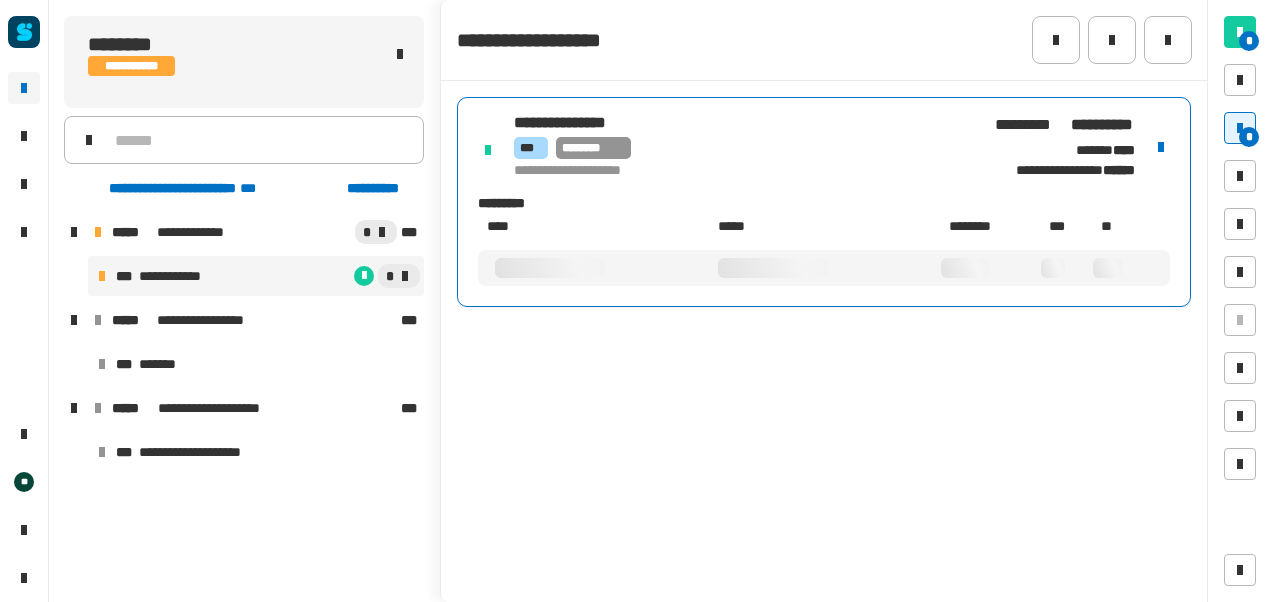 click on "**********" at bounding box center (744, 171) 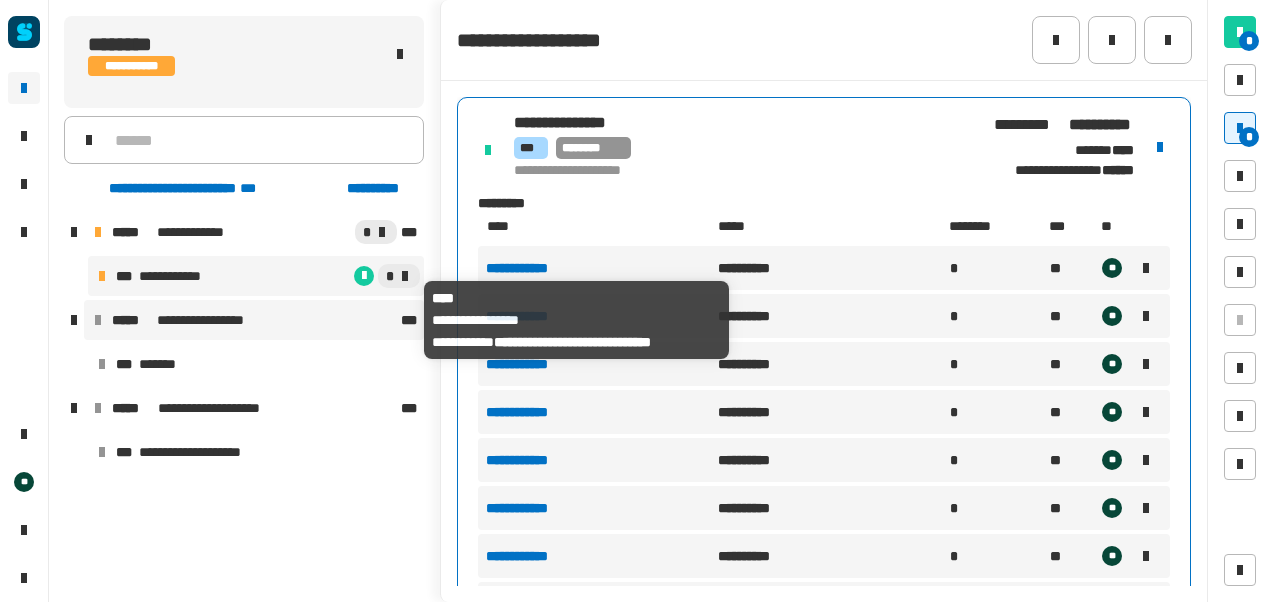 click on "**********" at bounding box center (213, 320) 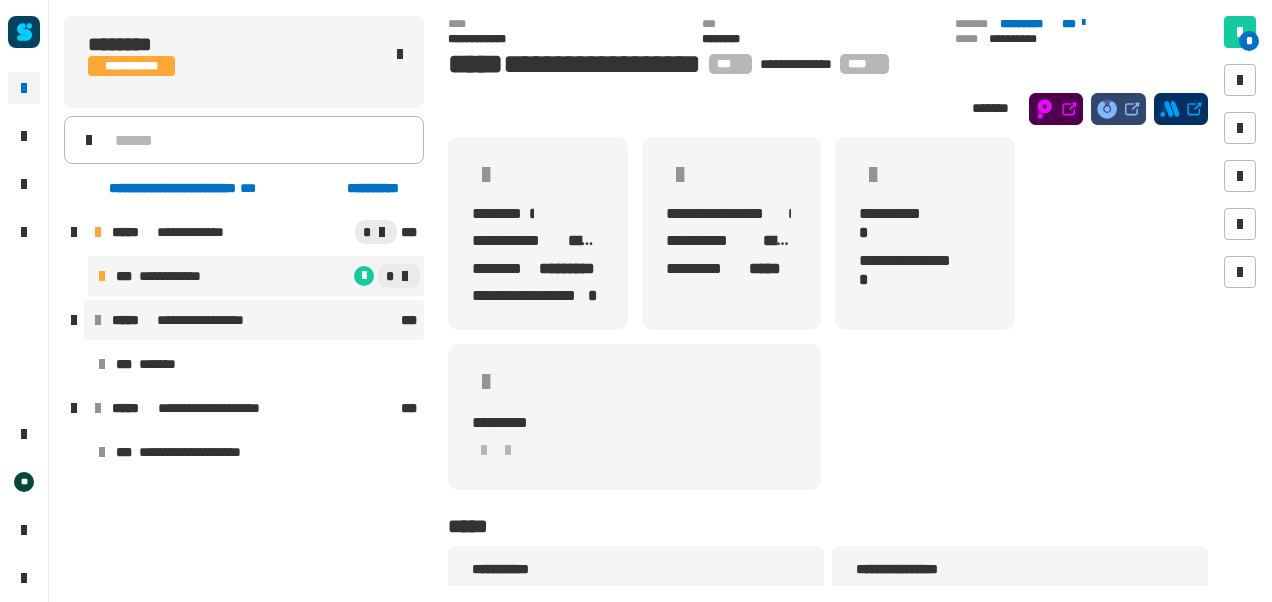 click on "*" at bounding box center (317, 276) 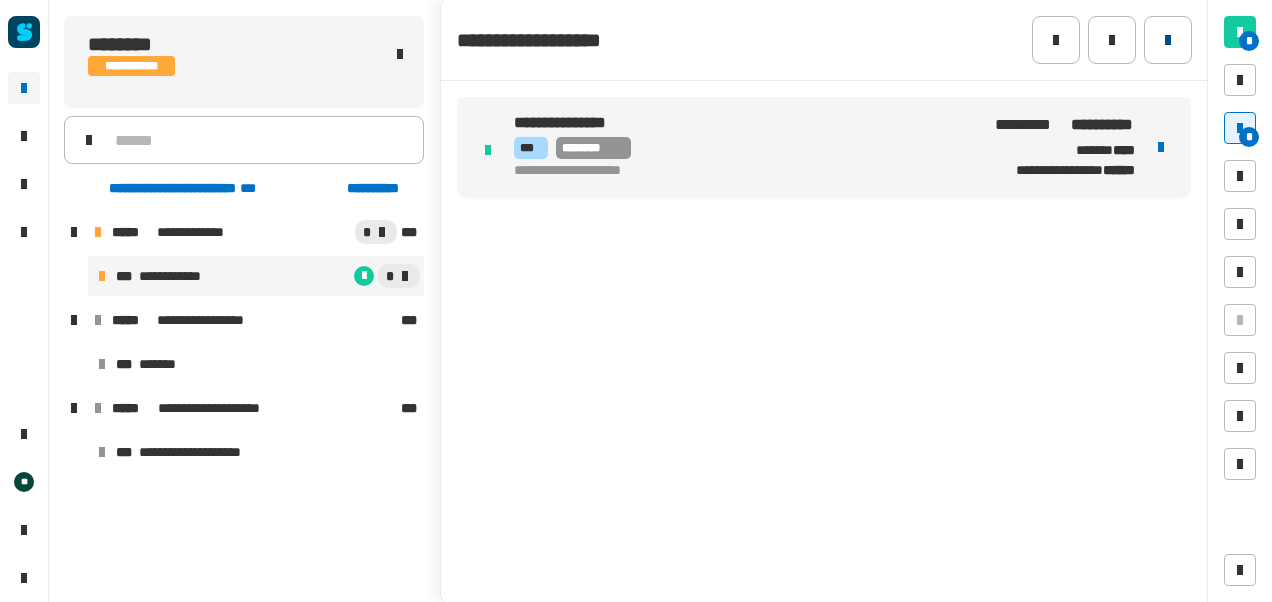 click 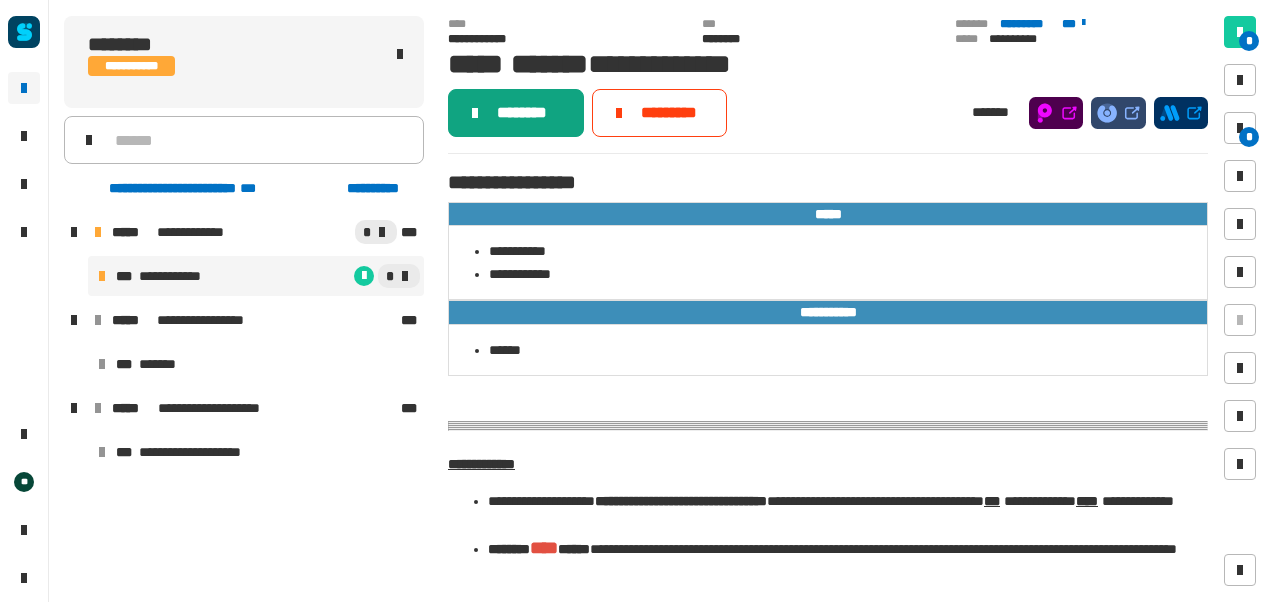 click on "********" 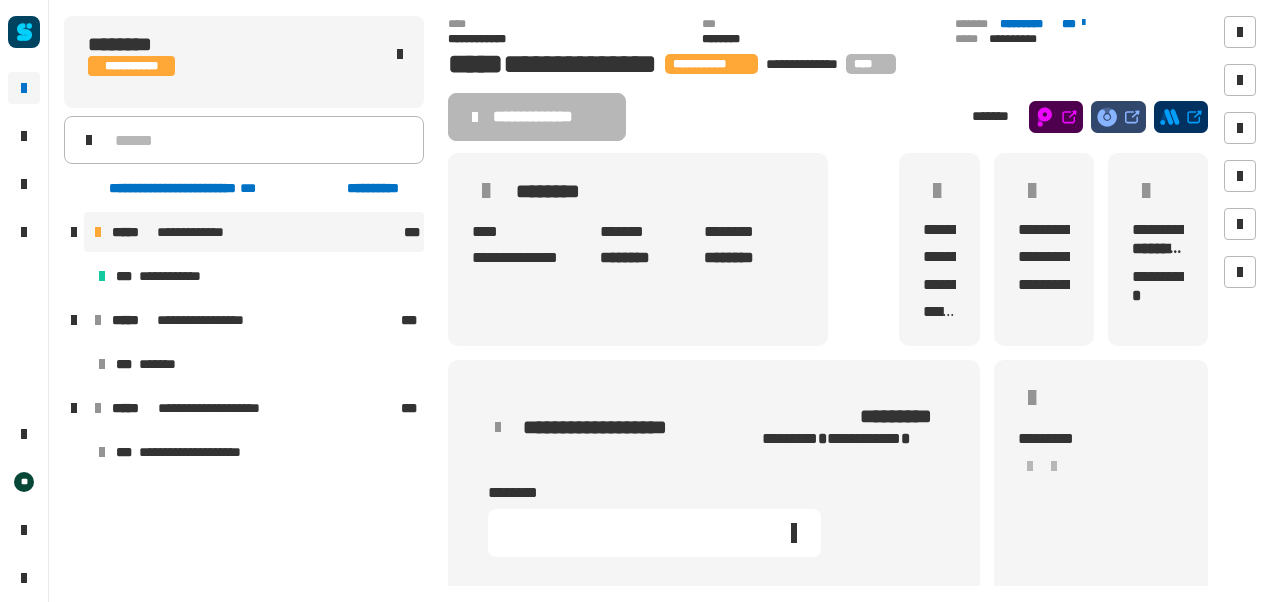 click 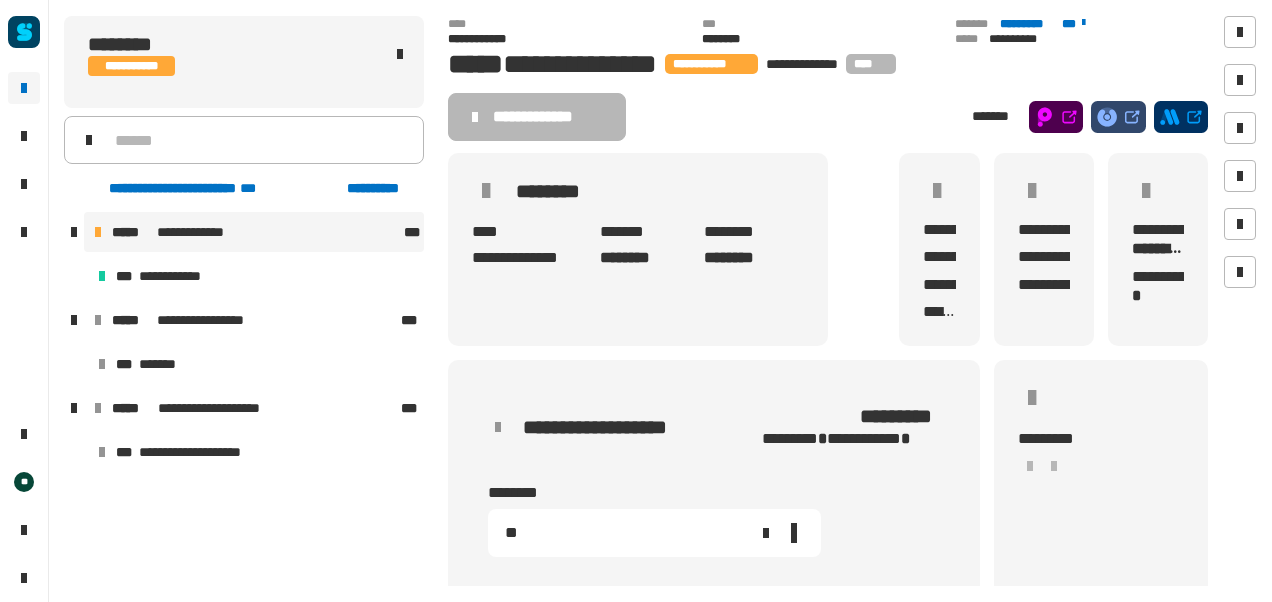 type on "**" 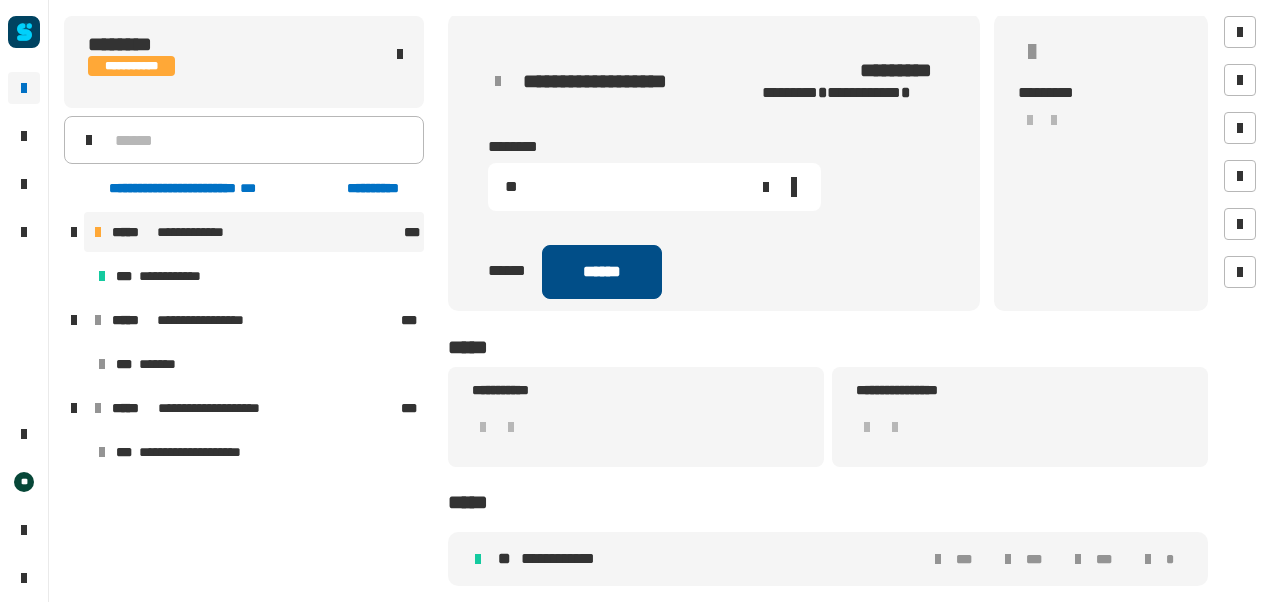 click on "******" 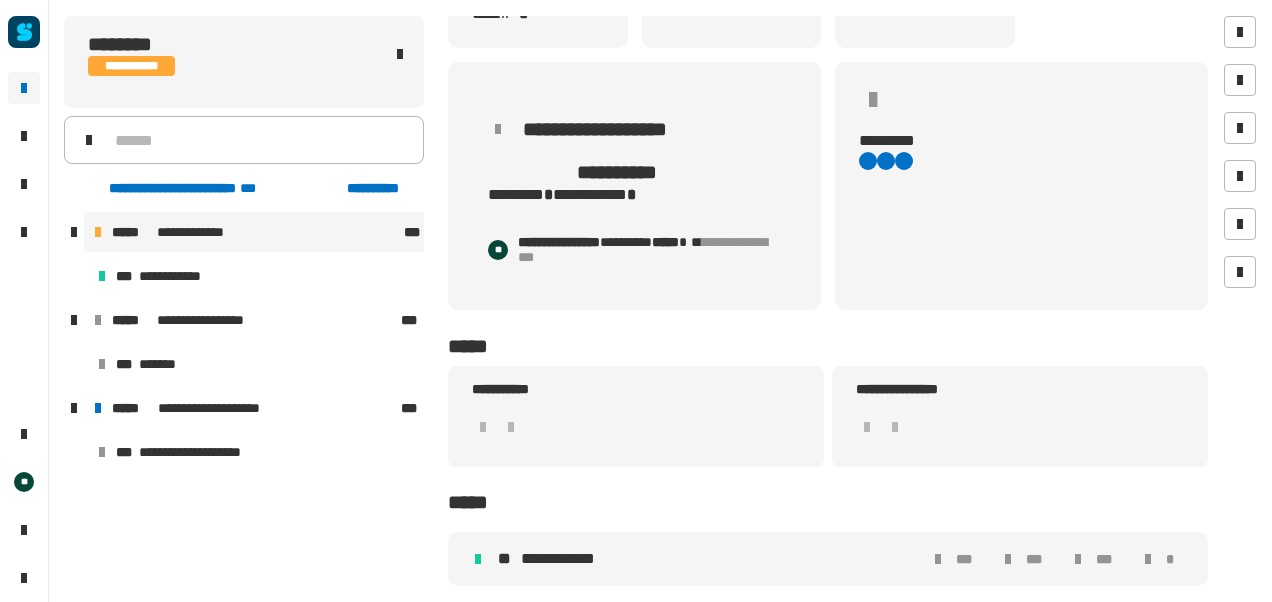 scroll, scrollTop: 0, scrollLeft: 0, axis: both 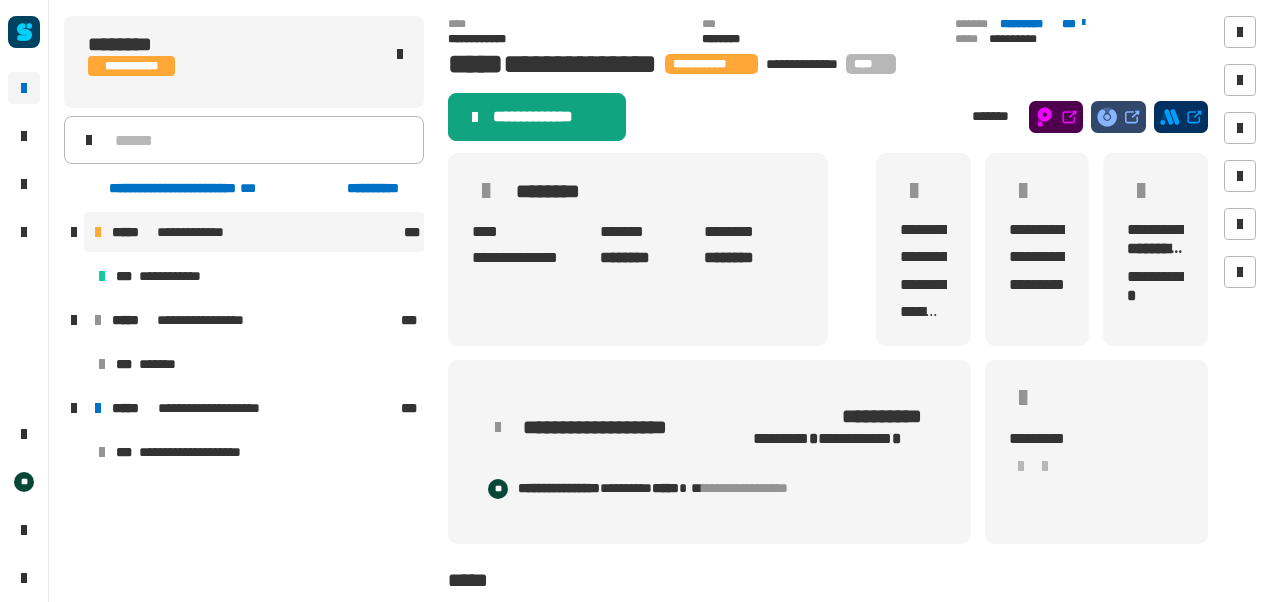 click on "**********" 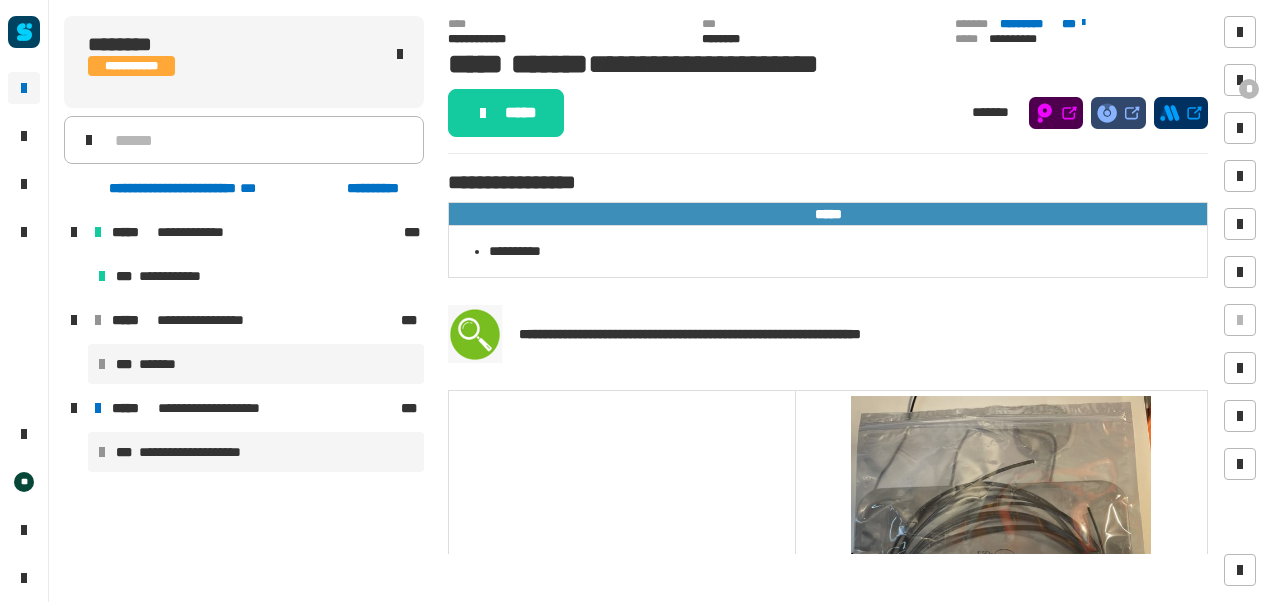 click on "*** *******" at bounding box center (256, 364) 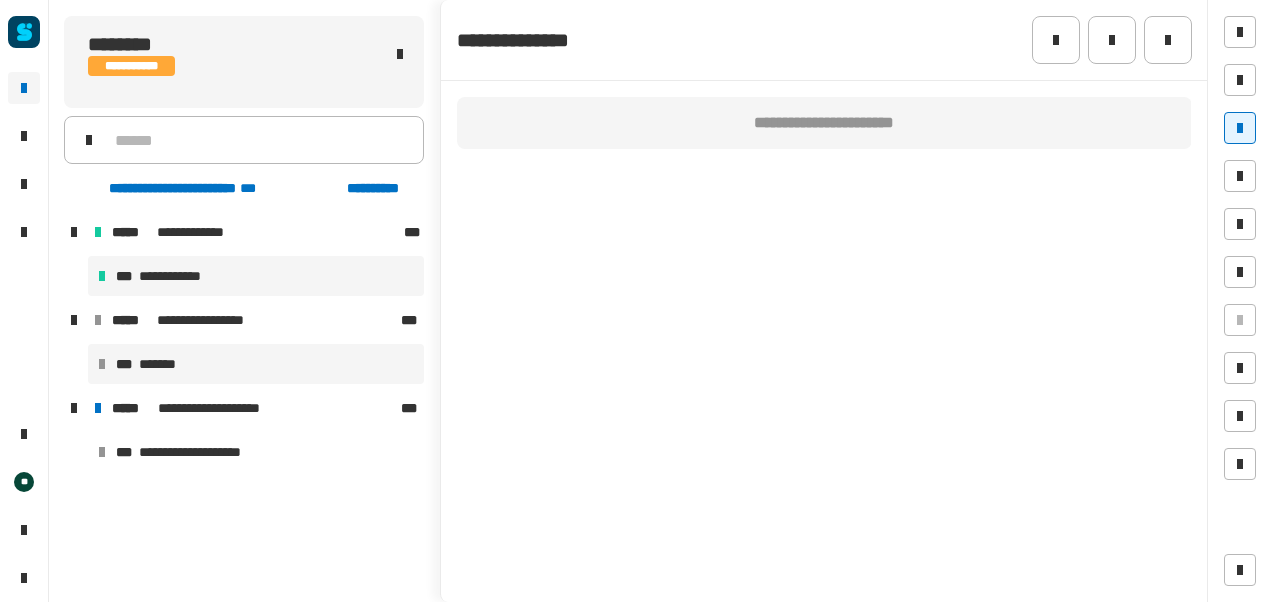 click on "**********" at bounding box center (174, 276) 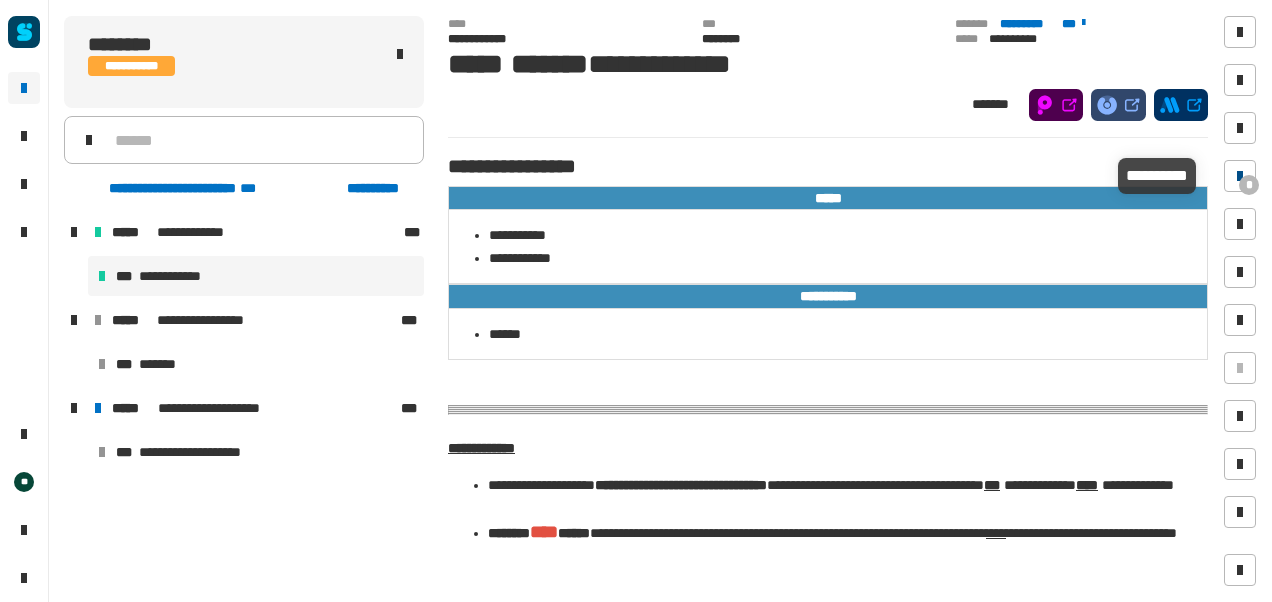 click at bounding box center (1240, 176) 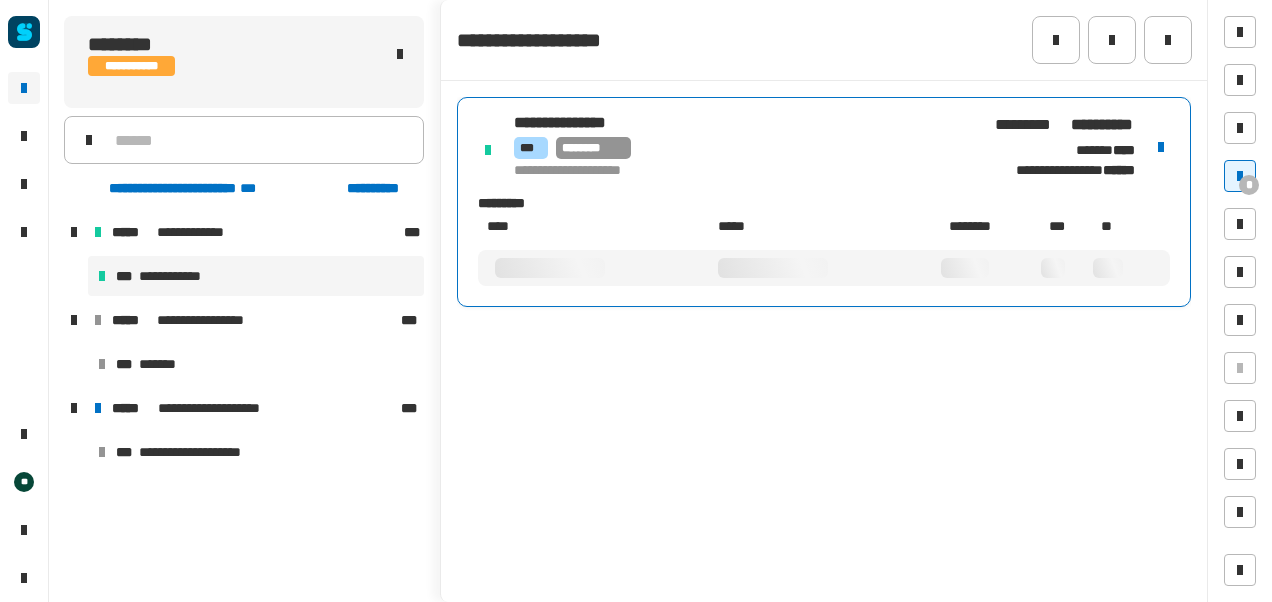 click on "*** ********" at bounding box center (744, 148) 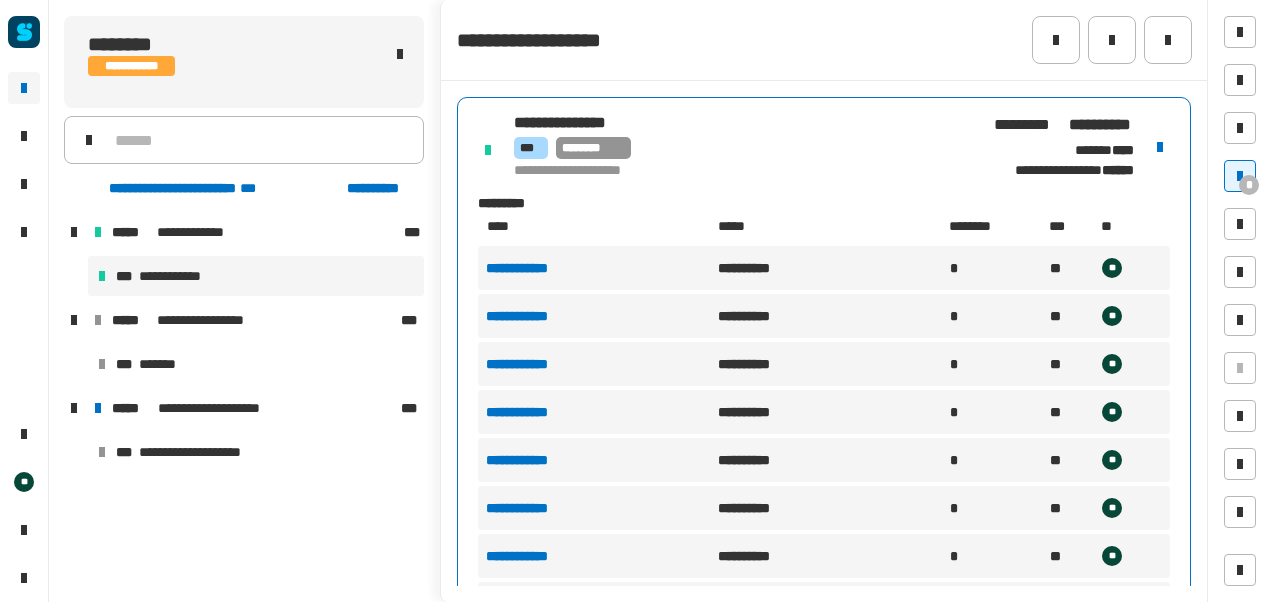 click on "**********" at bounding box center (535, 268) 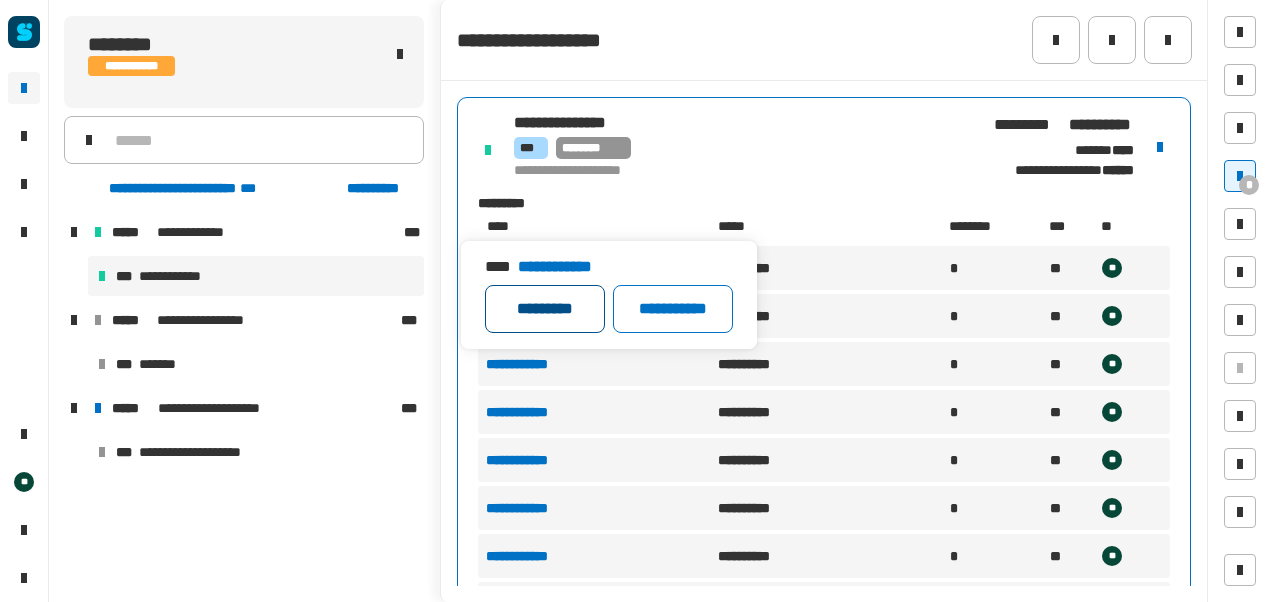 click on "*********" at bounding box center [545, 309] 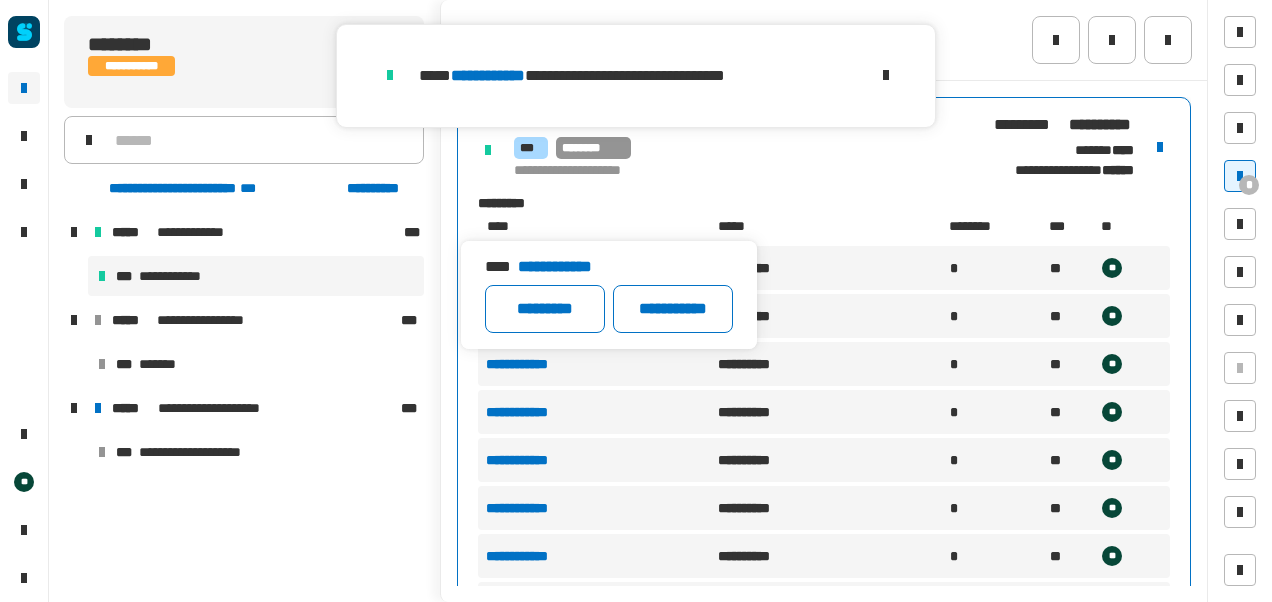 click 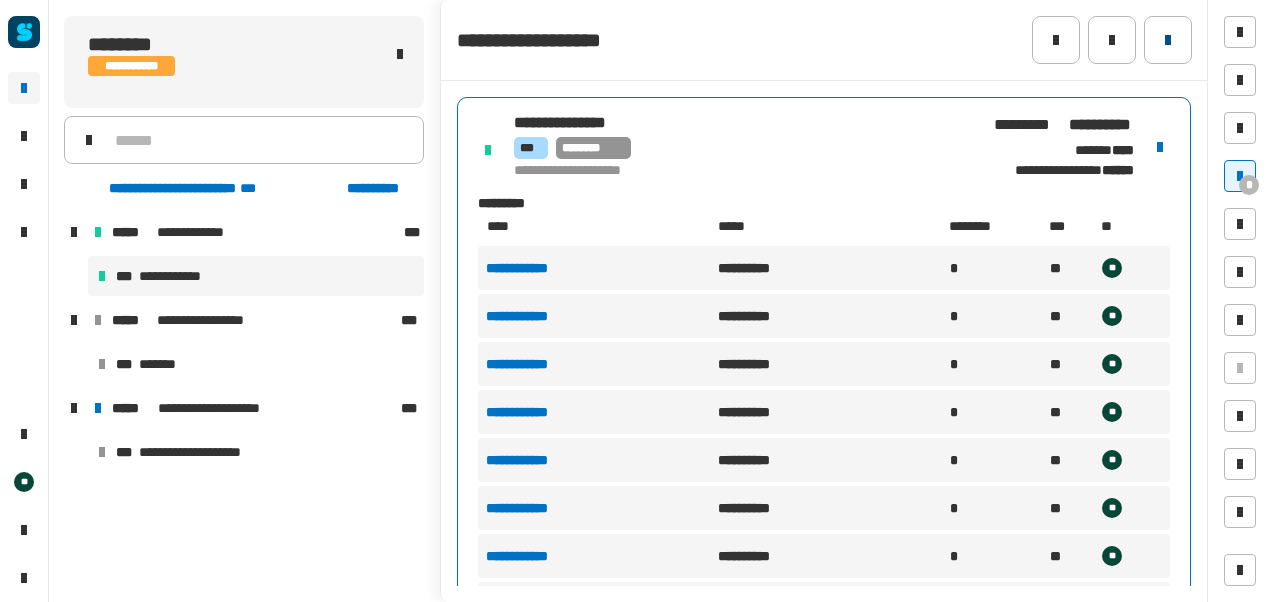 click 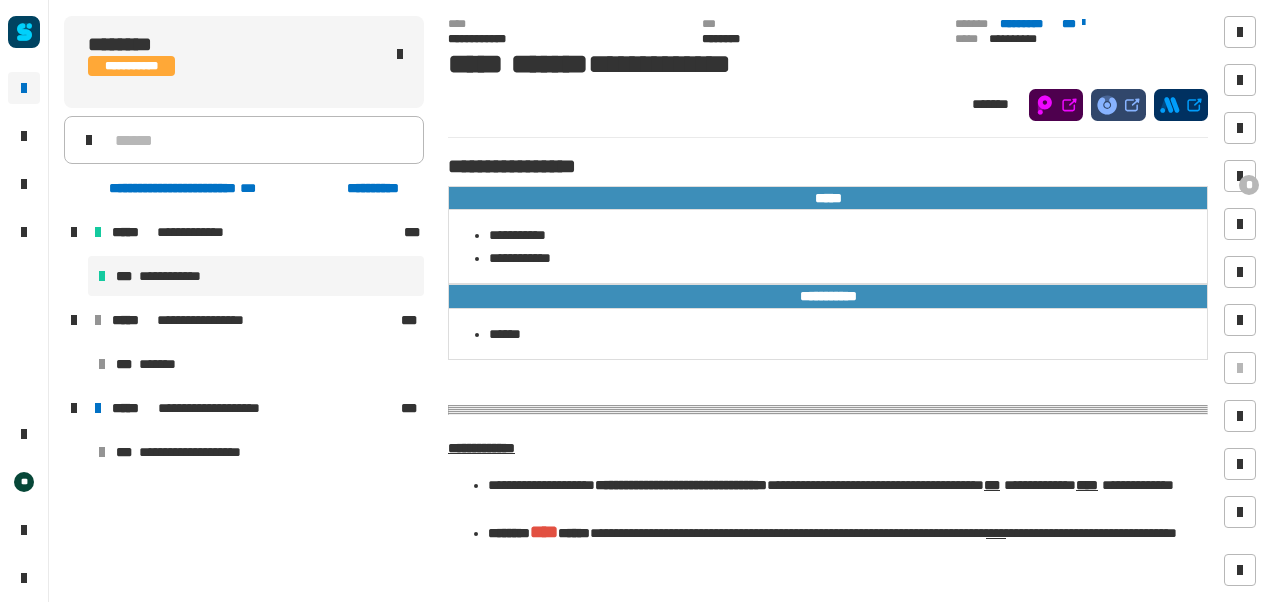 click 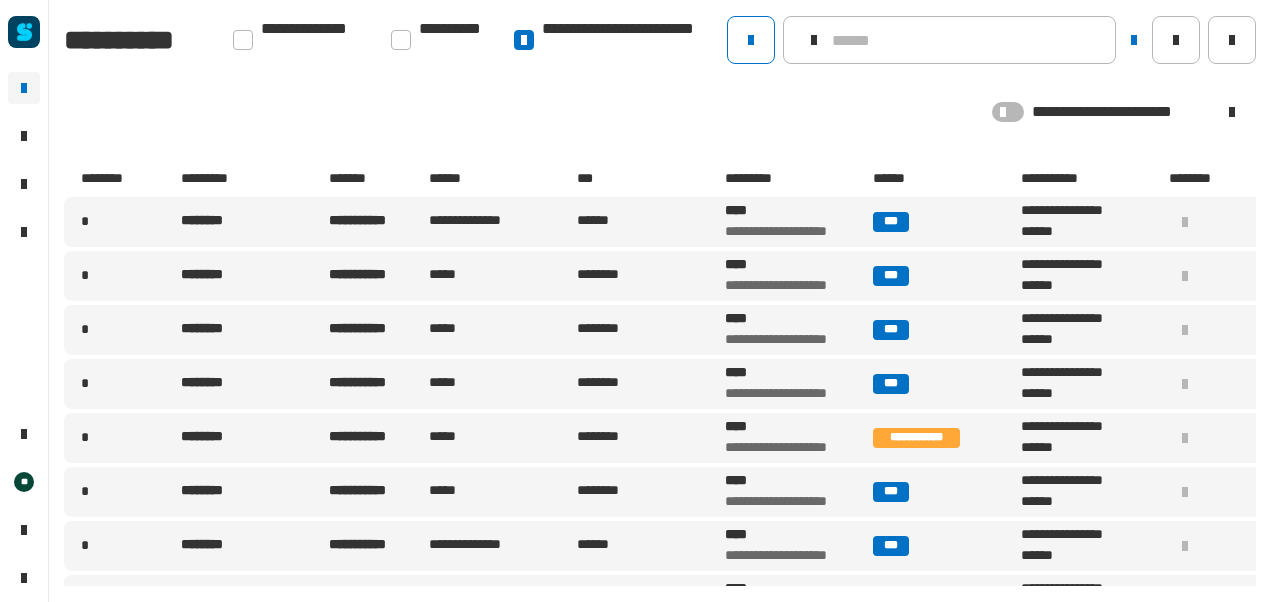 click 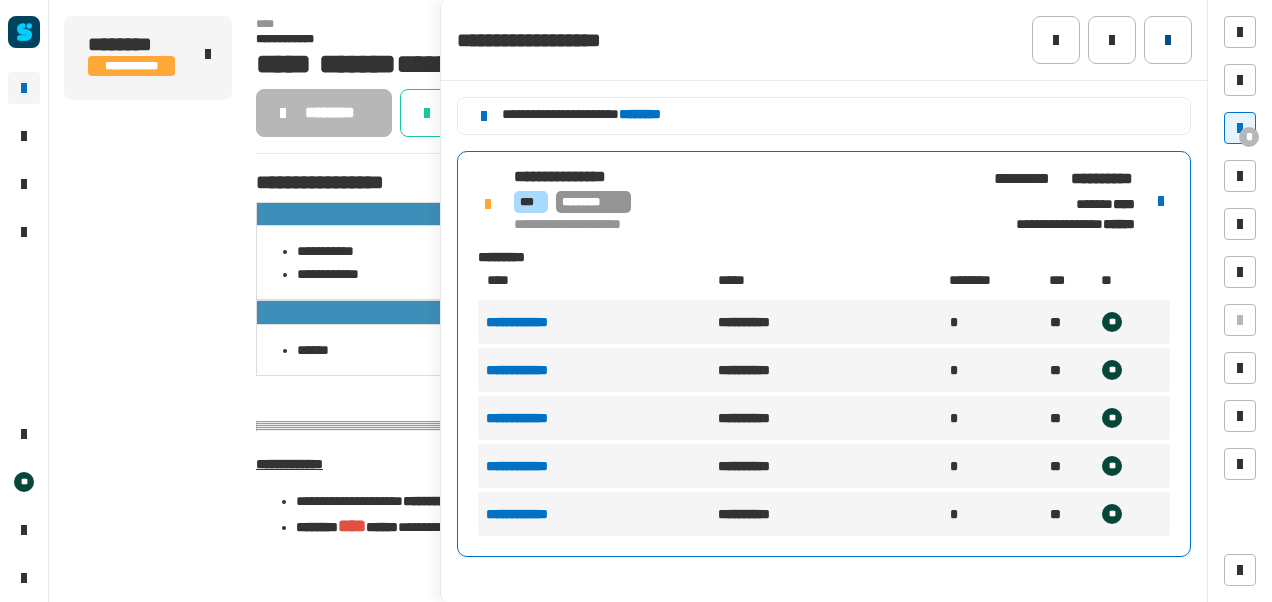 scroll, scrollTop: 0, scrollLeft: 0, axis: both 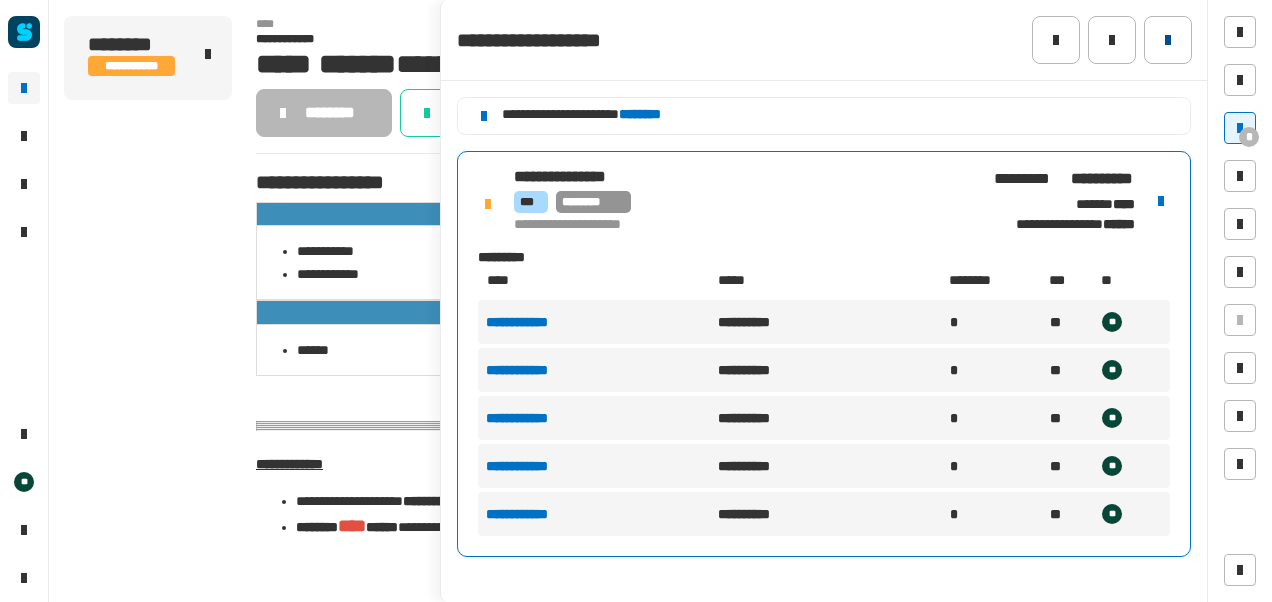 click 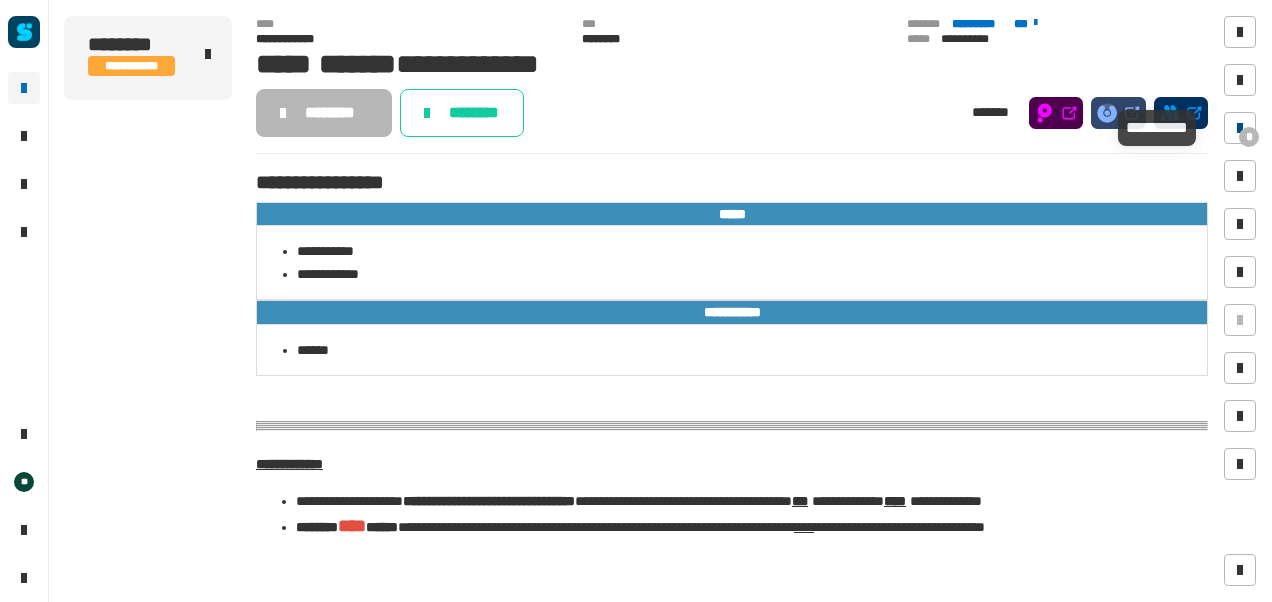 click on "*" at bounding box center [1249, 137] 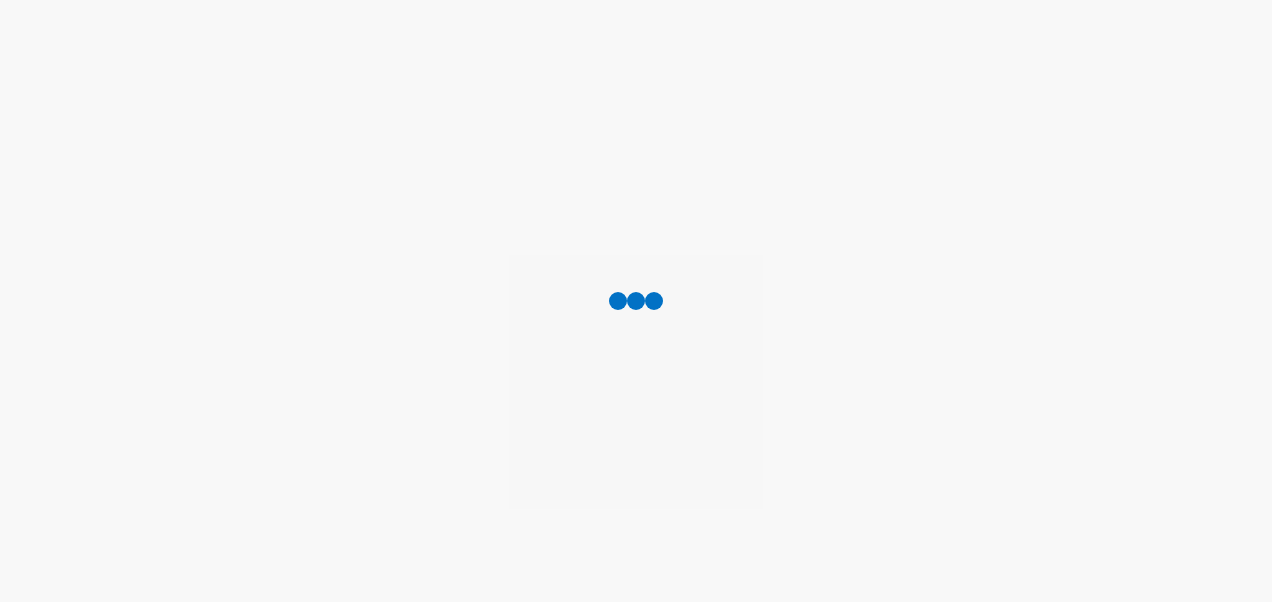 scroll, scrollTop: 0, scrollLeft: 0, axis: both 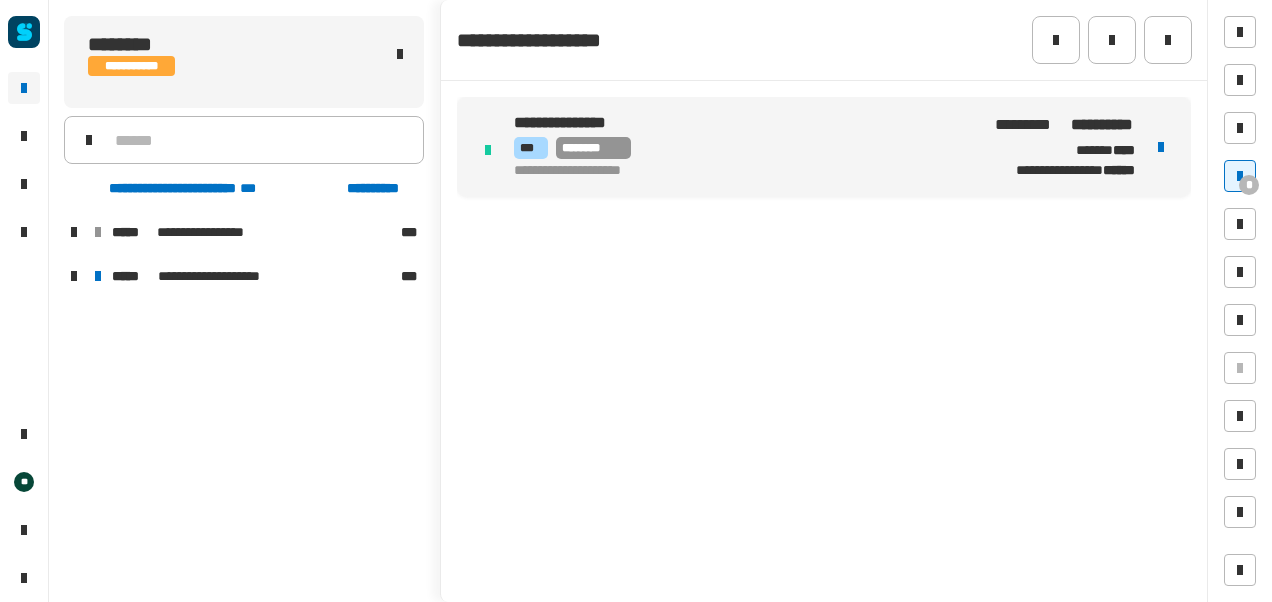 click at bounding box center (74, 276) 